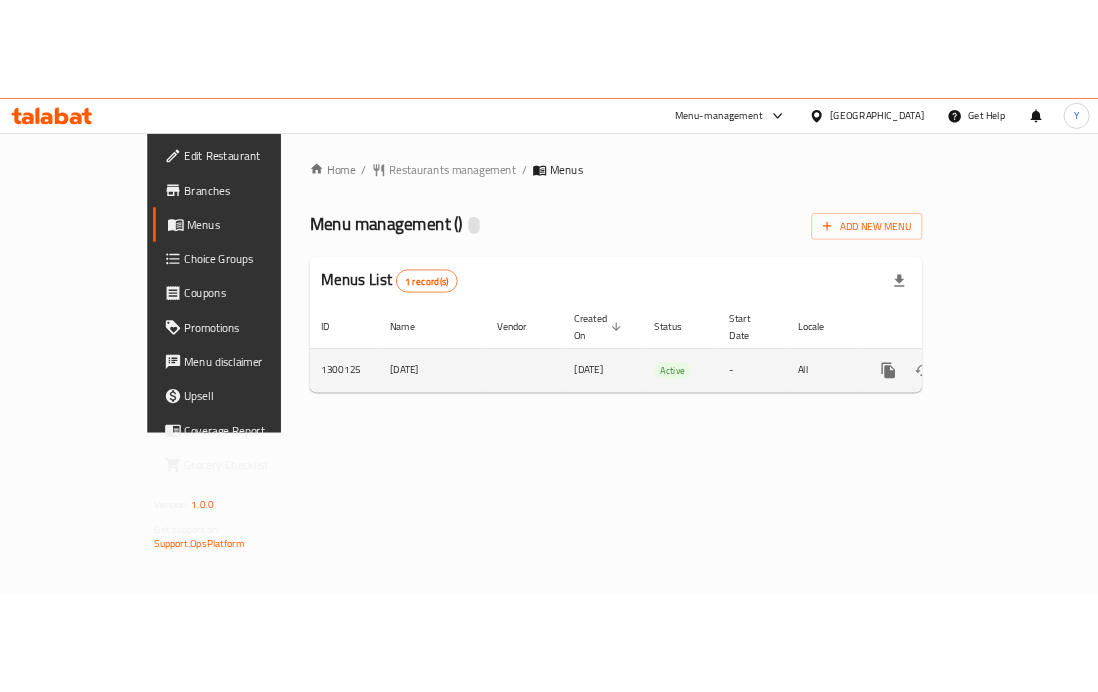 scroll, scrollTop: 0, scrollLeft: 0, axis: both 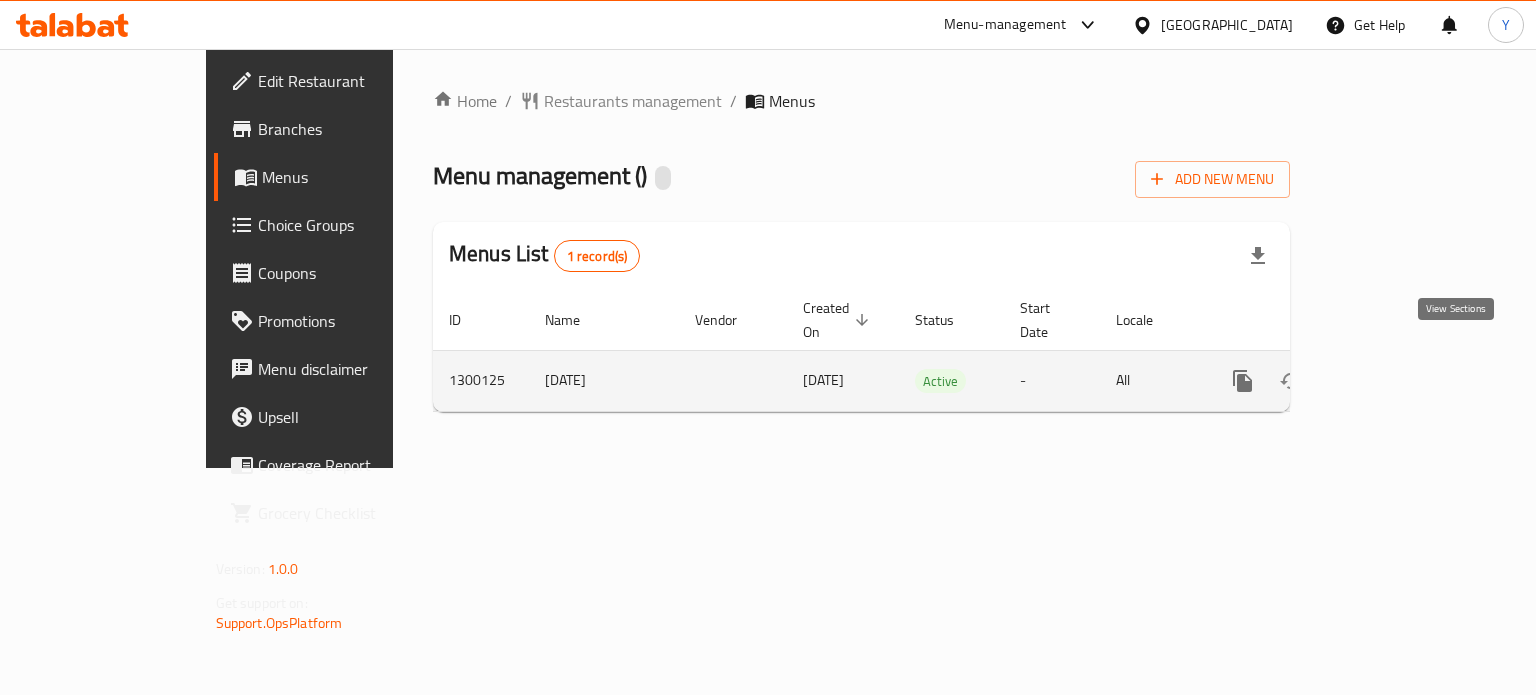 click at bounding box center [1387, 381] 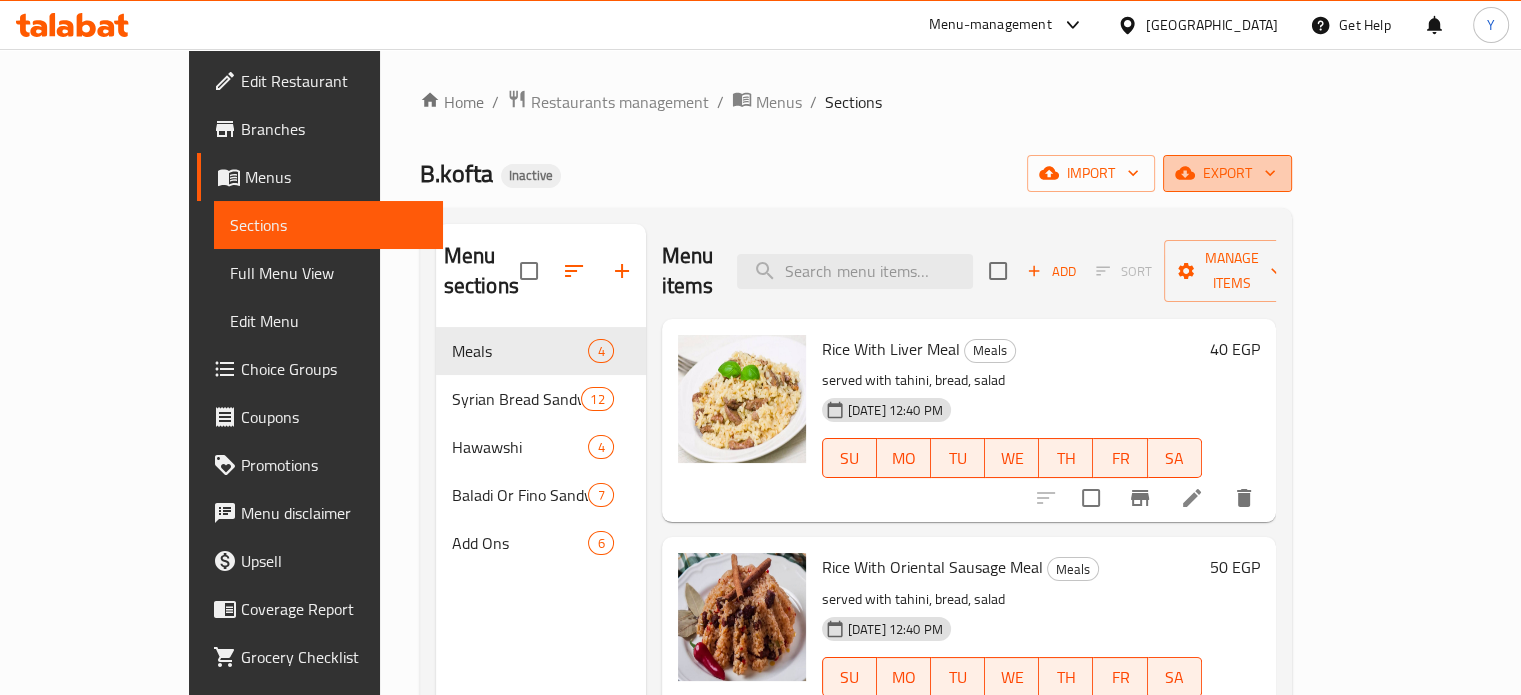 click on "export" at bounding box center [1227, 173] 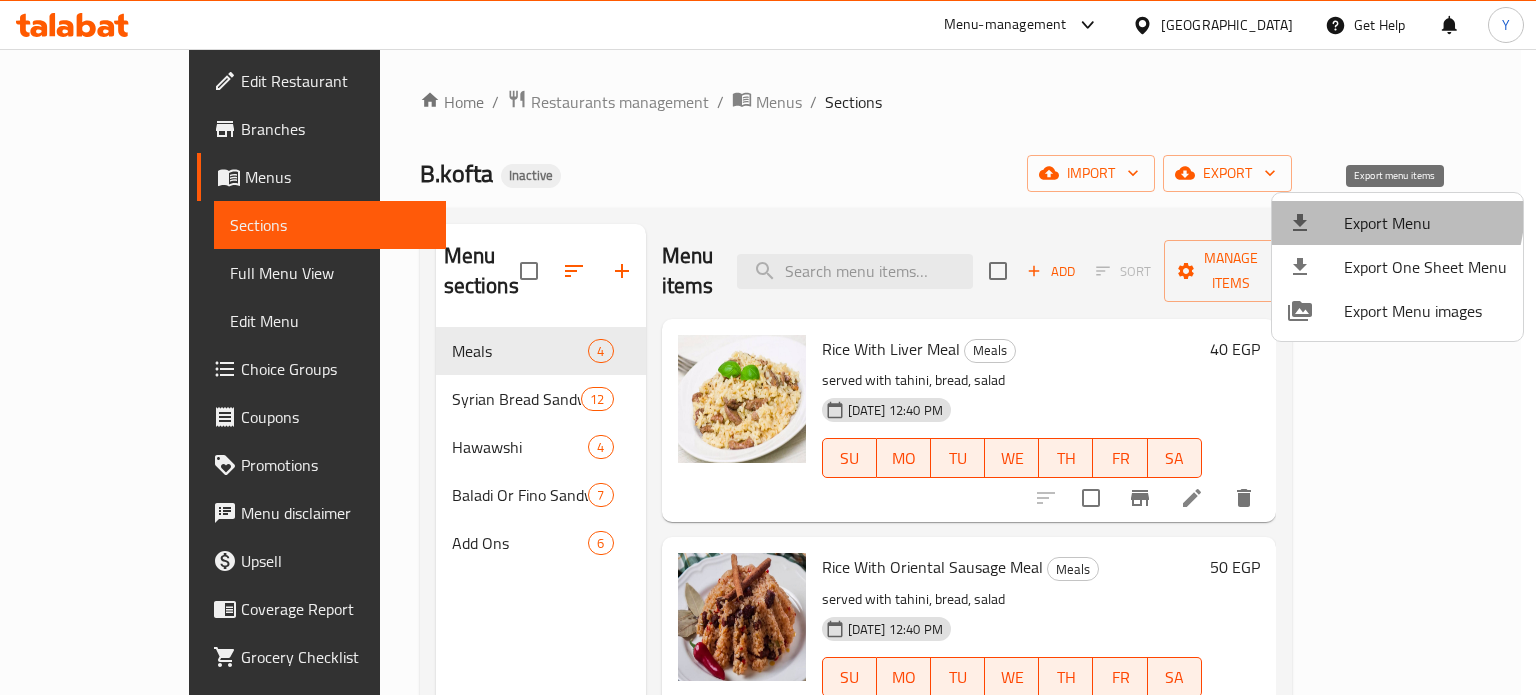 click on "Export Menu" at bounding box center [1397, 223] 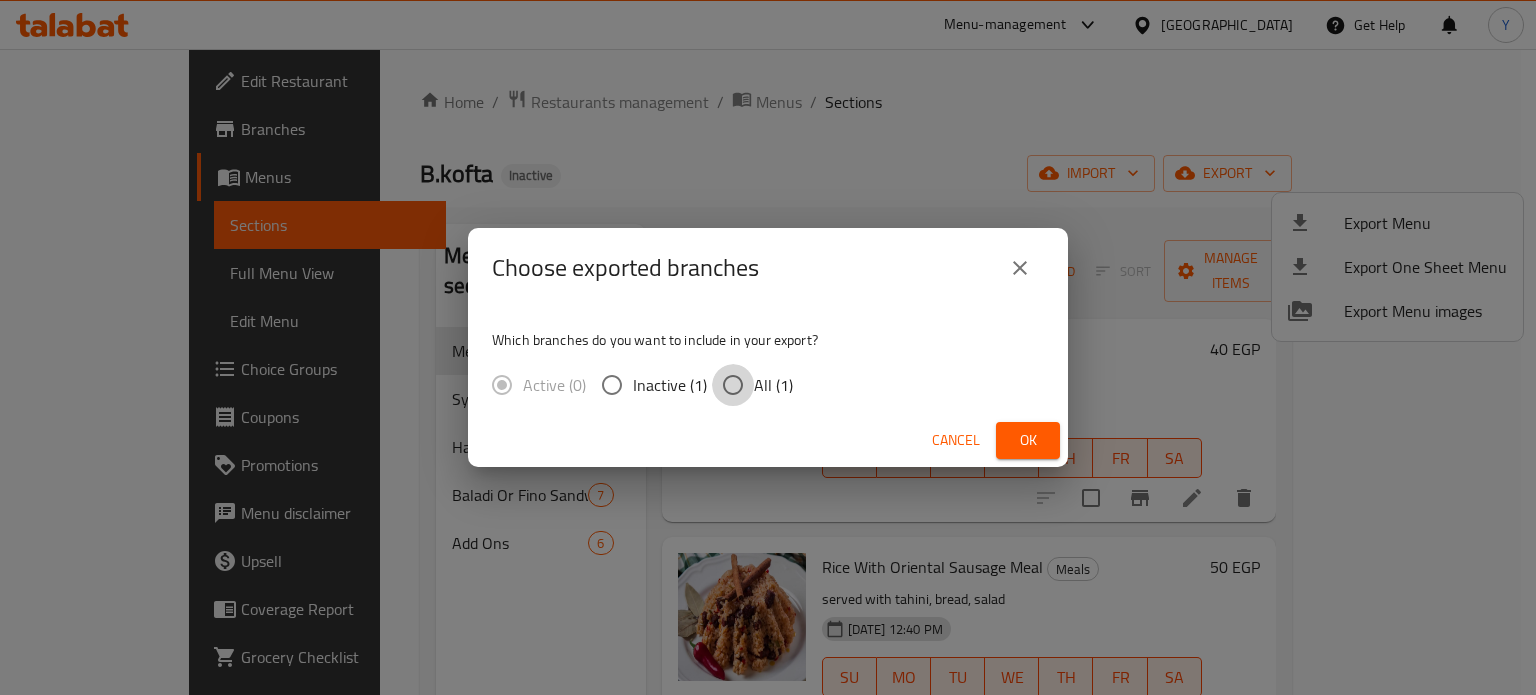 click on "All (1)" at bounding box center [733, 385] 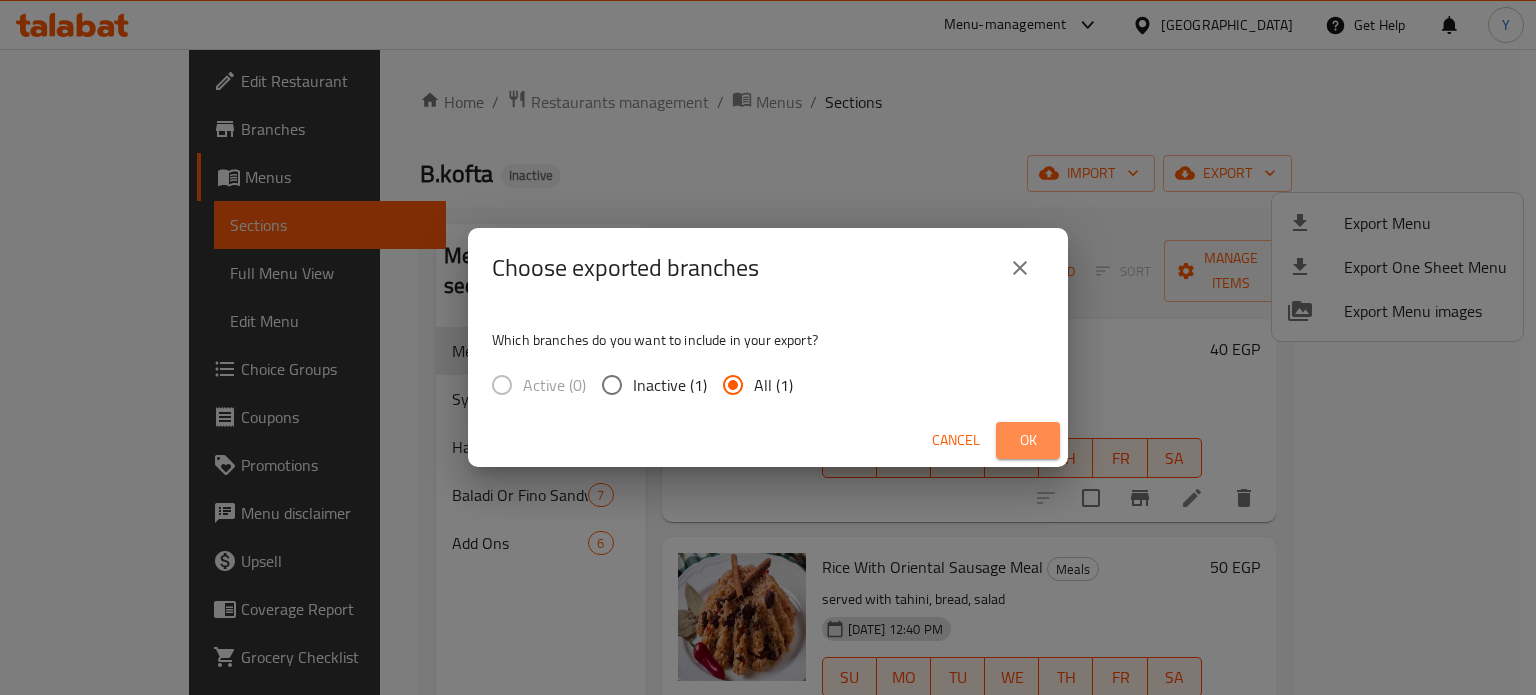 click on "Ok" at bounding box center [1028, 440] 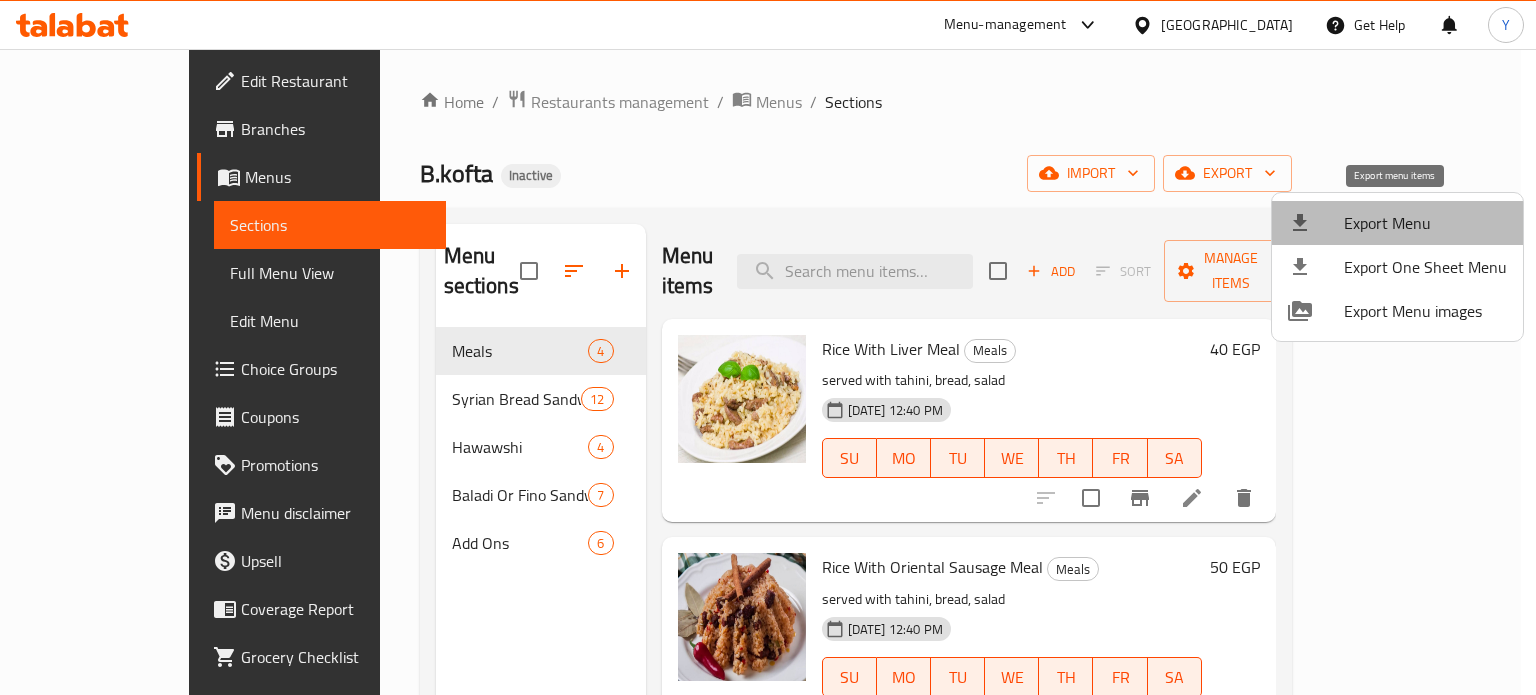 click on "Export Menu" at bounding box center [1425, 223] 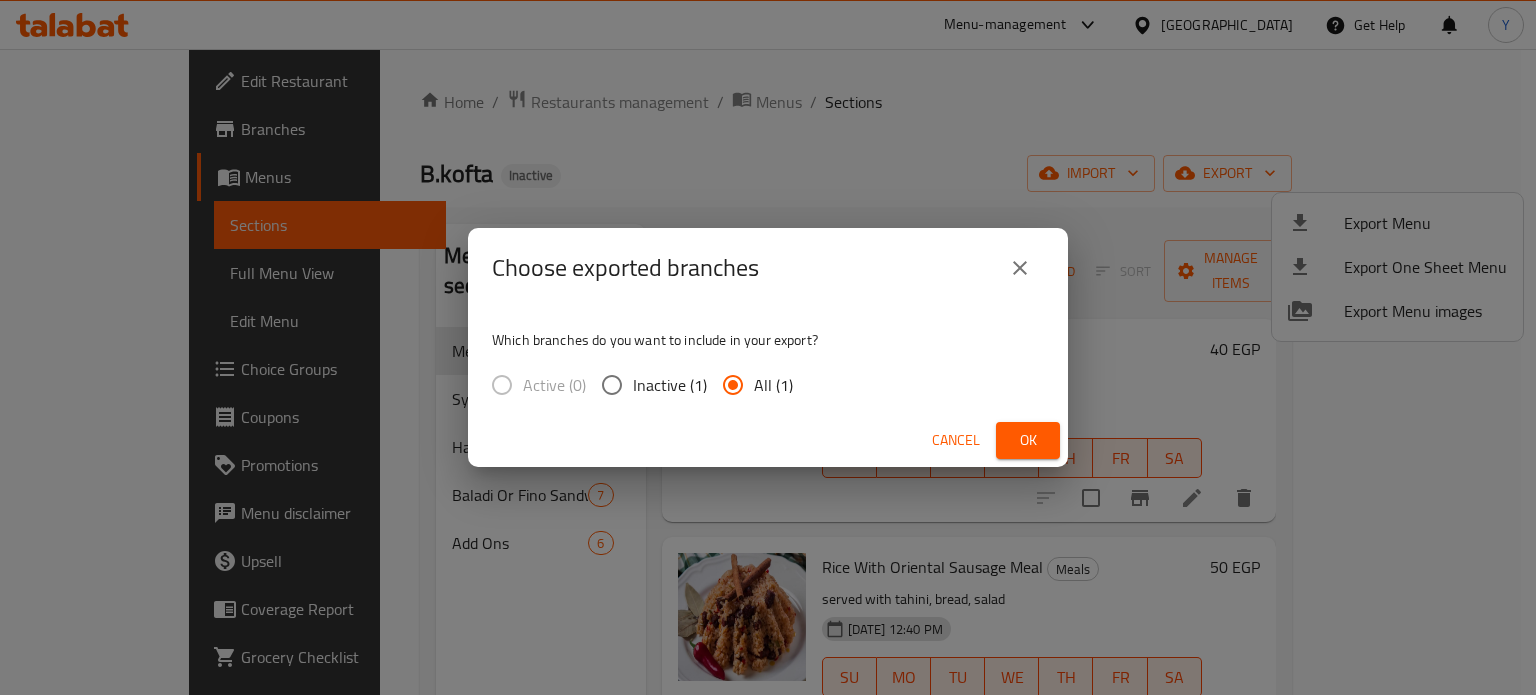 click on "Ok" at bounding box center [1028, 440] 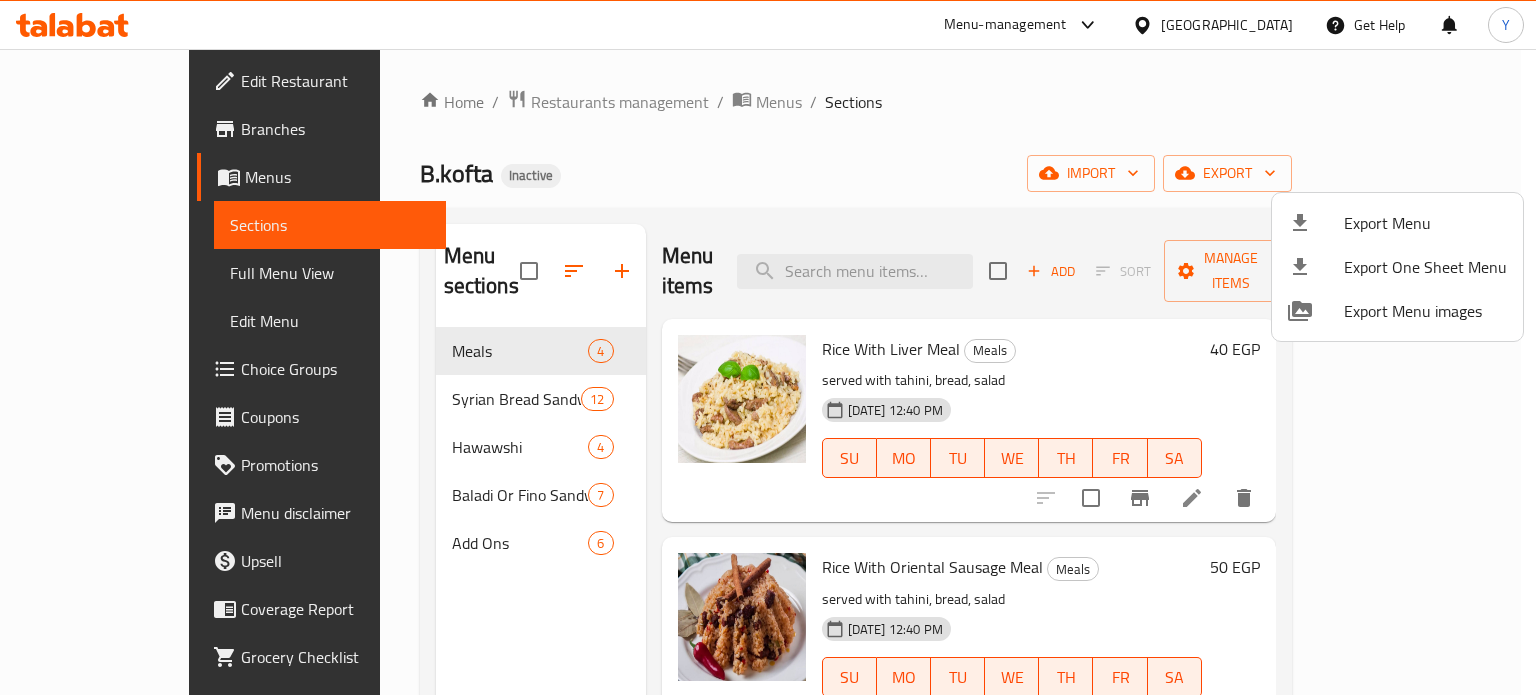 click at bounding box center (768, 347) 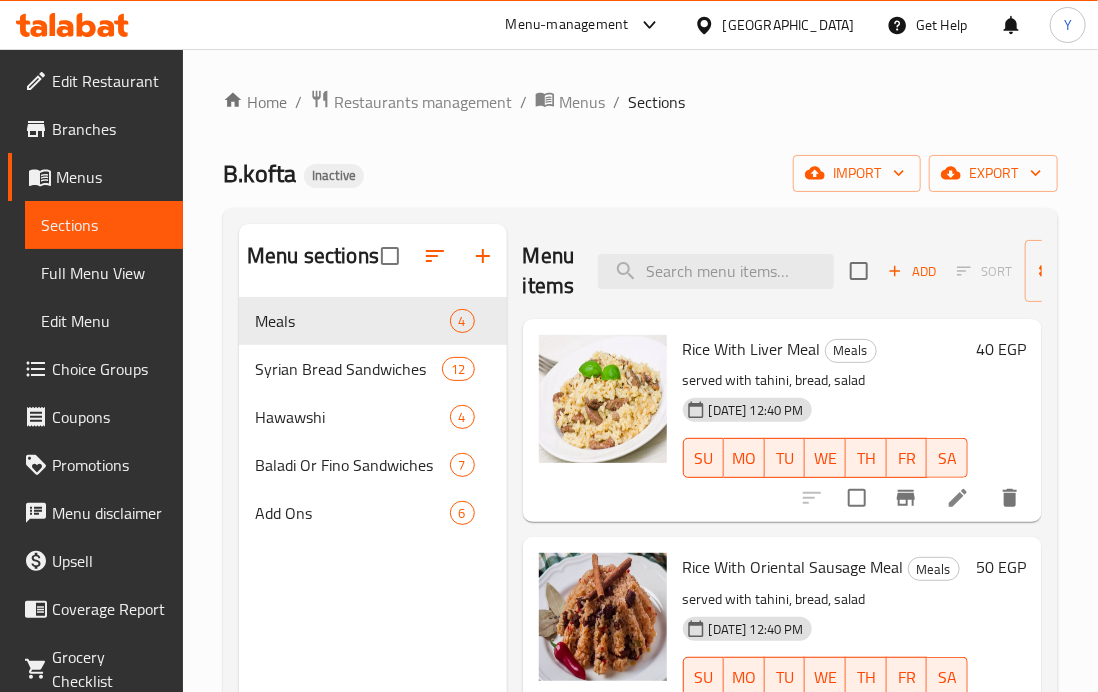 drag, startPoint x: 932, startPoint y: 383, endPoint x: 888, endPoint y: 381, distance: 44.04543 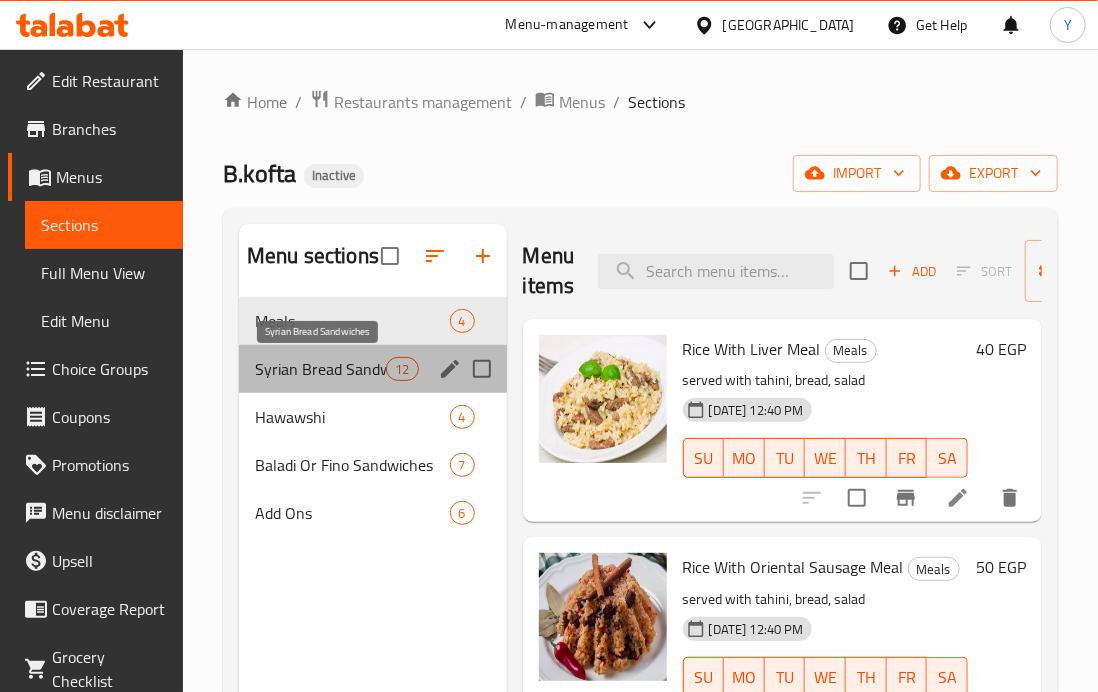 click on "Syrian Bread Sandwiches" at bounding box center [320, 369] 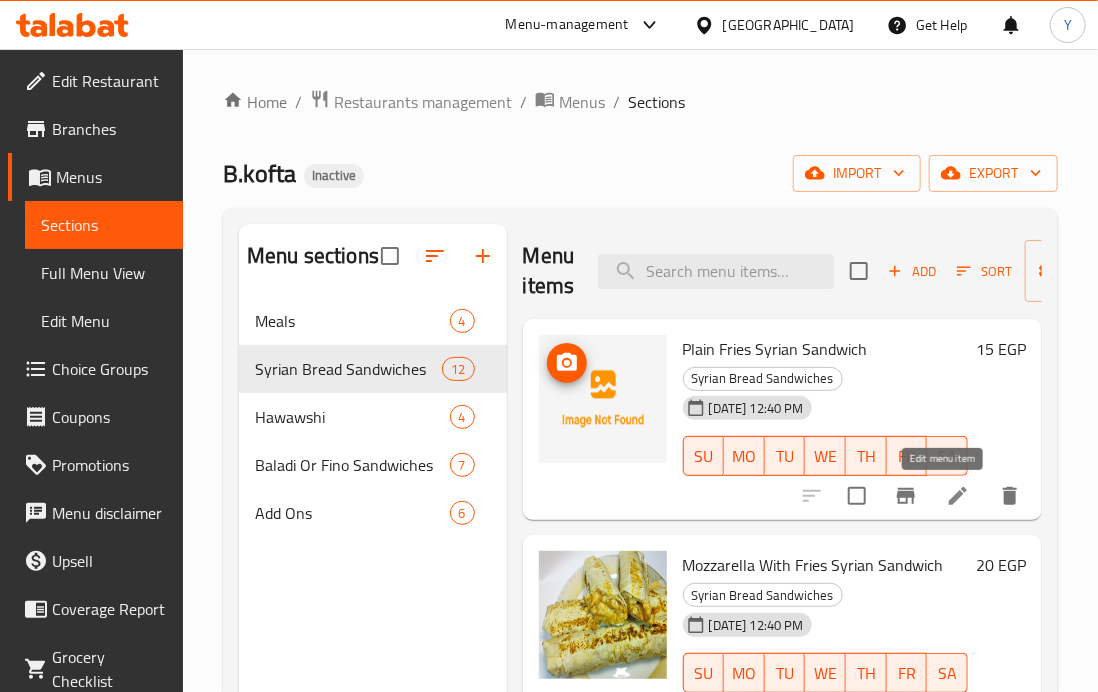 click 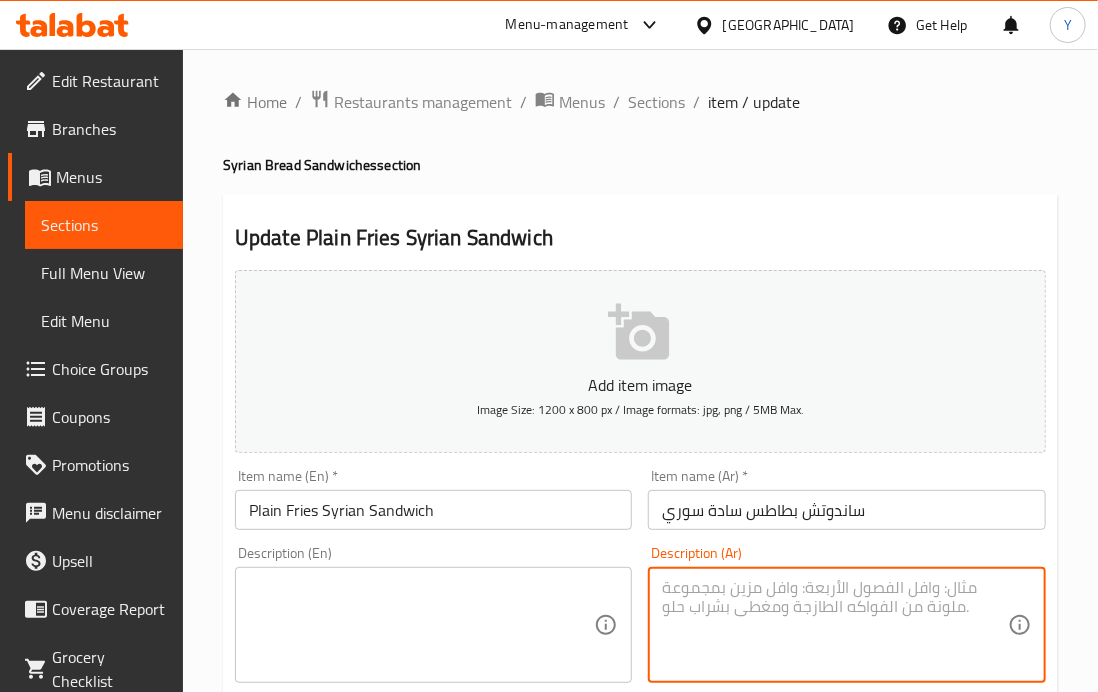 click at bounding box center (834, 625) 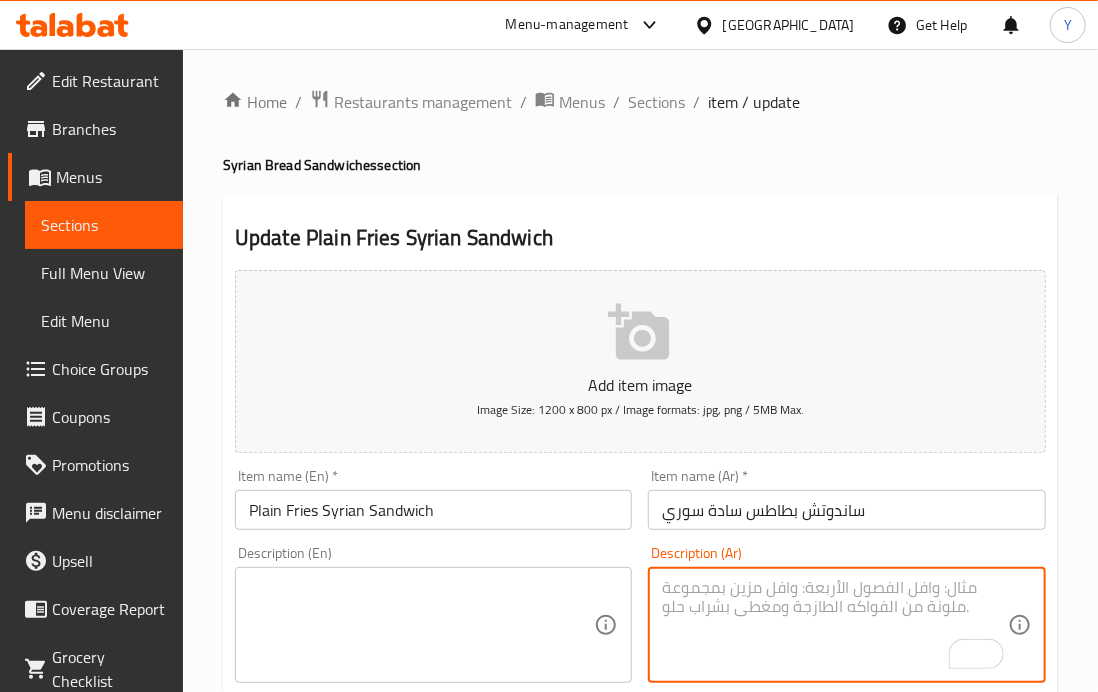 click at bounding box center (834, 625) 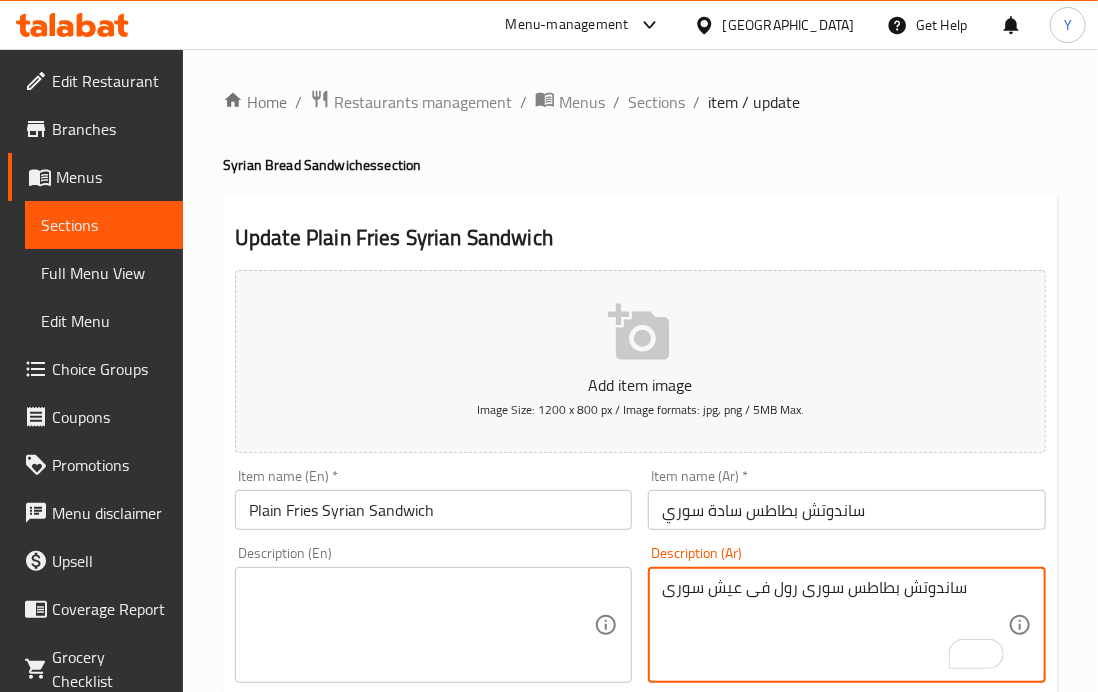 click on "ساندوتش بطاطس سورى رول فى عيش سورى" at bounding box center [834, 625] 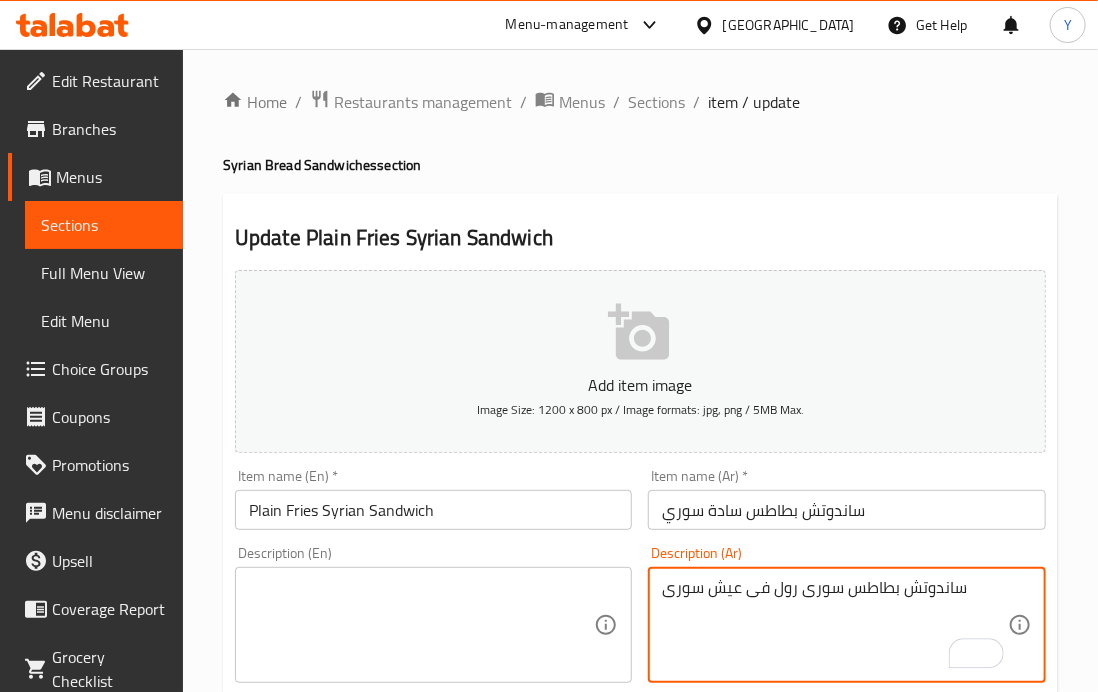 type on "ساندوتش بطاطس سورى رول فى عيش سورى" 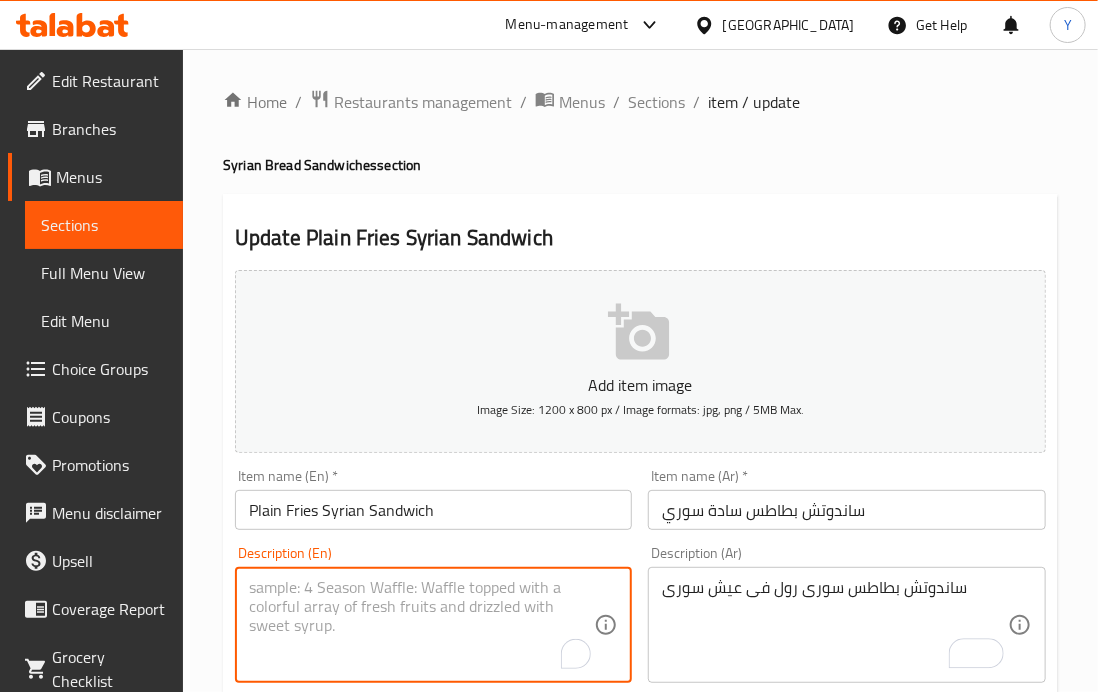 click at bounding box center [421, 625] 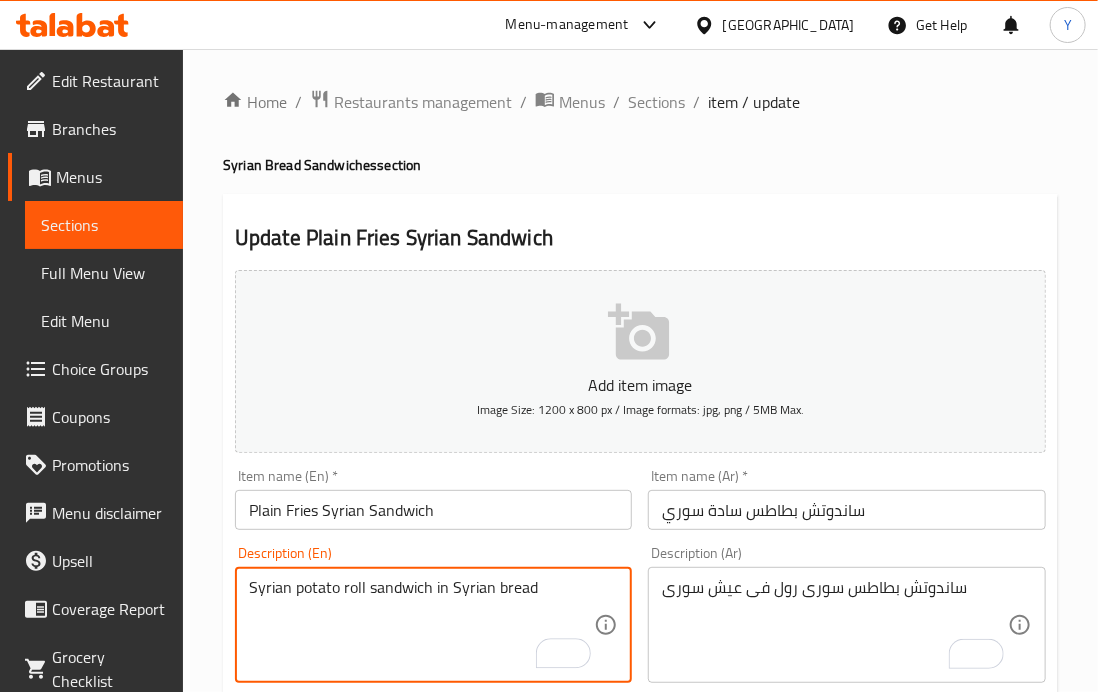 type on "Syrian potato roll sandwich in Syrian bread" 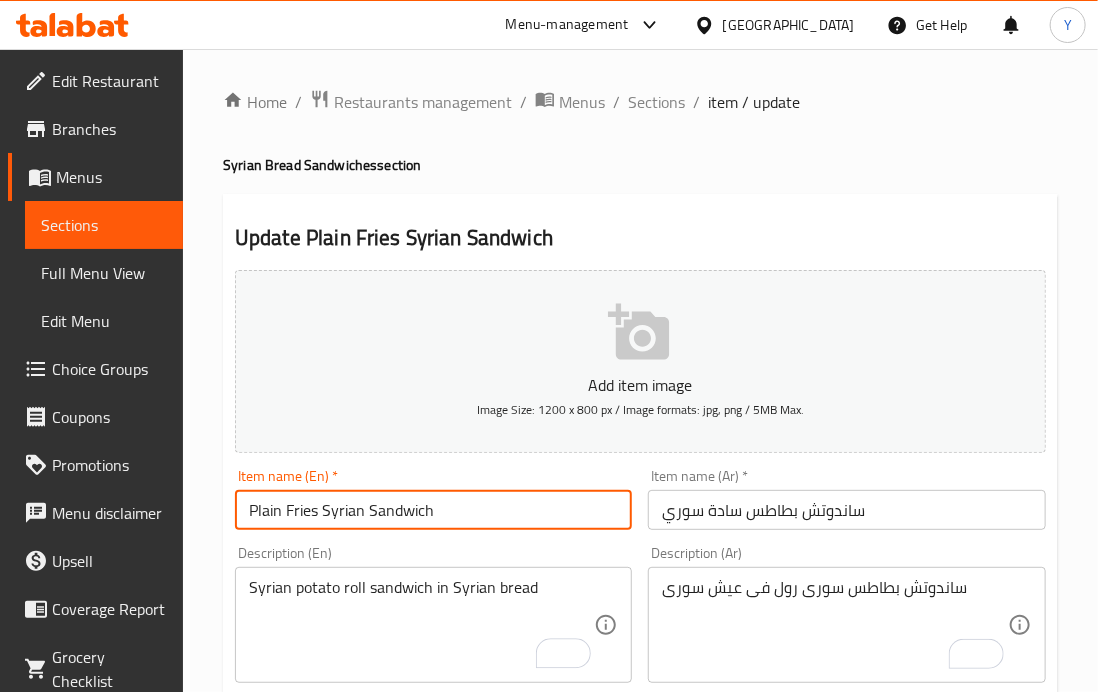 click on "Plain Fries Syrian Sandwich" at bounding box center [433, 510] 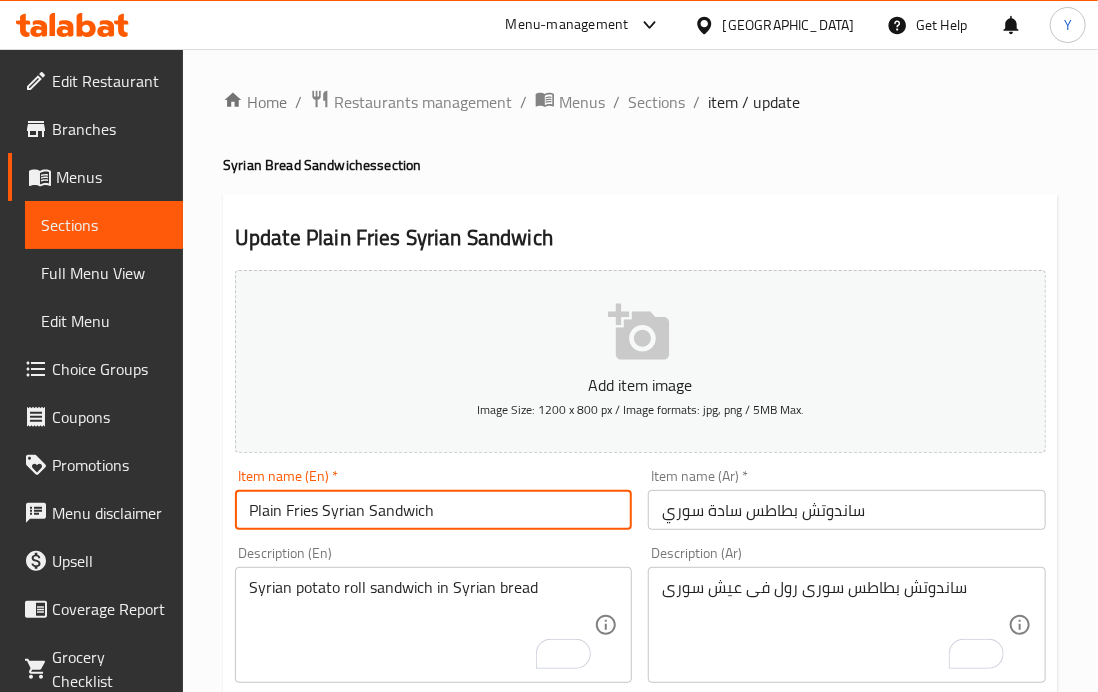 click on "Update" at bounding box center (330, 1326) 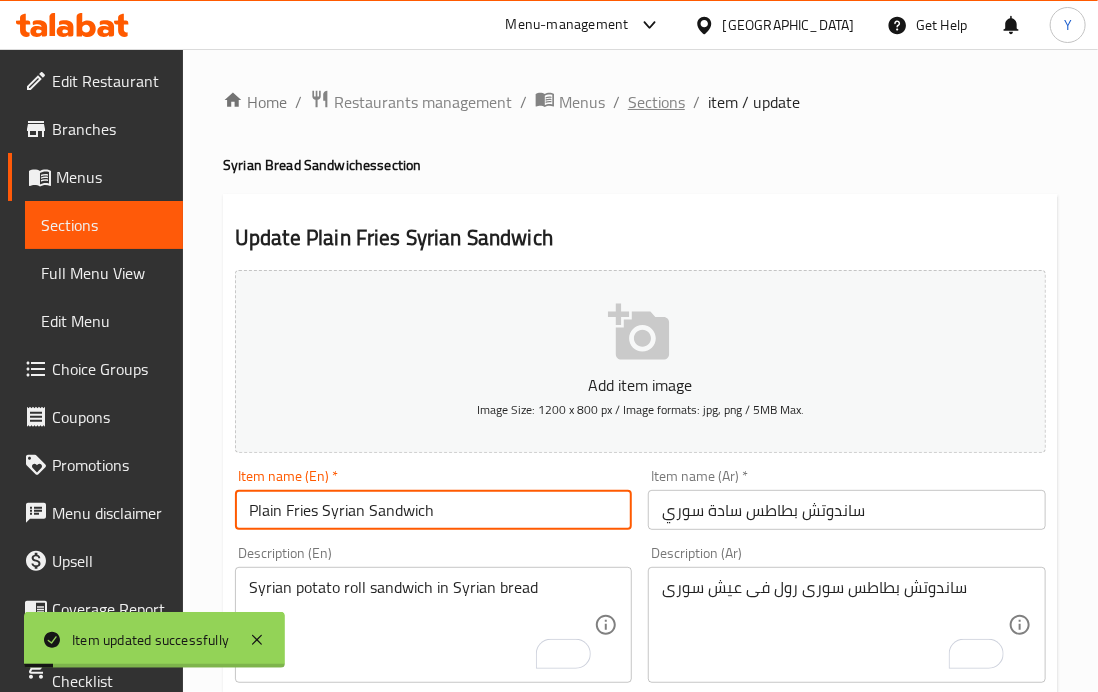 click on "Sections" at bounding box center (656, 102) 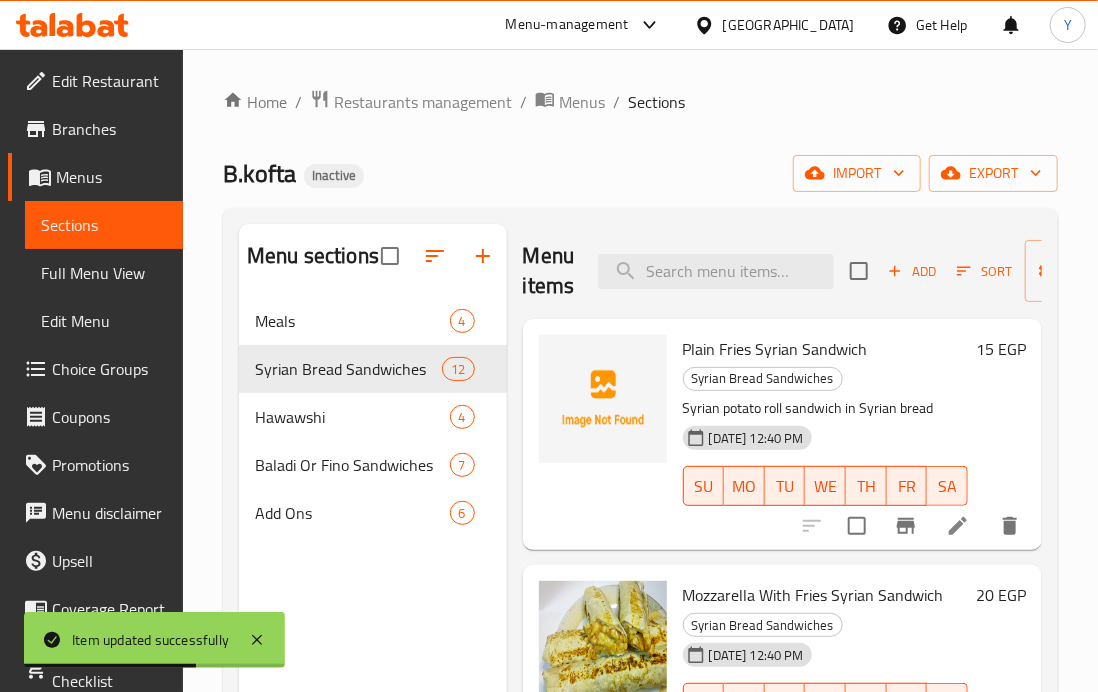 click on "14-07-2025 12:40 PM SU MO TU WE TH FR SA" at bounding box center [825, 472] 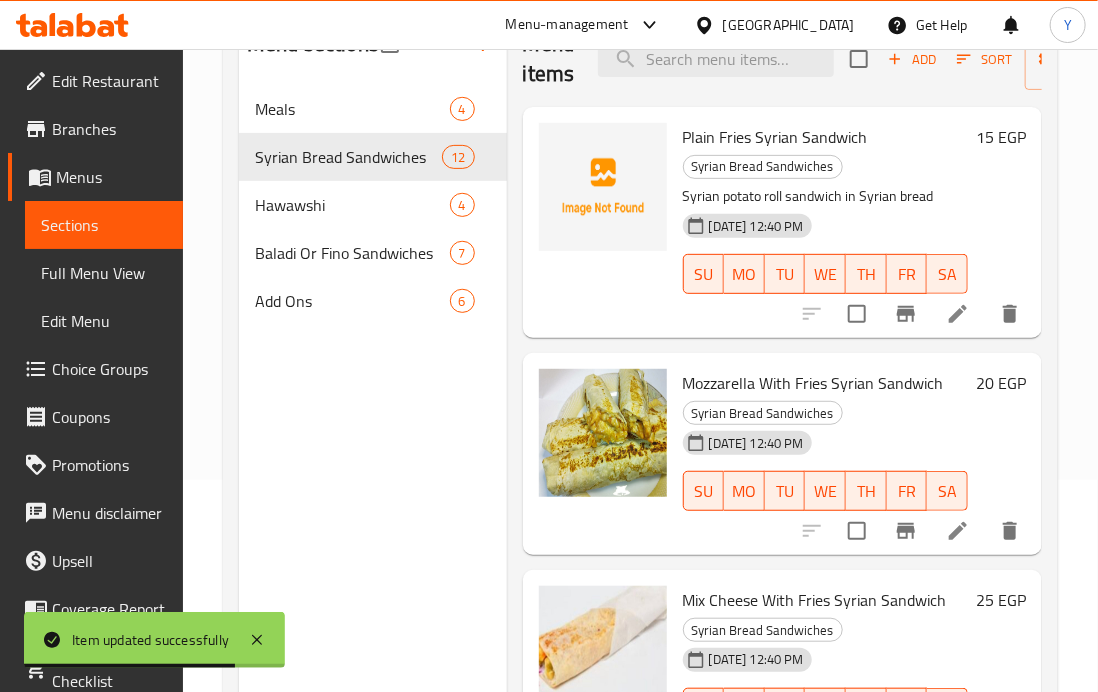 scroll, scrollTop: 230, scrollLeft: 0, axis: vertical 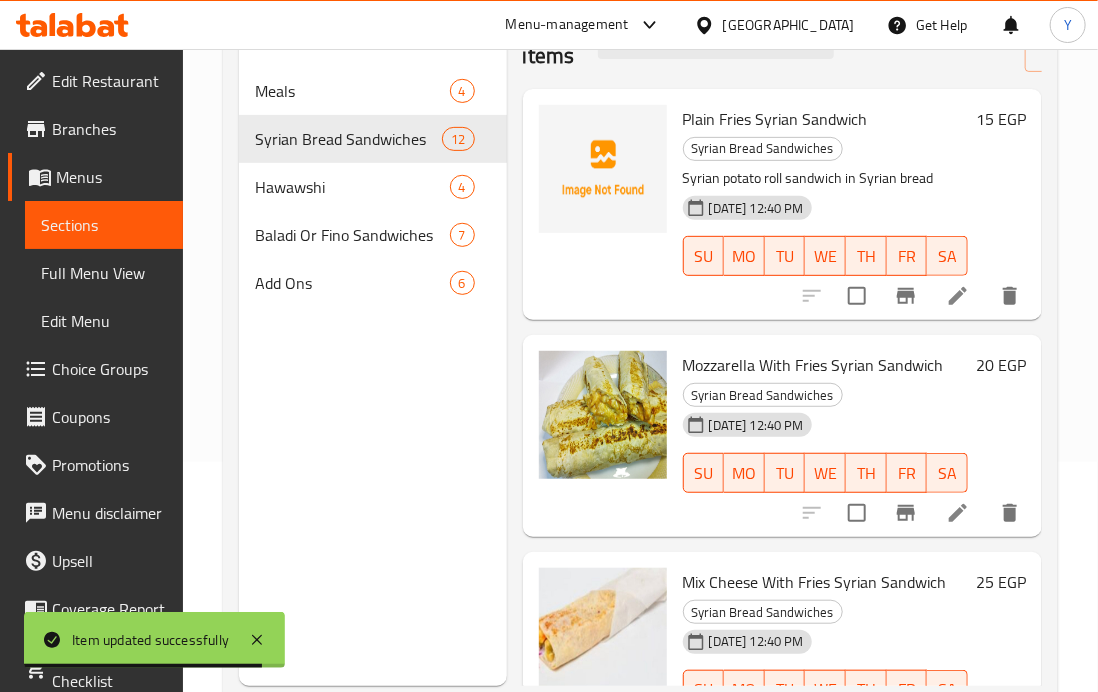 click 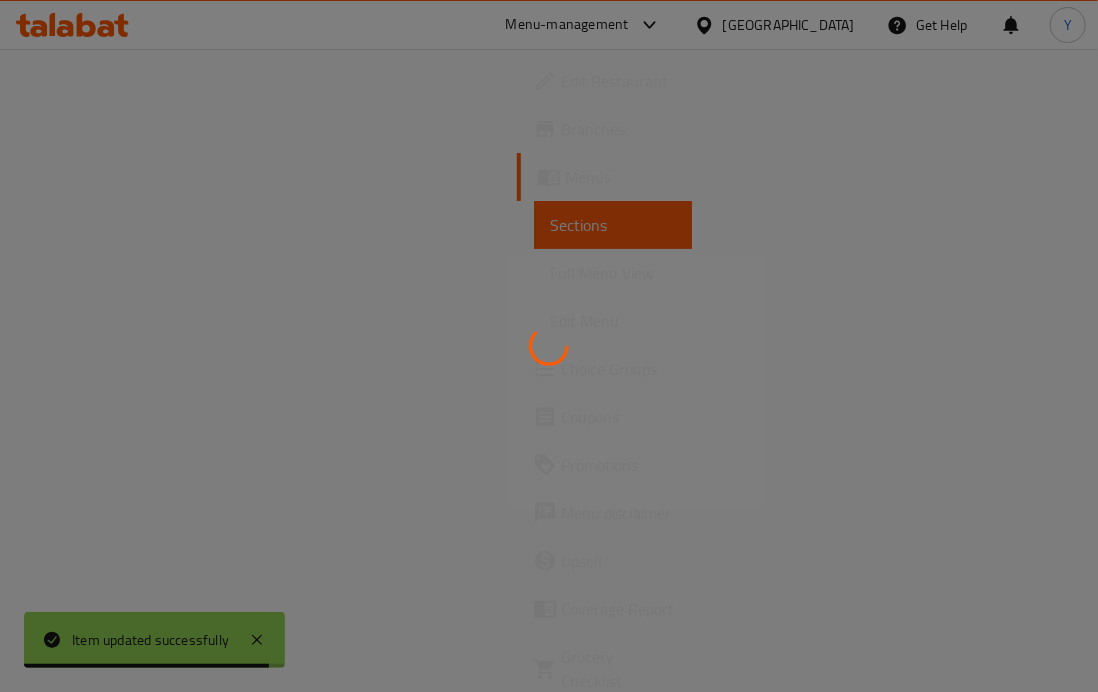 scroll, scrollTop: 0, scrollLeft: 0, axis: both 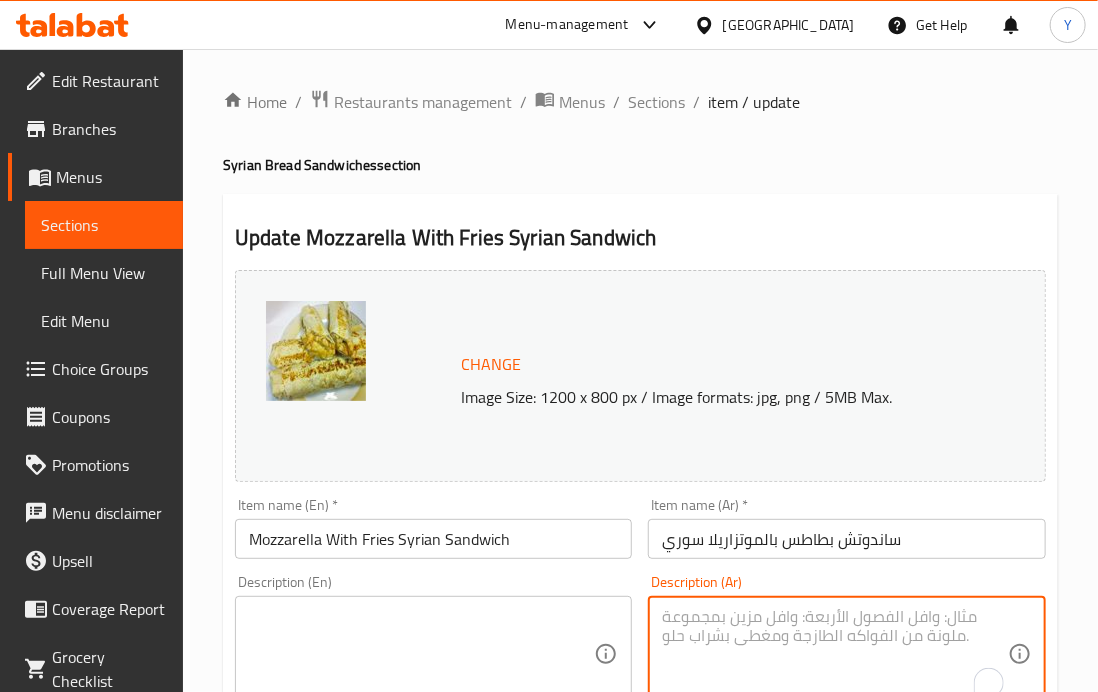 click at bounding box center (834, 654) 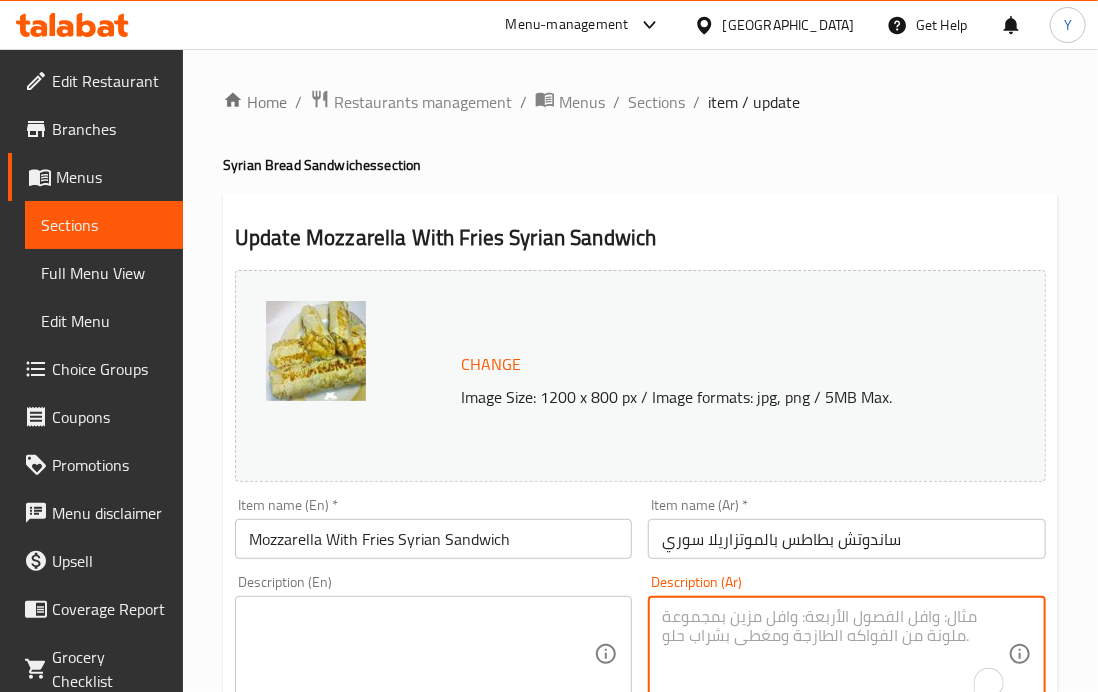 paste on "ساندوتش بطاطس مع موزتاريلا فى عيش سورى" 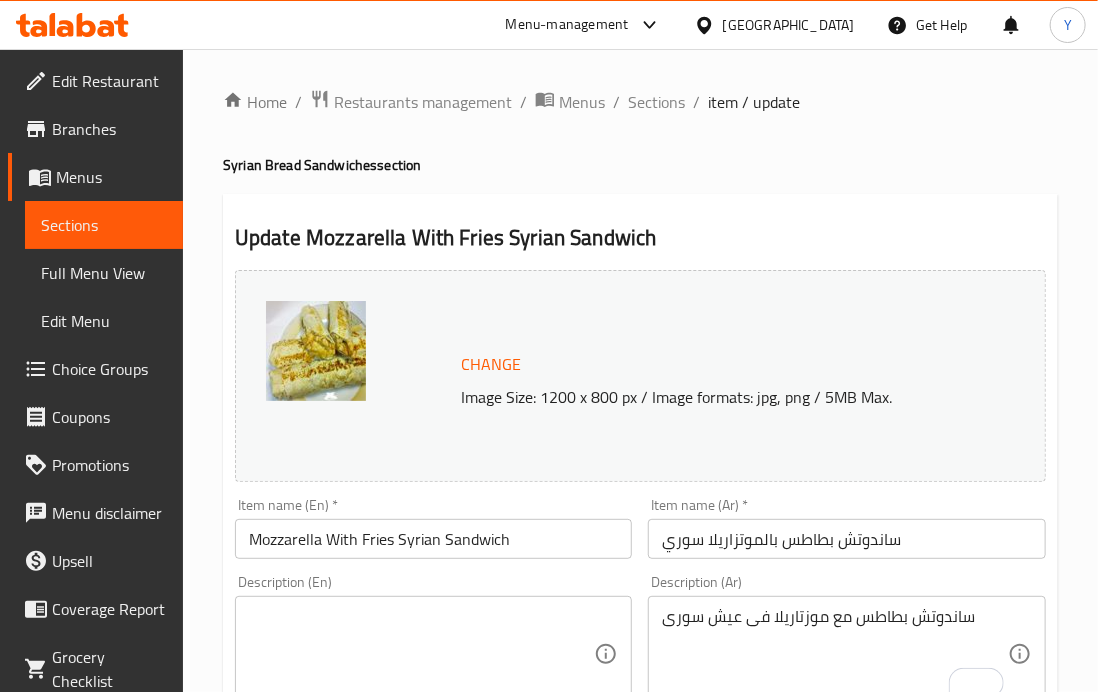 drag, startPoint x: 1096, startPoint y: 311, endPoint x: 1109, endPoint y: 375, distance: 65.30697 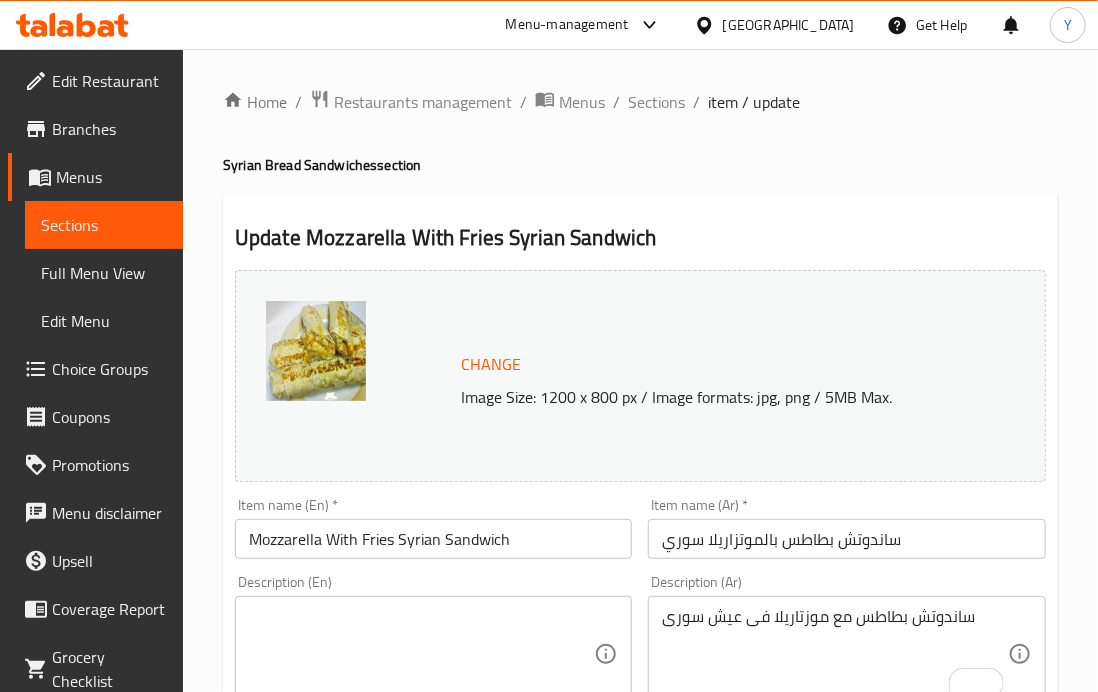 click on "​ Menu-management Egypt Get Help Y   Edit Restaurant   Branches   Menus   Sections   Full Menu View   Edit Menu   Choice Groups   Coupons   Promotions   Menu disclaimer   Upsell   Coverage Report   Grocery Checklist  Version:    1.0.0  Get support on:    Support.OpsPlatform Home / Restaurants management / Menus / Sections / item / update Syrian Bread Sandwiches  section Update Mozzarella With Fries Syrian Sandwich Change Image Size: 1200 x 800 px / Image formats: jpg, png / 5MB Max. Item name (En)   * Mozzarella With Fries Syrian Sandwich Item name (En)  * Item name (Ar)   * ساندوتش بطاطس بالموتزاريلا سوري Item name (Ar)  * Description (En) Description (En) Description (Ar)  ساندوتش بطاطس مع موزتاريلا فى عيش سورى Description (Ar) Product barcode Product barcode Product sku Product sku Price   * EGP 20 Price  * Price on selection Free item Start Date Start Date End Date End Date Available Days SU MO TU WE TH FR SA Available from ​ ​ ​" at bounding box center (549, 346) 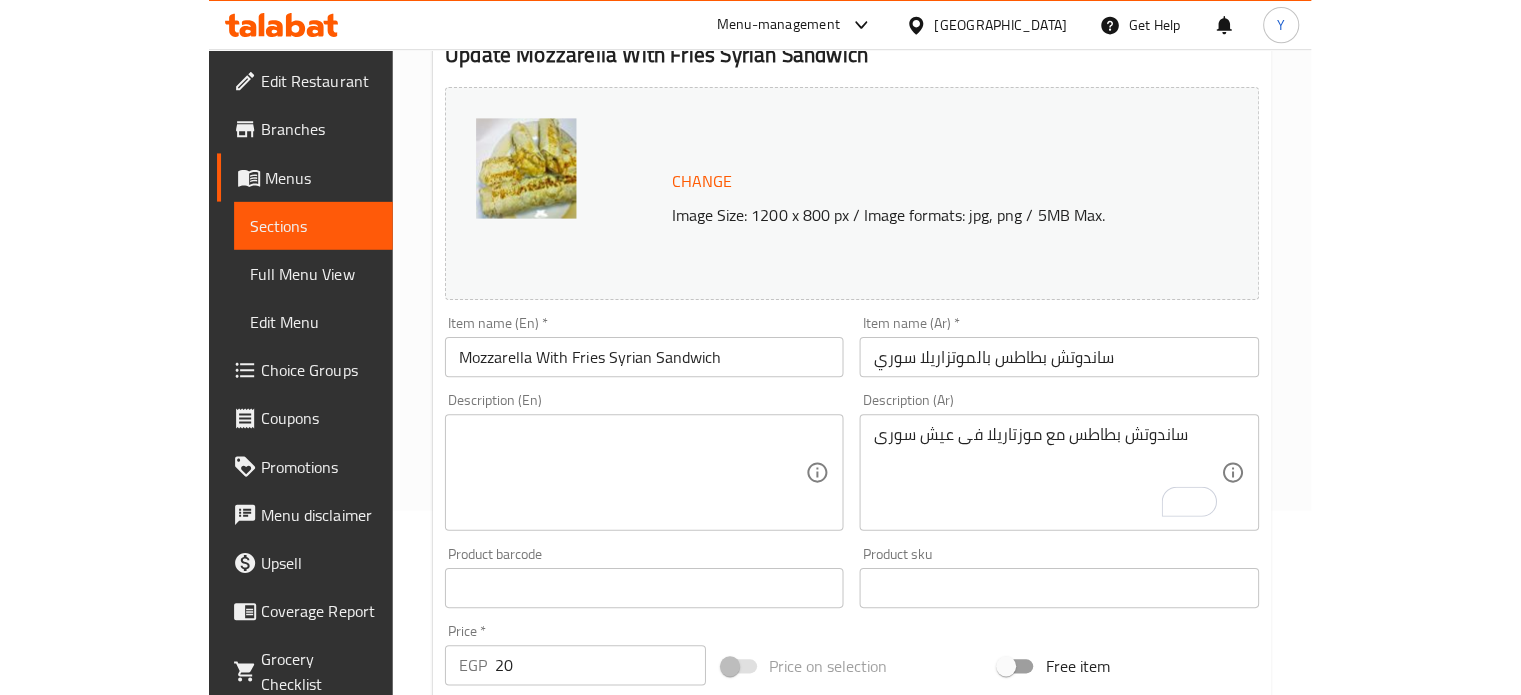 scroll, scrollTop: 206, scrollLeft: 0, axis: vertical 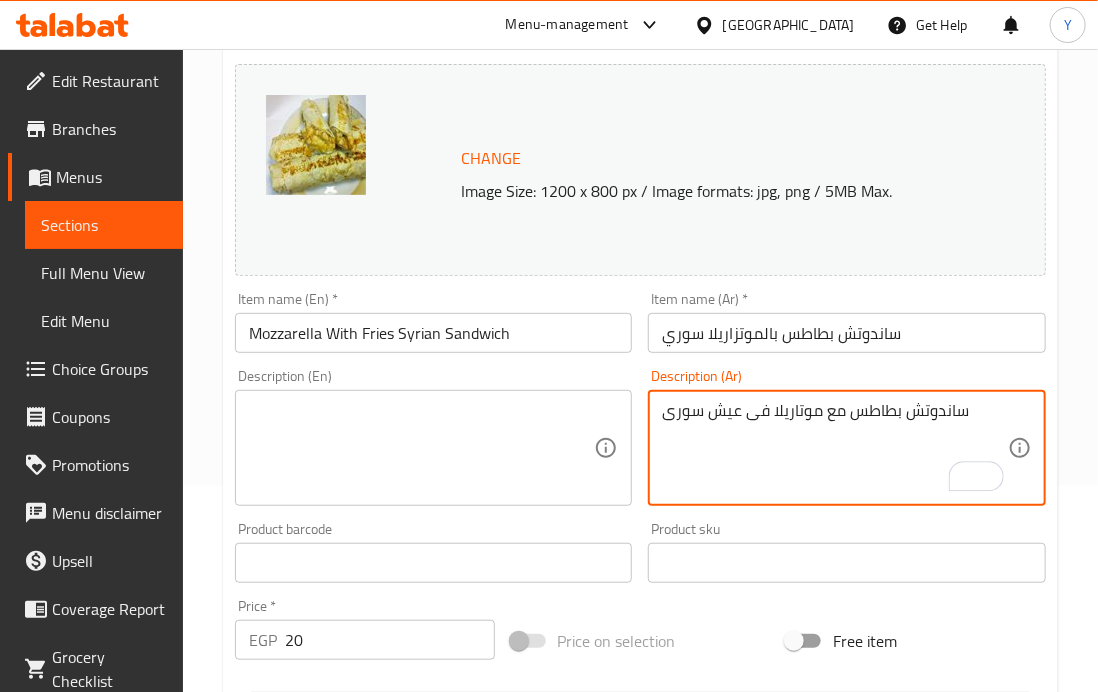 click on "ساندوتش بطاطس مع موتاريلا فى عيش سورى" at bounding box center (834, 448) 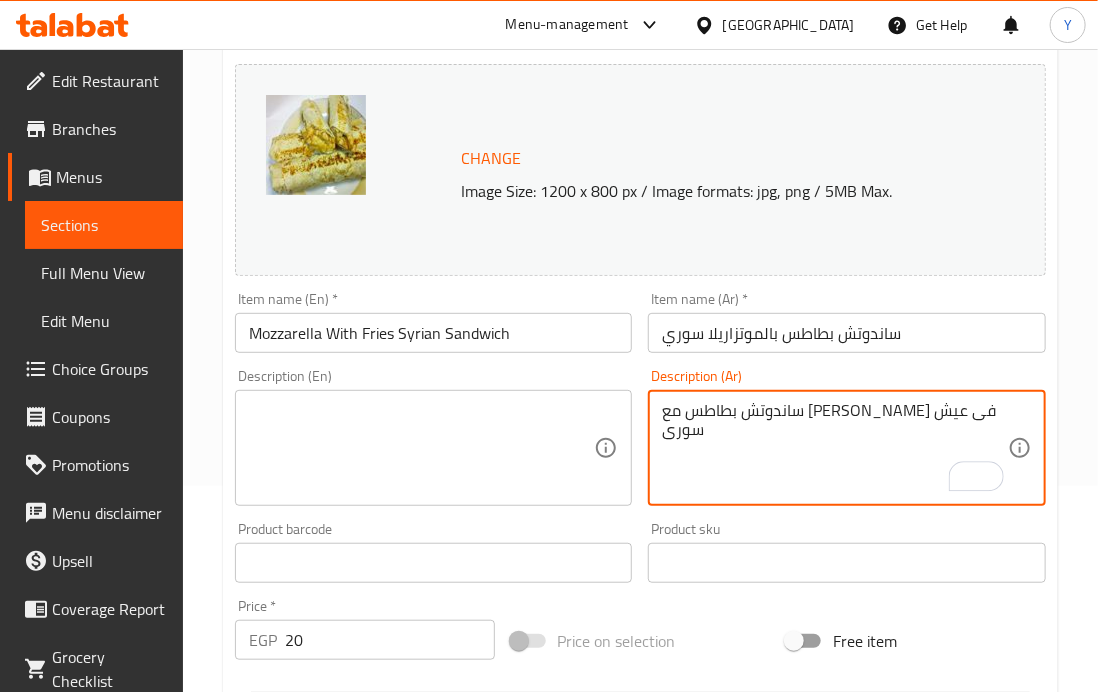 type on "ساندوتش بطاطس مع موتزاريلا فى عيش سورى" 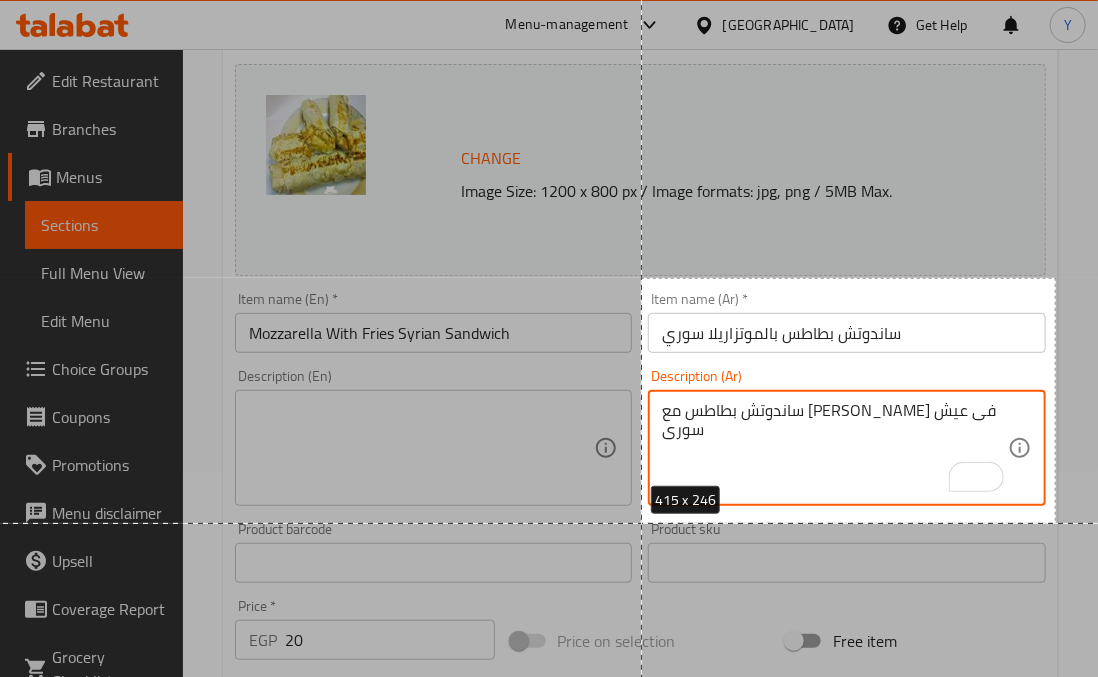 drag, startPoint x: 1024, startPoint y: 294, endPoint x: 642, endPoint y: 523, distance: 445.38187 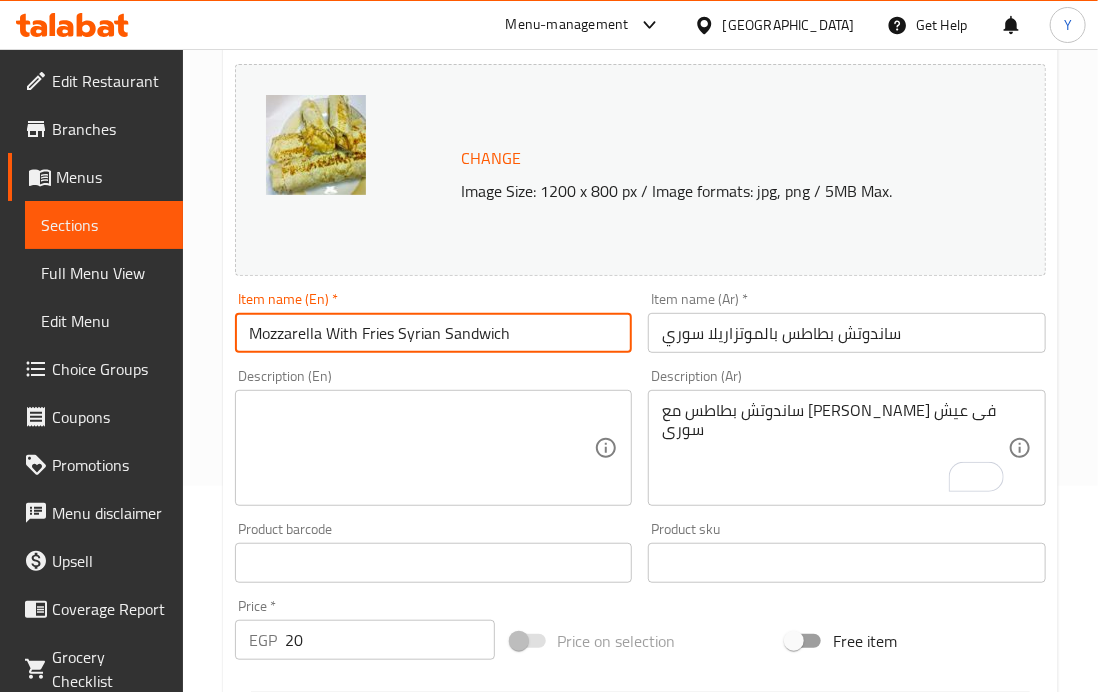 drag, startPoint x: 244, startPoint y: 331, endPoint x: 508, endPoint y: 335, distance: 264.0303 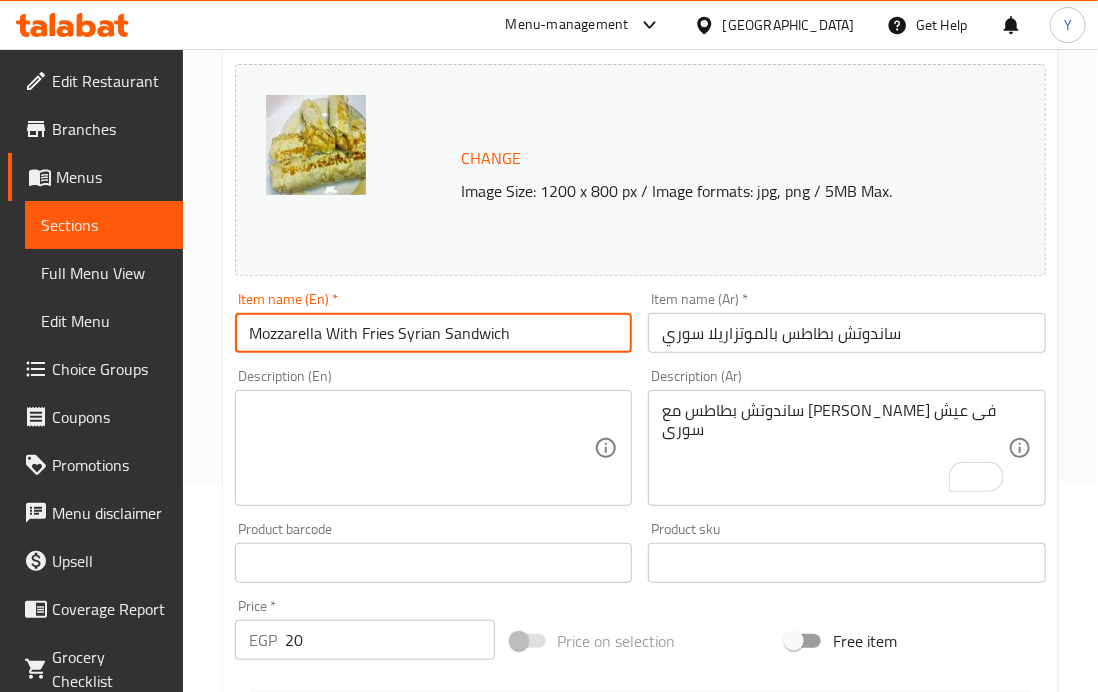 click on "Mozzarella With Fries Syrian Sandwich" at bounding box center [433, 333] 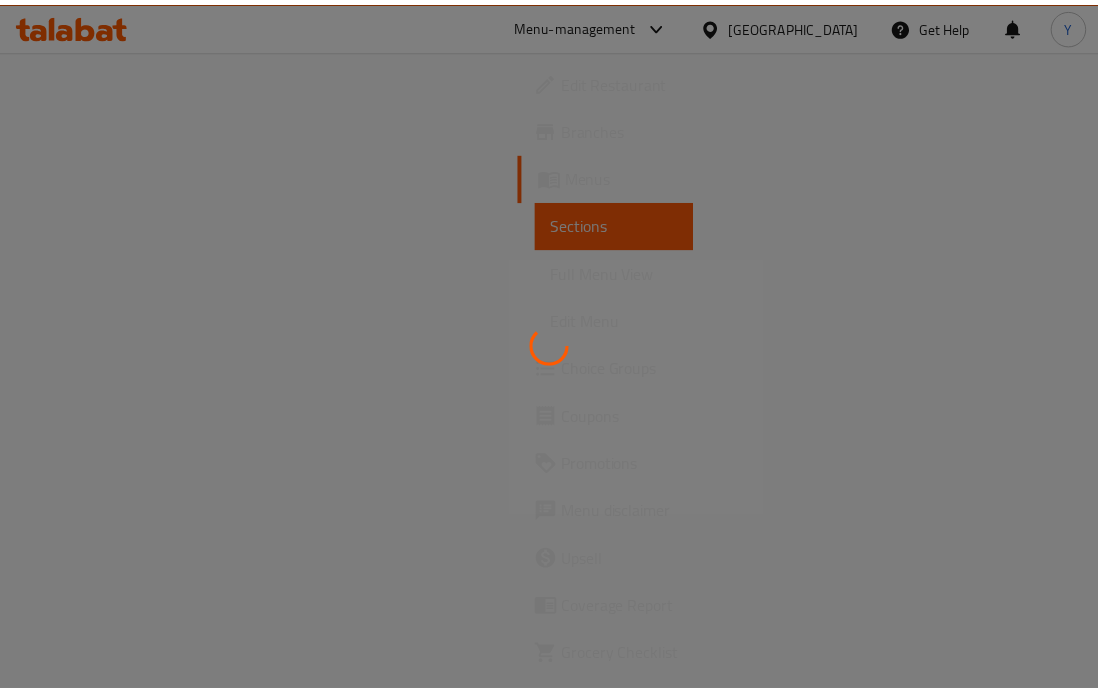 scroll, scrollTop: 0, scrollLeft: 0, axis: both 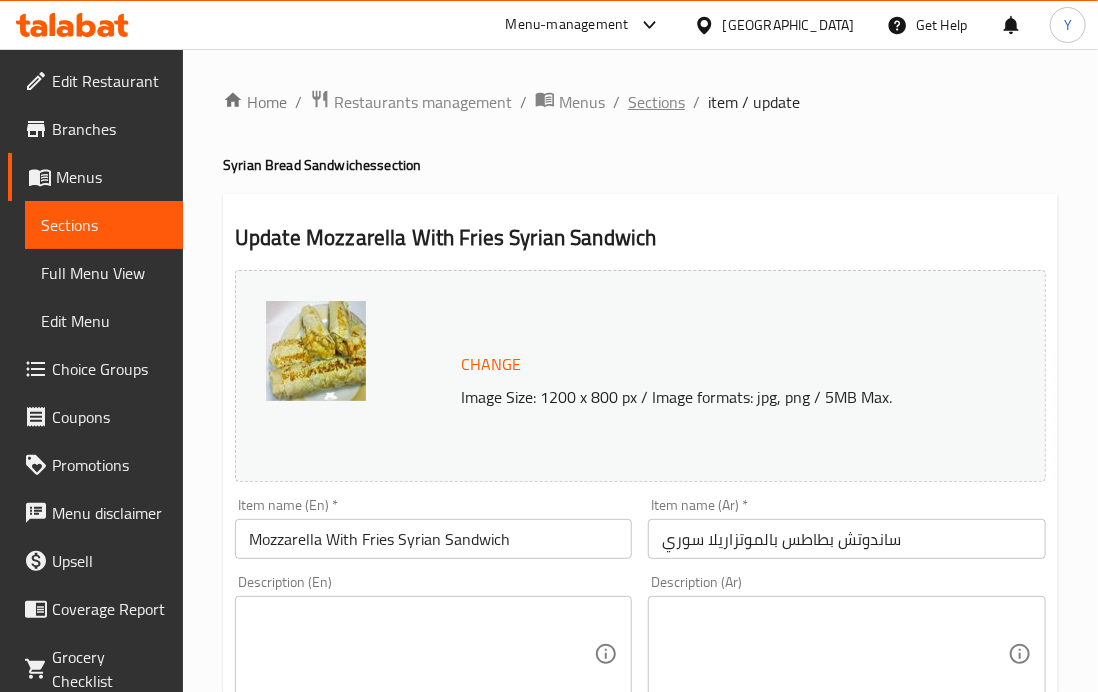 click on "Sections" at bounding box center (656, 102) 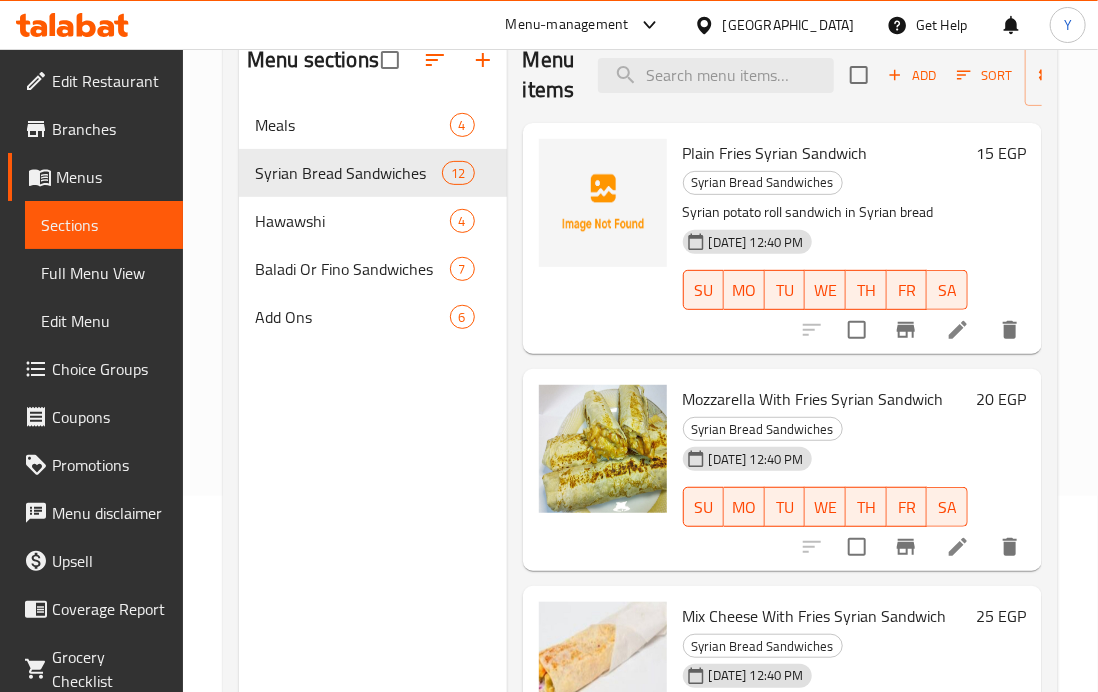 scroll, scrollTop: 215, scrollLeft: 0, axis: vertical 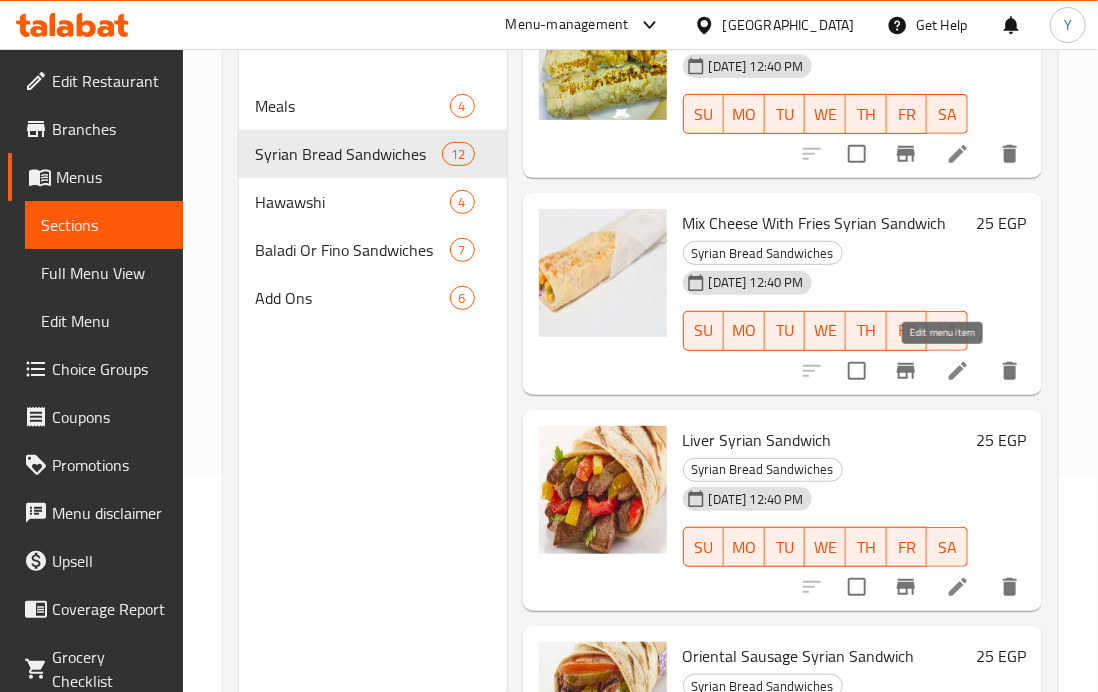 click 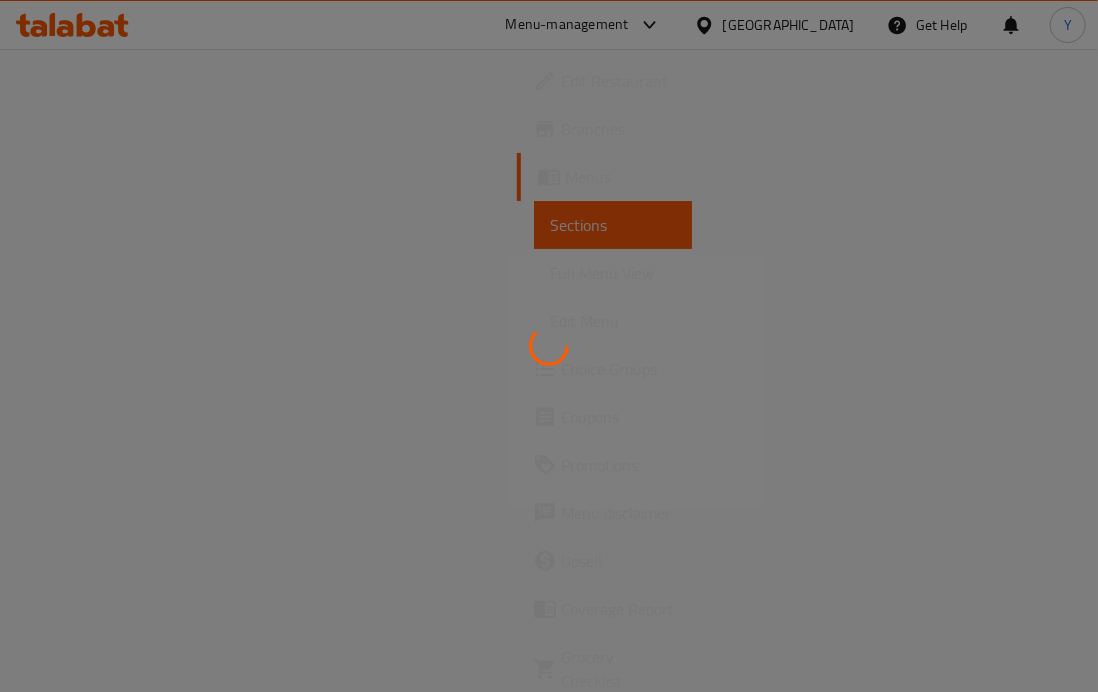 scroll, scrollTop: 0, scrollLeft: 0, axis: both 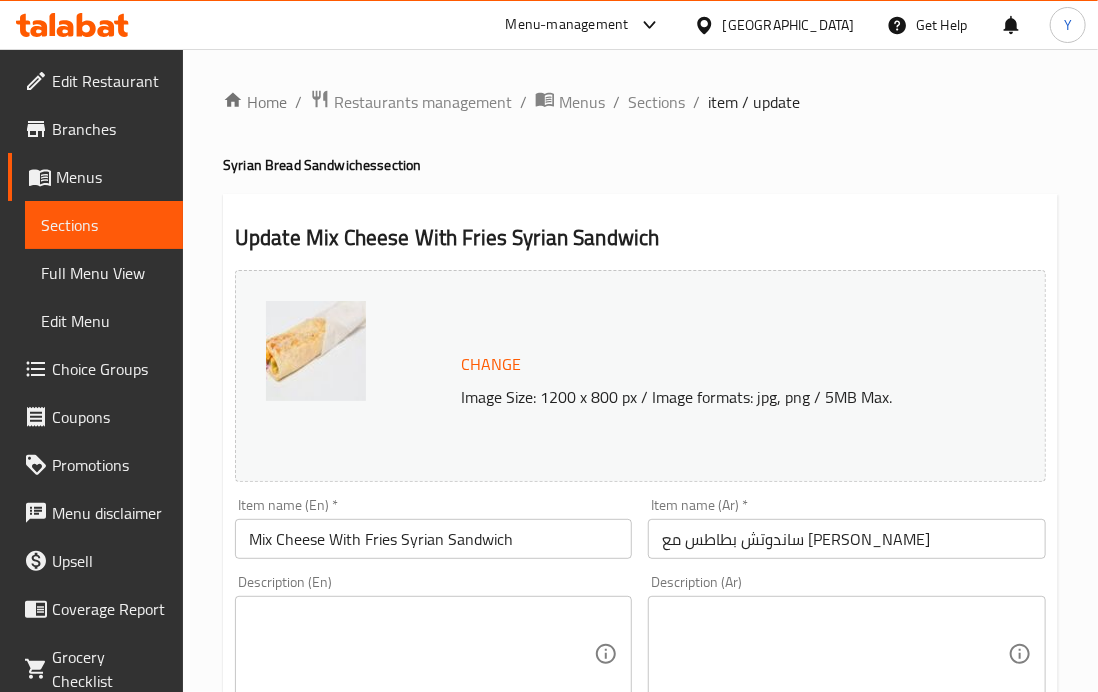 click at bounding box center (834, 654) 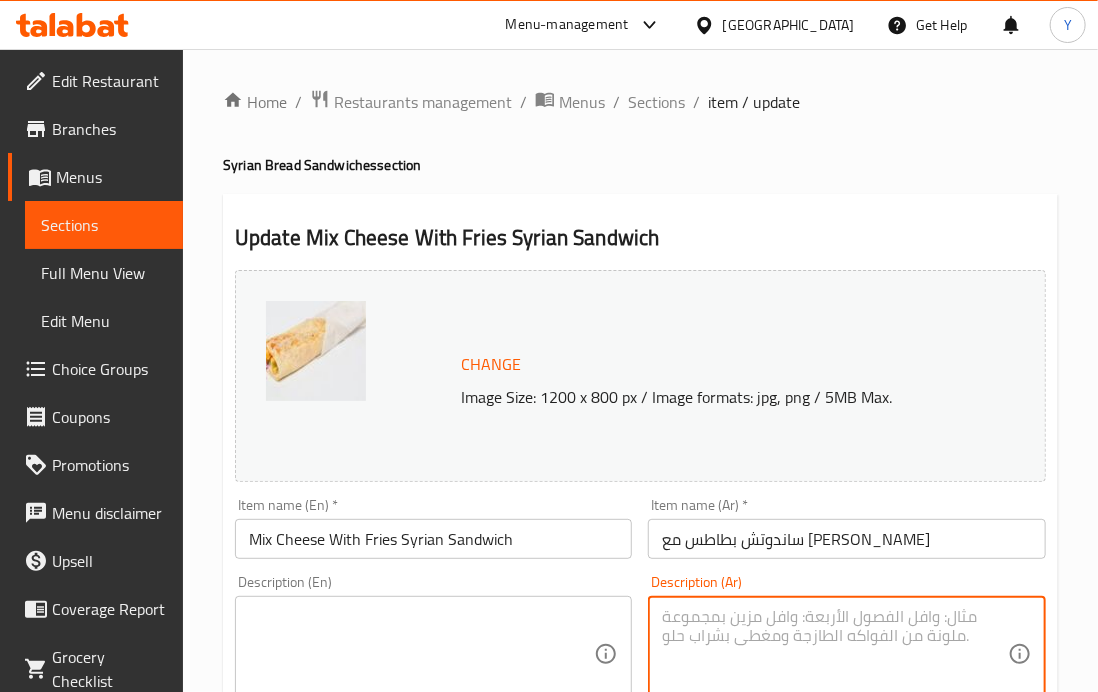 paste on "ساندوتش بطاطس مع ميكس جبن موتزاريلا وشيدر فى عيش سورى" 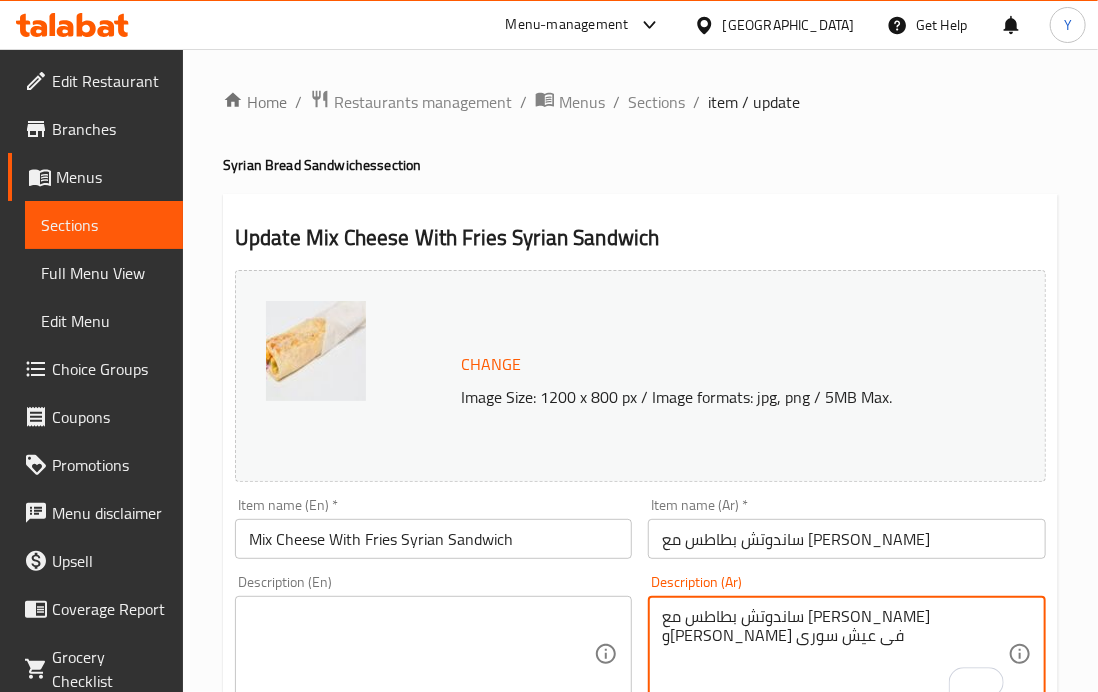 click on "ساندوتش بطاطس مع ميكس جبن موتزاريلا وشيدر فى عيش سورى" at bounding box center (834, 654) 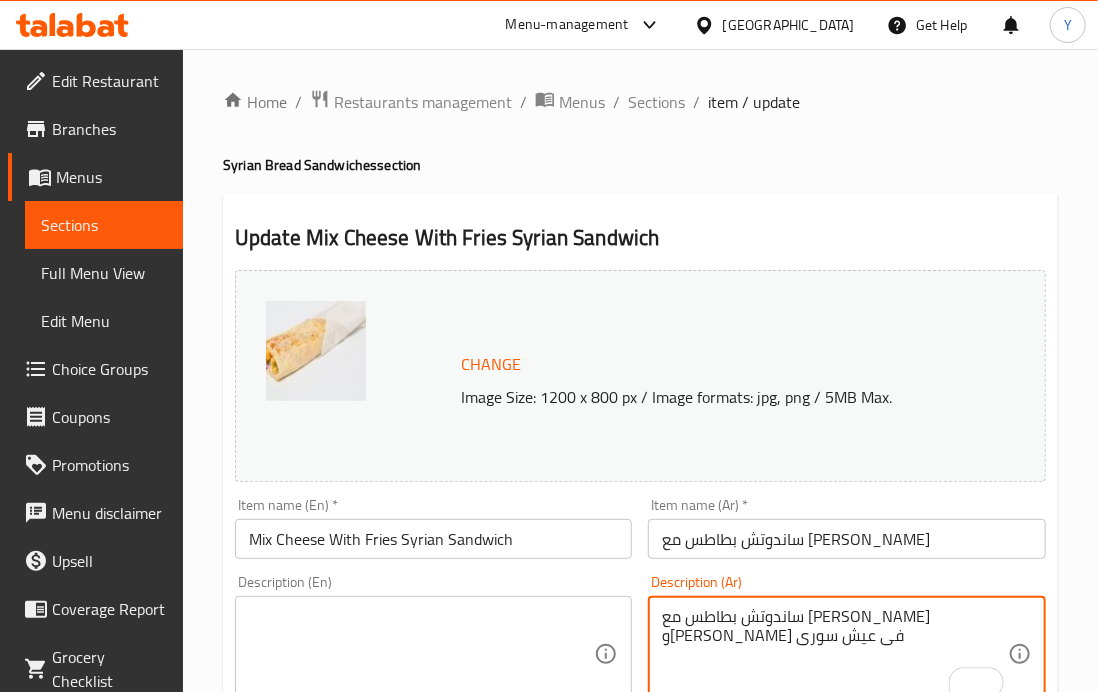type on "ساندوتش بطاطس مع ميكس جبن موتزاريلا وشيدر فى عيش سورى" 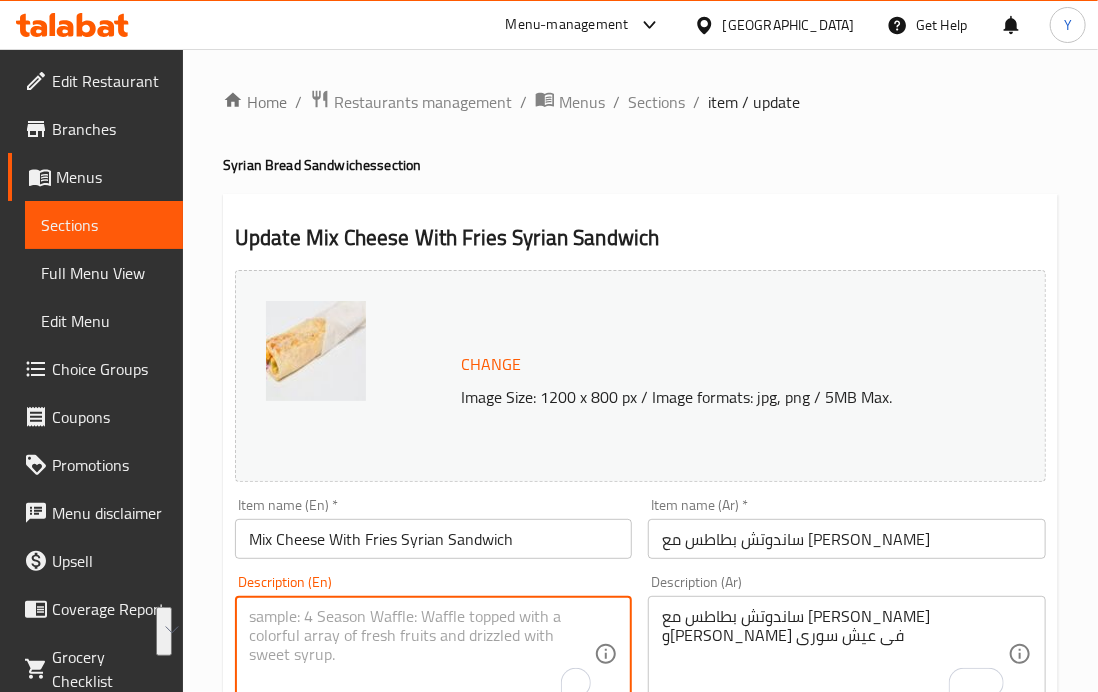 click at bounding box center (421, 654) 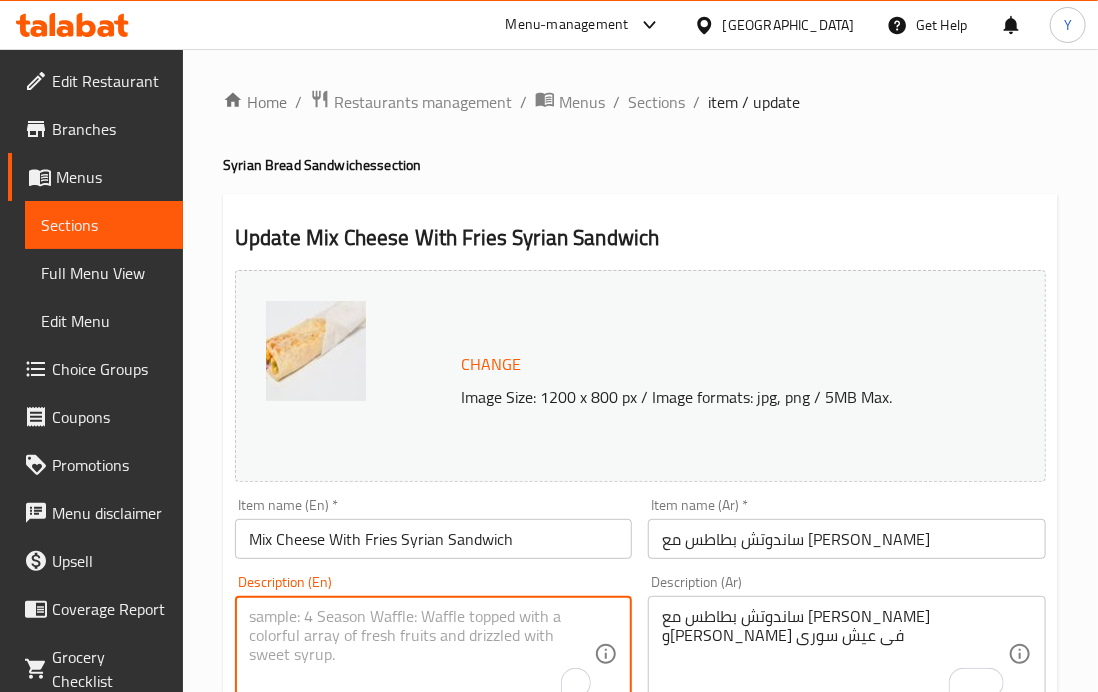 paste on "Potato sandwich with a mix of mozzarella and cheddar cheese in Syrian bread" 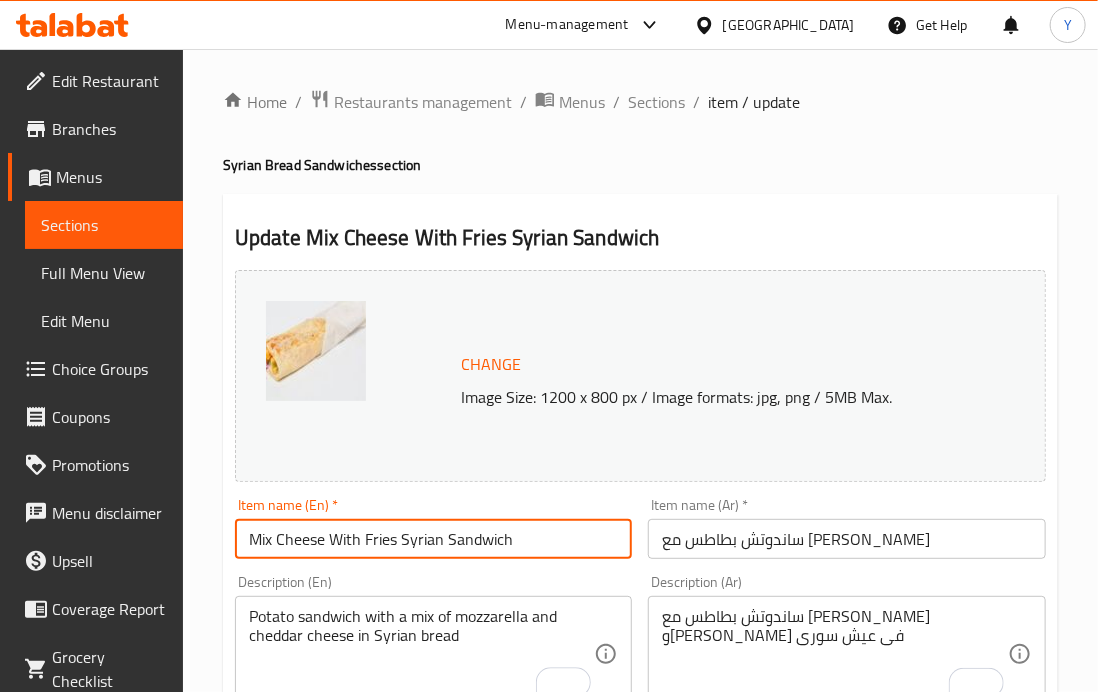click on "Mix Cheese With Fries Syrian Sandwich" at bounding box center [433, 539] 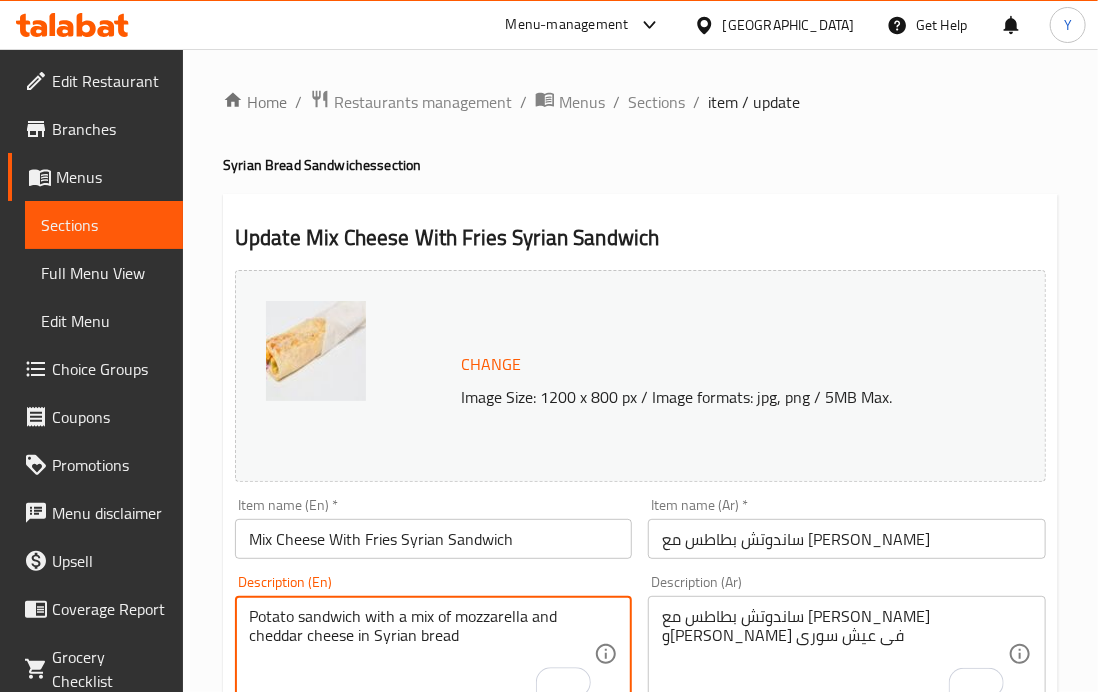 click on "Potato sandwich with a mix of mozzarella and cheddar cheese in Syrian bread" at bounding box center [421, 654] 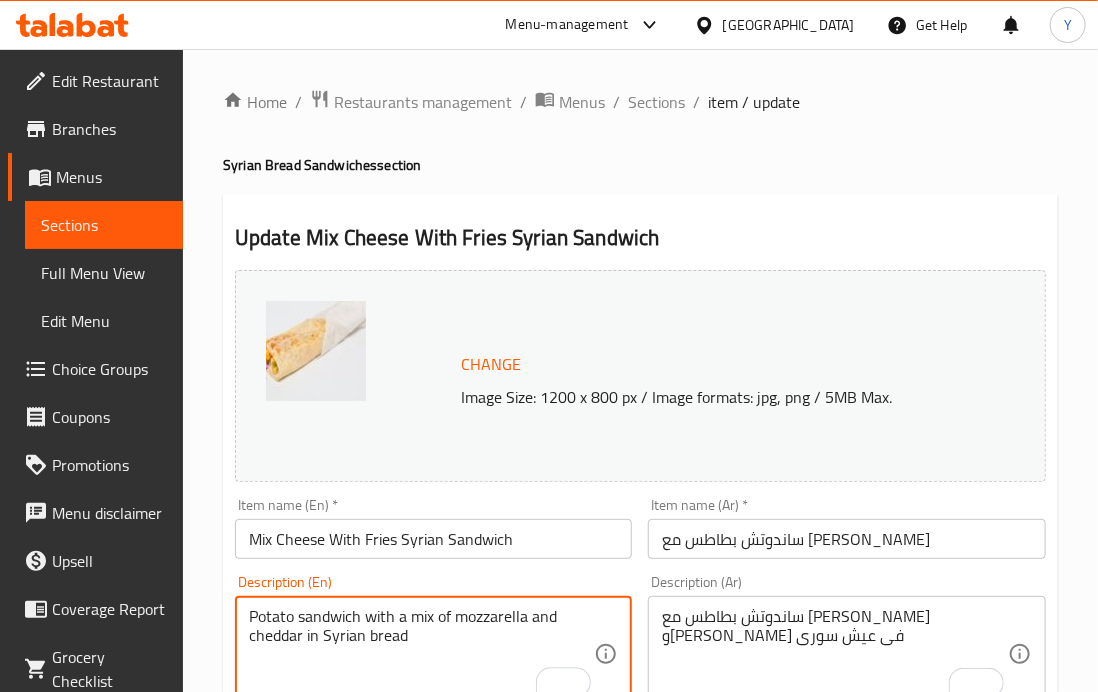 click on "Potato sandwich with a mix of mozzarella and cheddar in Syrian bread" at bounding box center (421, 654) 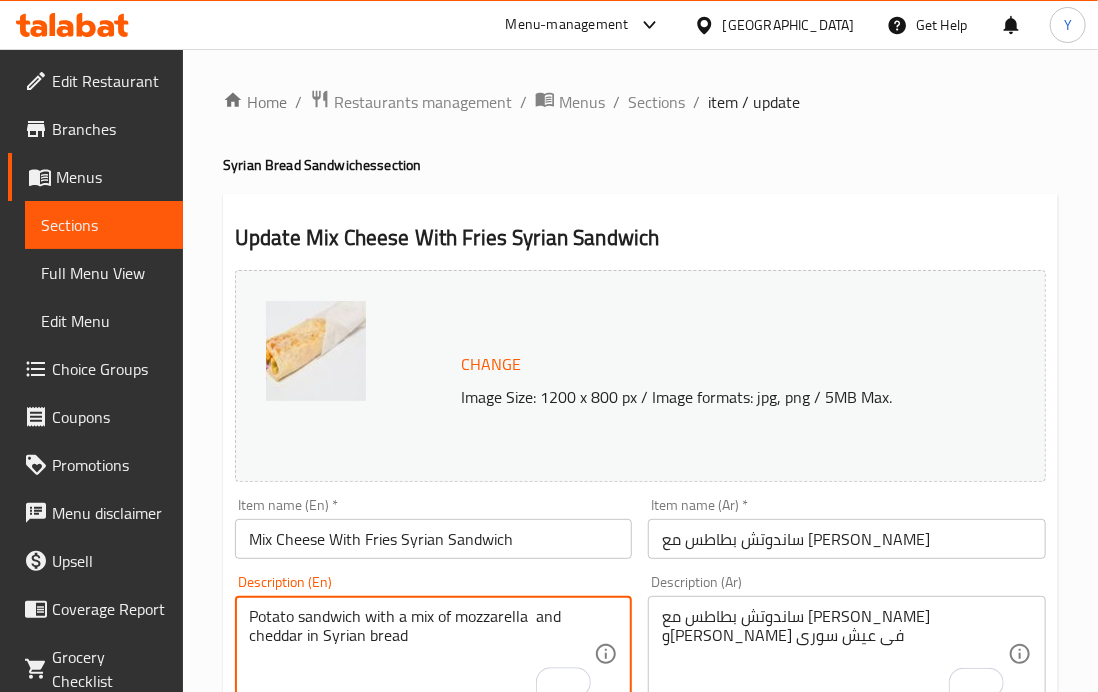 paste on "cheese" 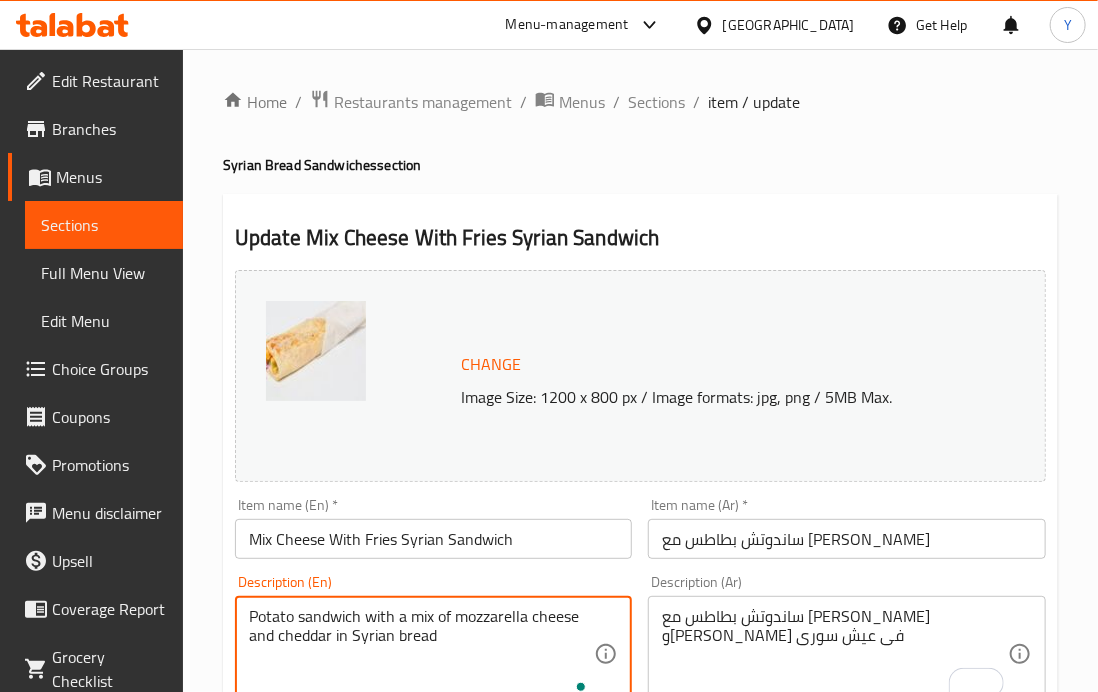type on "Potato sandwich with a mix of mozzarella cheese  and cheddar in Syrian bread" 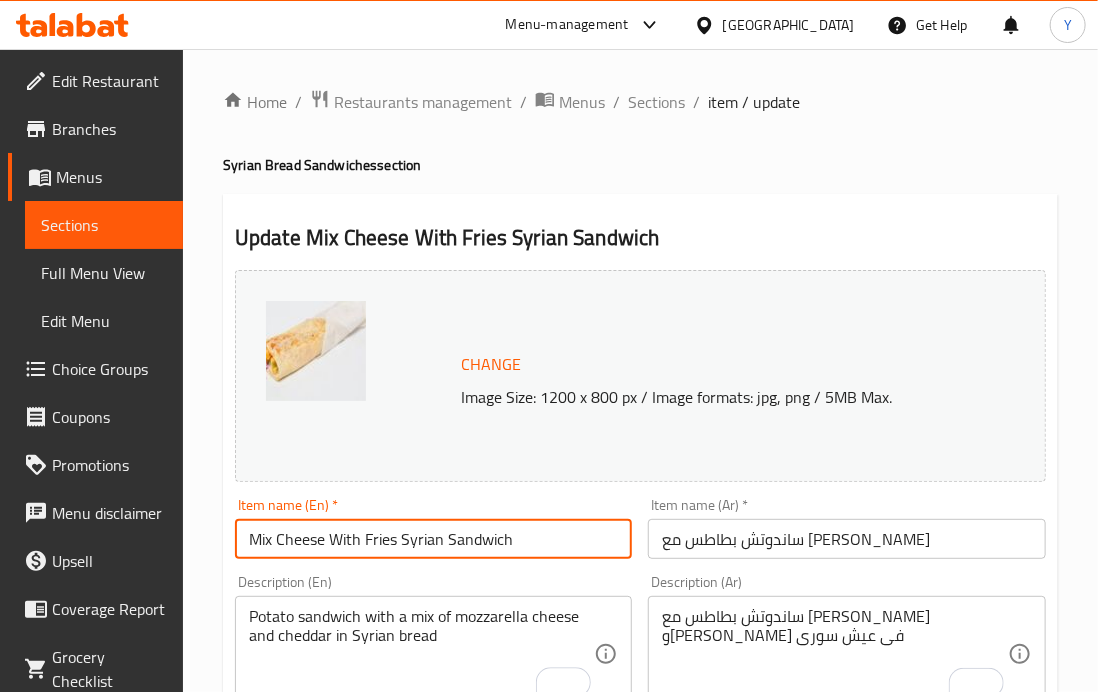 click on "Update" at bounding box center (330, 1355) 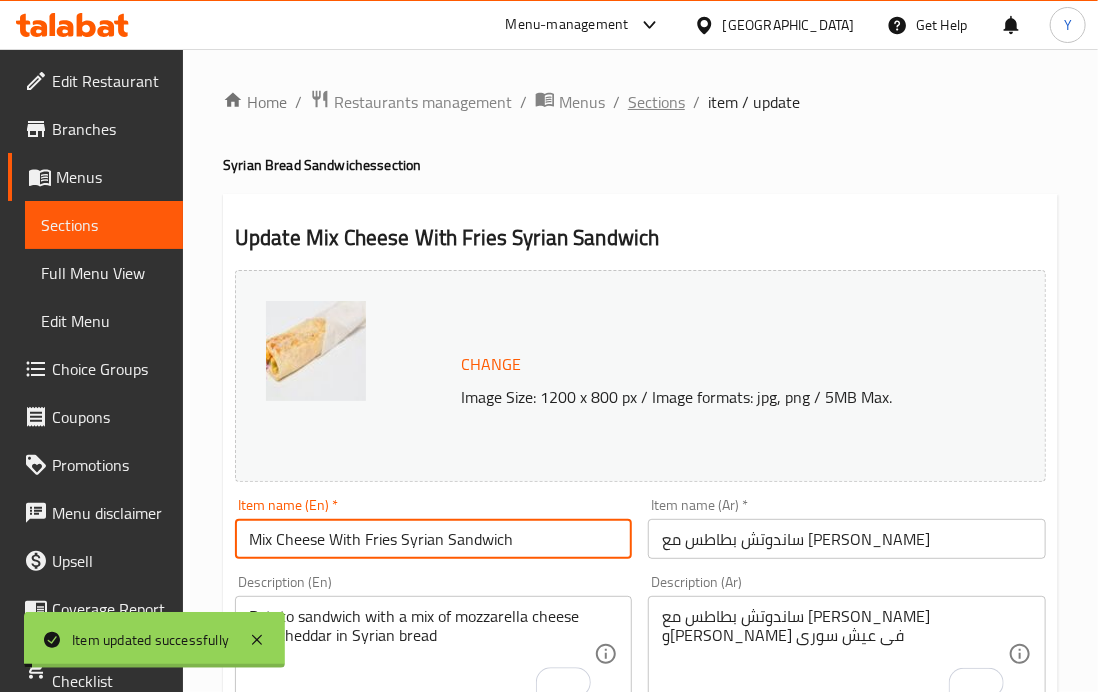 click on "Sections" at bounding box center (656, 102) 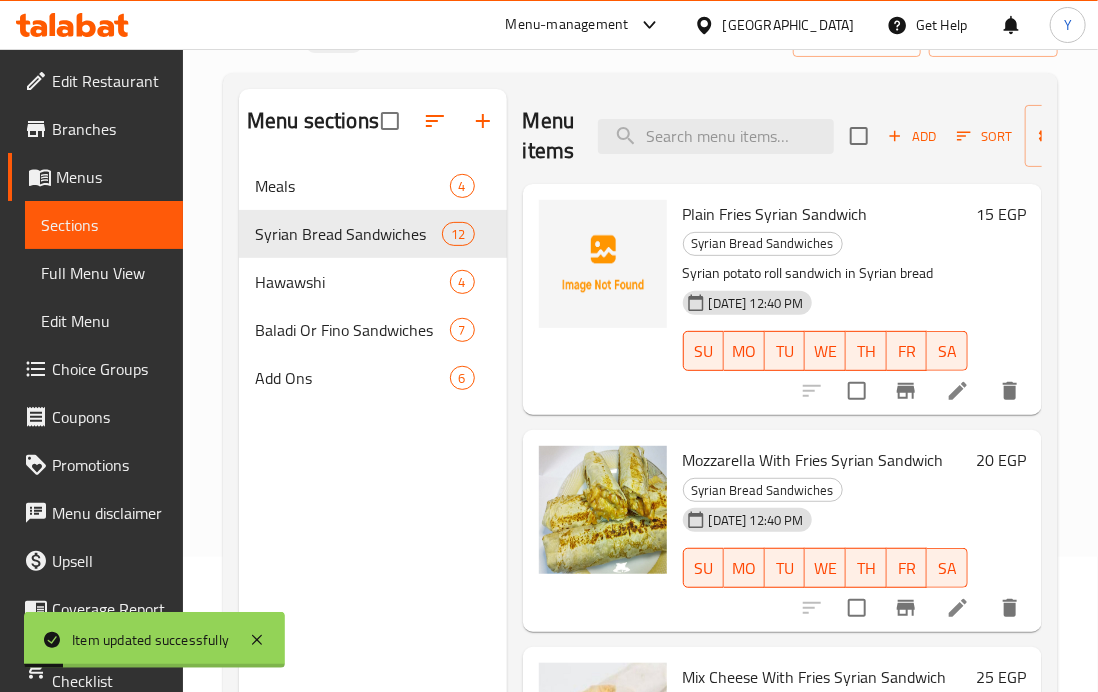 scroll, scrollTop: 280, scrollLeft: 0, axis: vertical 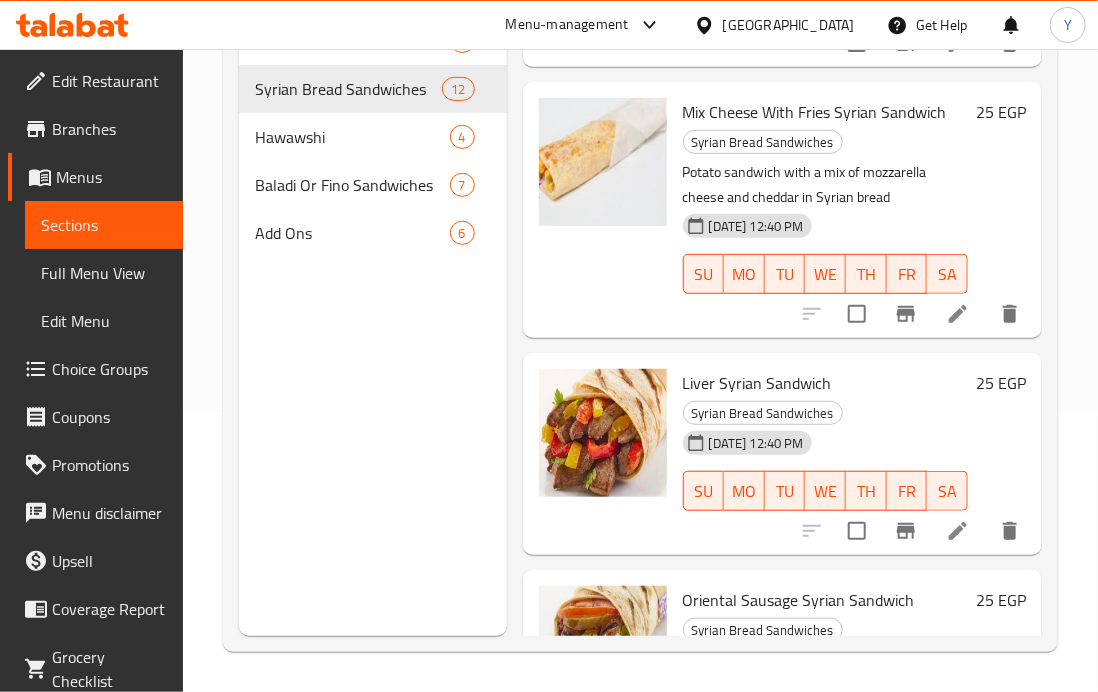 click on "Liver Syrian Sandwich   Syrian Bread Sandwiches" at bounding box center [825, 397] 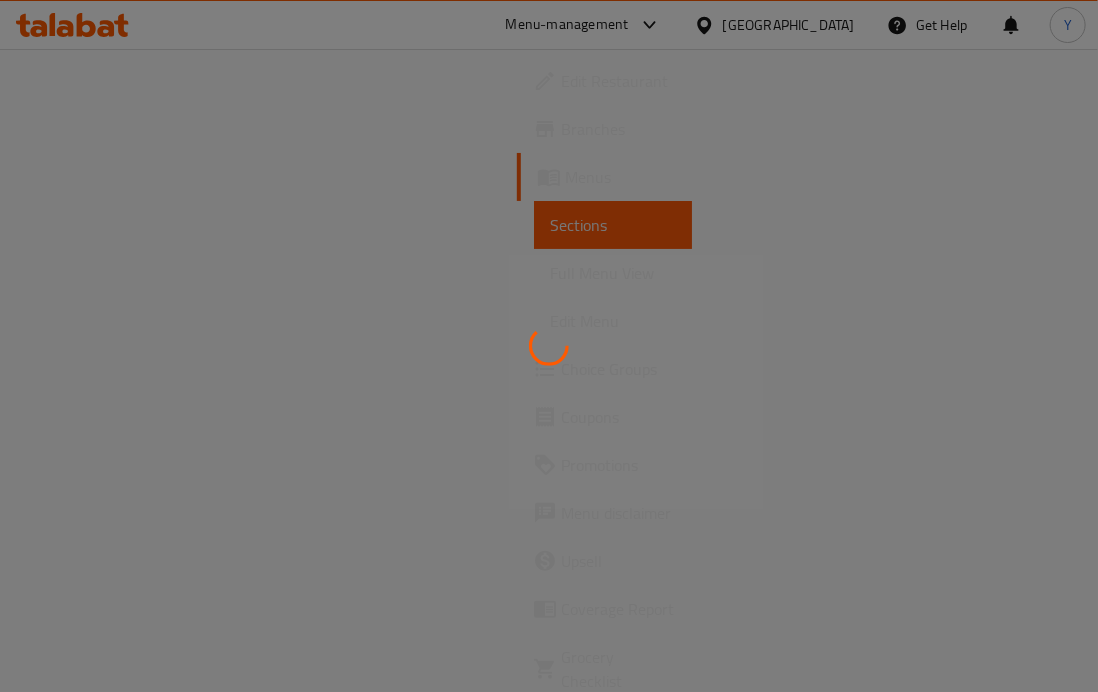 scroll, scrollTop: 0, scrollLeft: 0, axis: both 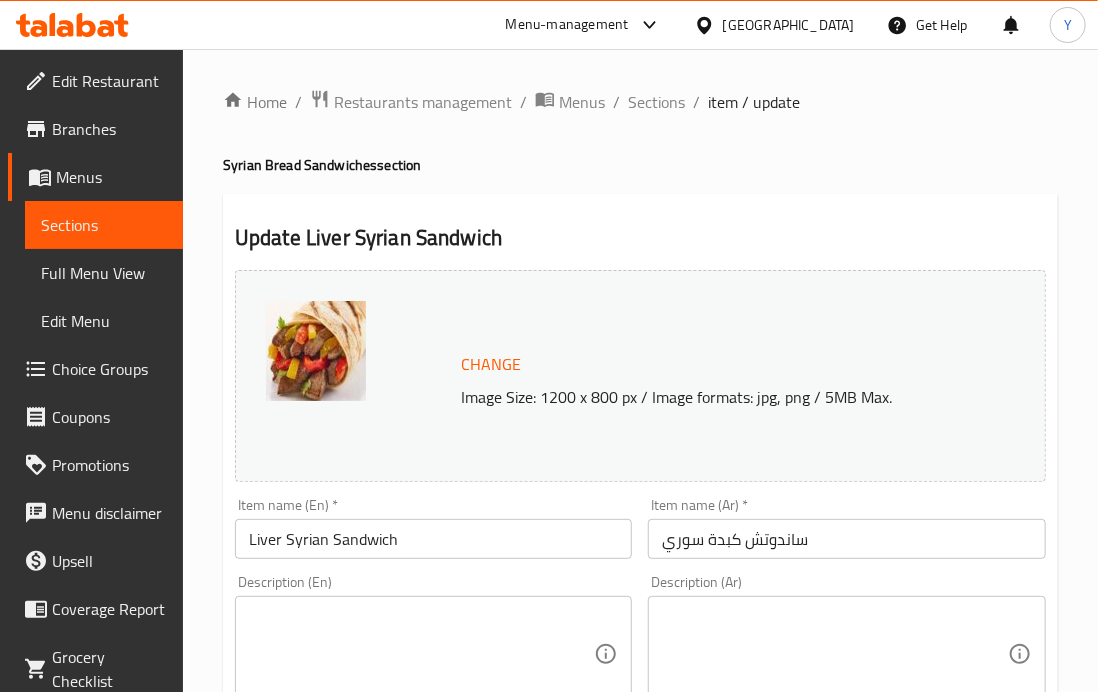 click at bounding box center (834, 654) 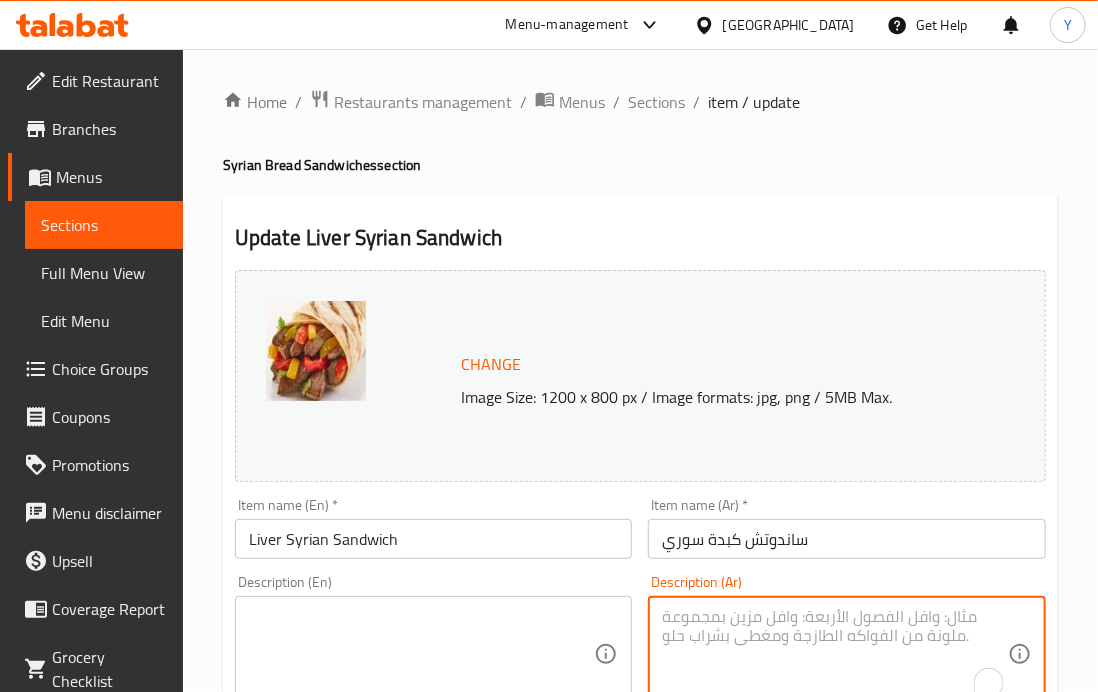 paste on "ساندوتش  كبدة فى عيش سورى رول" 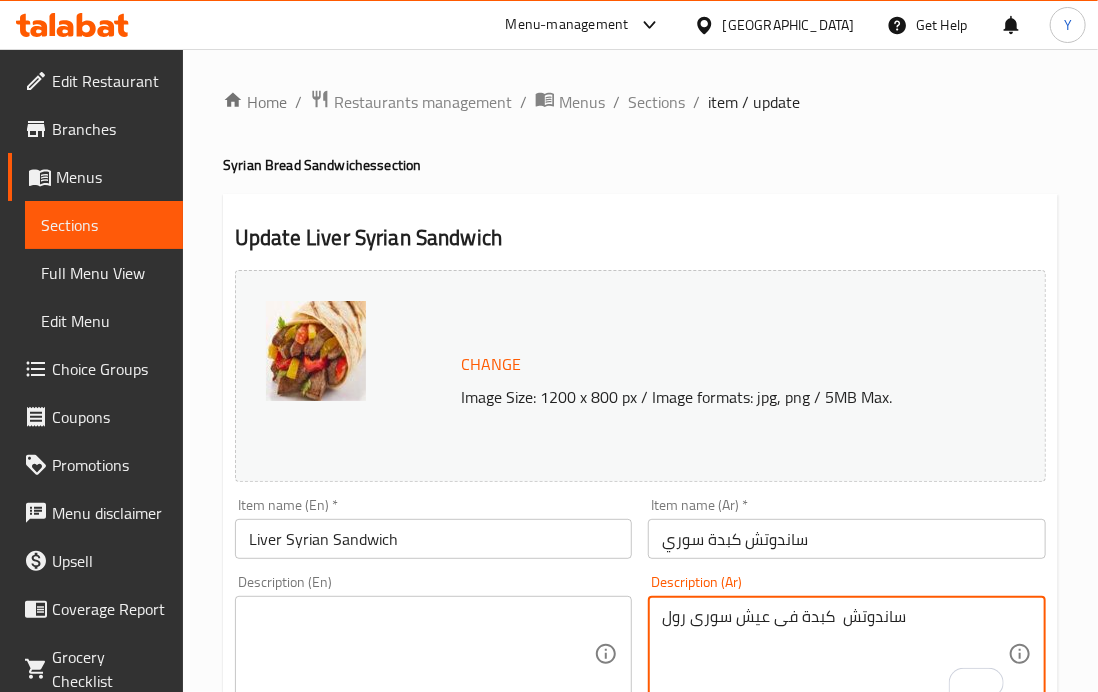 type on "ساندوتش  كبدة فى عيش سورى رول" 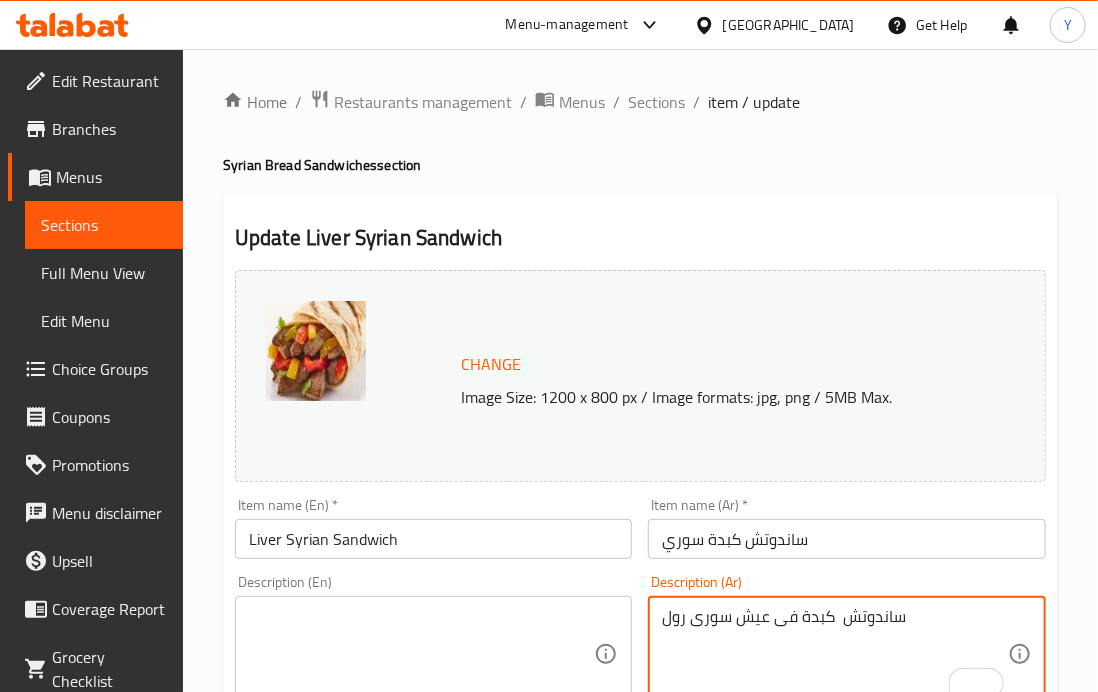 click at bounding box center (421, 654) 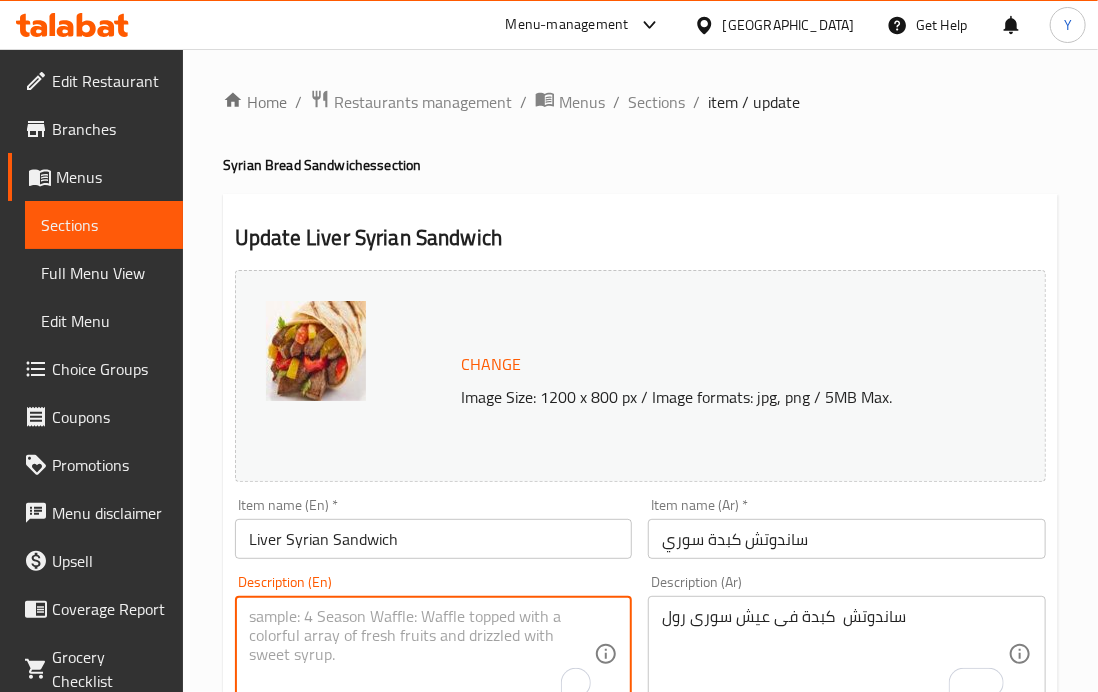 paste on "Liver sandwich in Syrian bread roll" 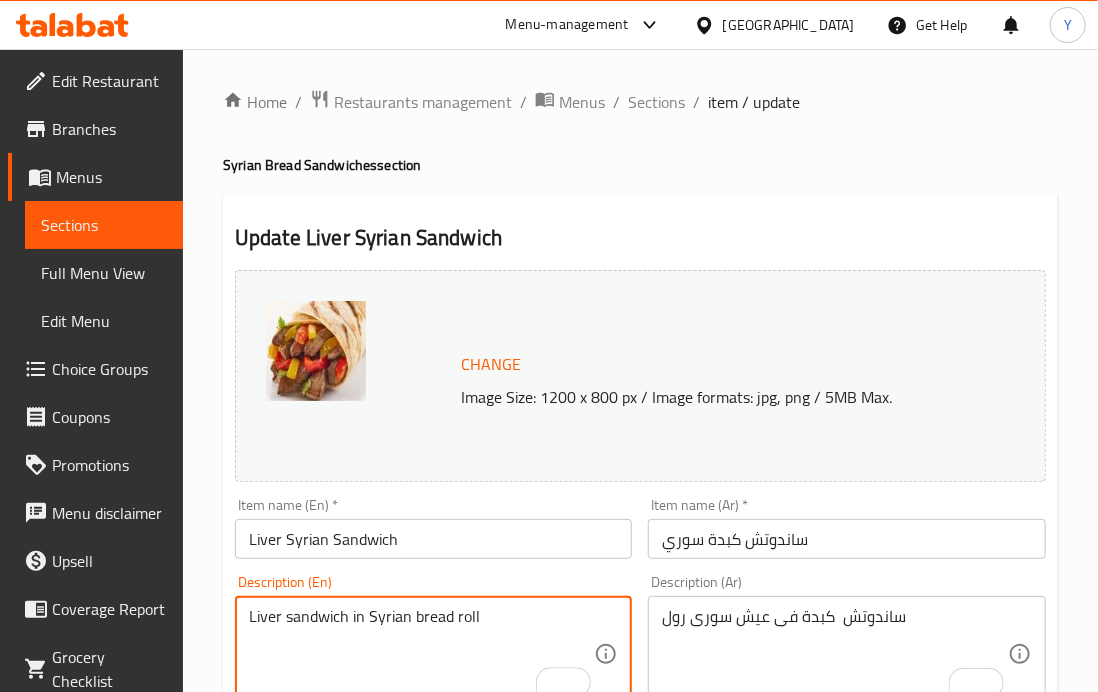 type on "Liver sandwich in Syrian bread roll" 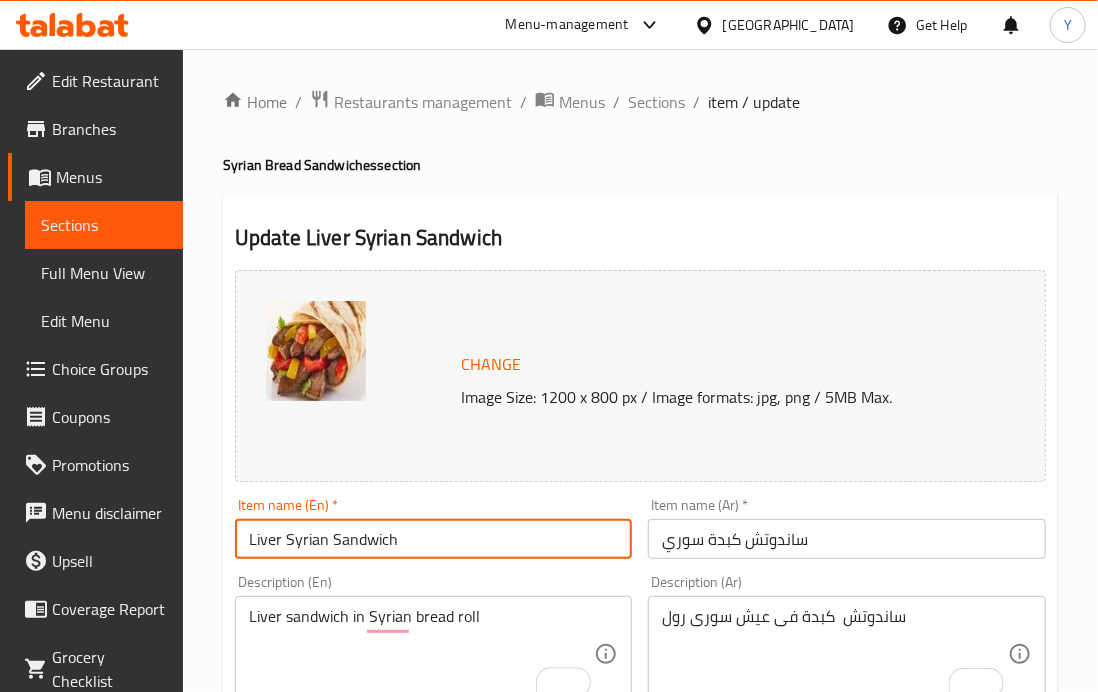 click on "Liver Syrian Sandwich" at bounding box center (433, 539) 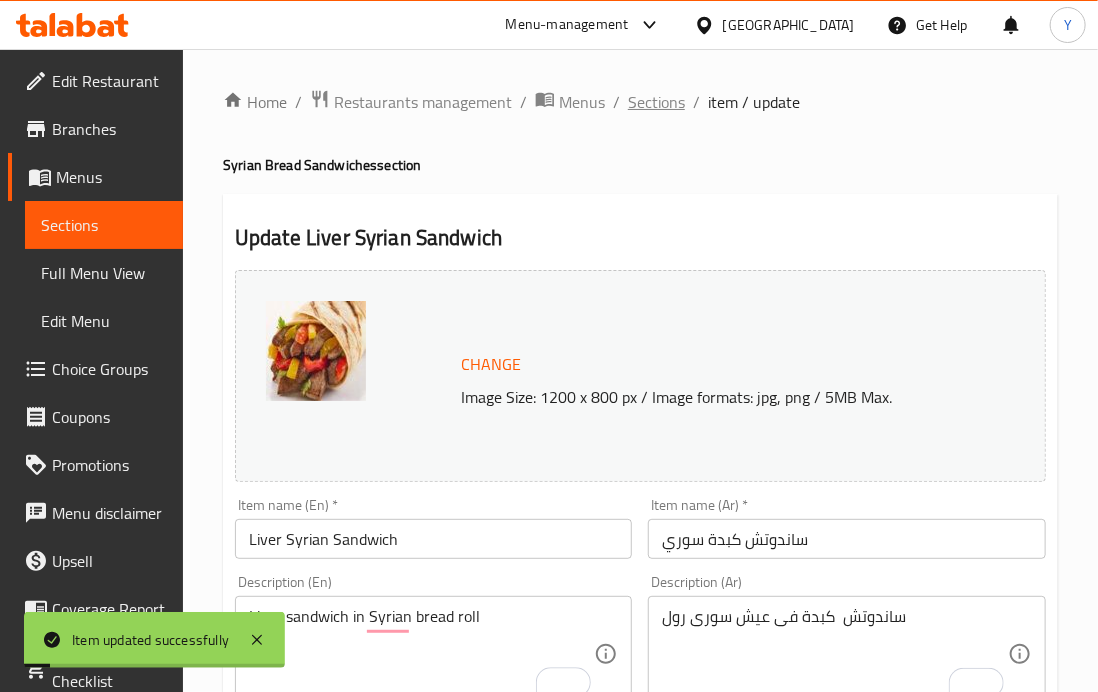 click on "Sections" at bounding box center (656, 102) 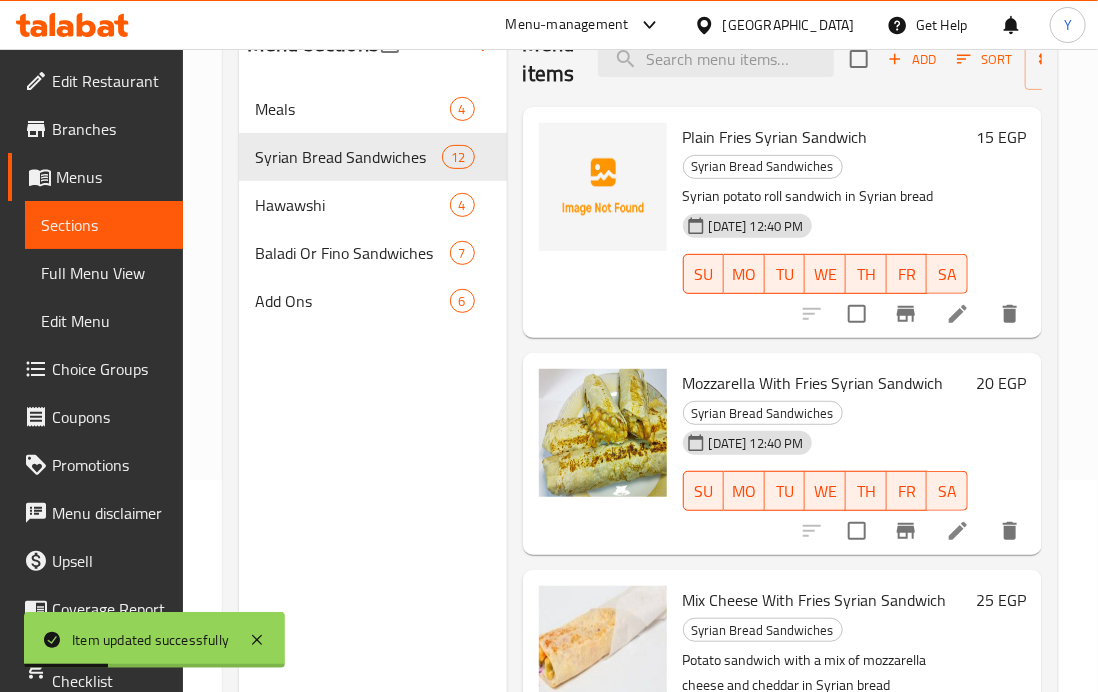 scroll, scrollTop: 280, scrollLeft: 0, axis: vertical 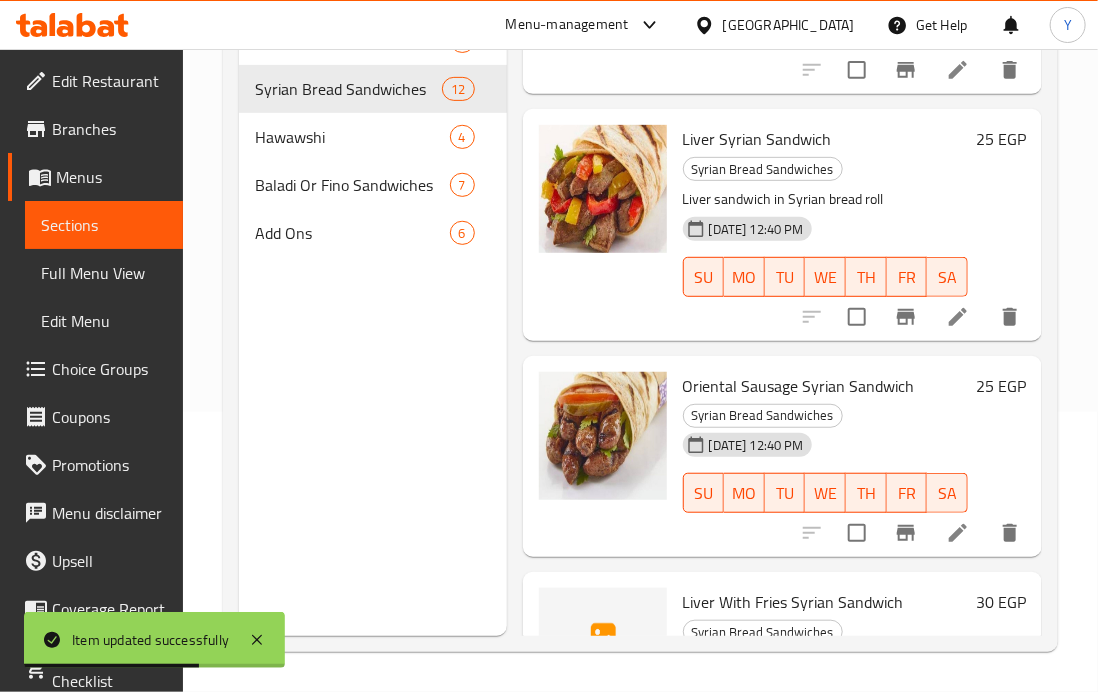 click at bounding box center [958, 533] 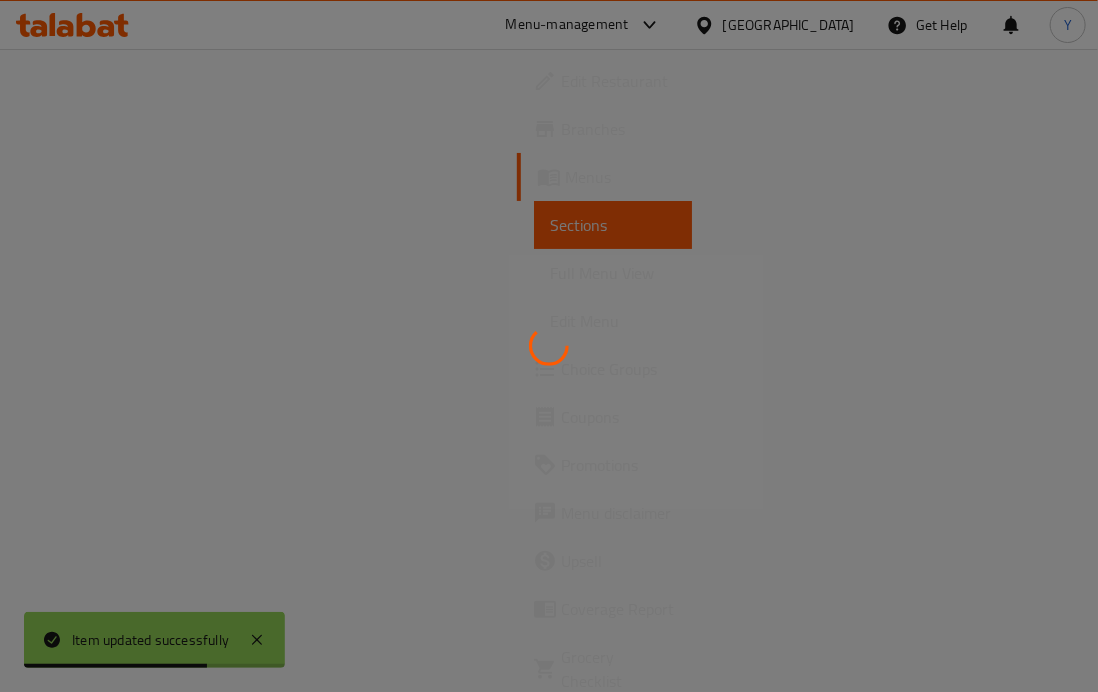 scroll, scrollTop: 0, scrollLeft: 0, axis: both 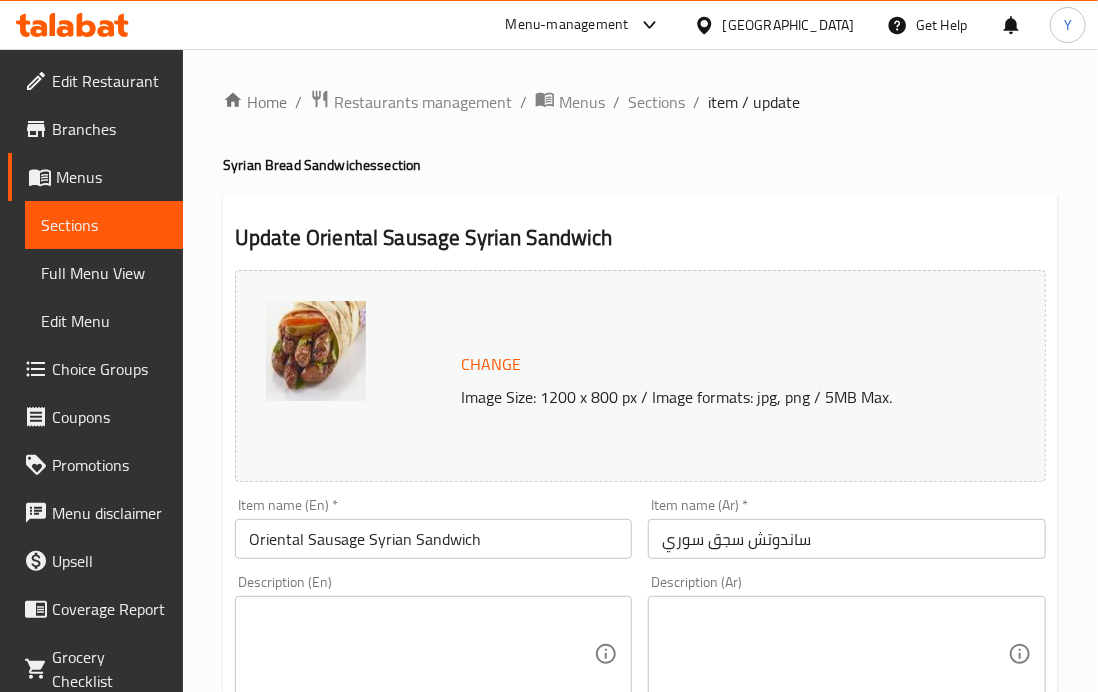 click at bounding box center [834, 654] 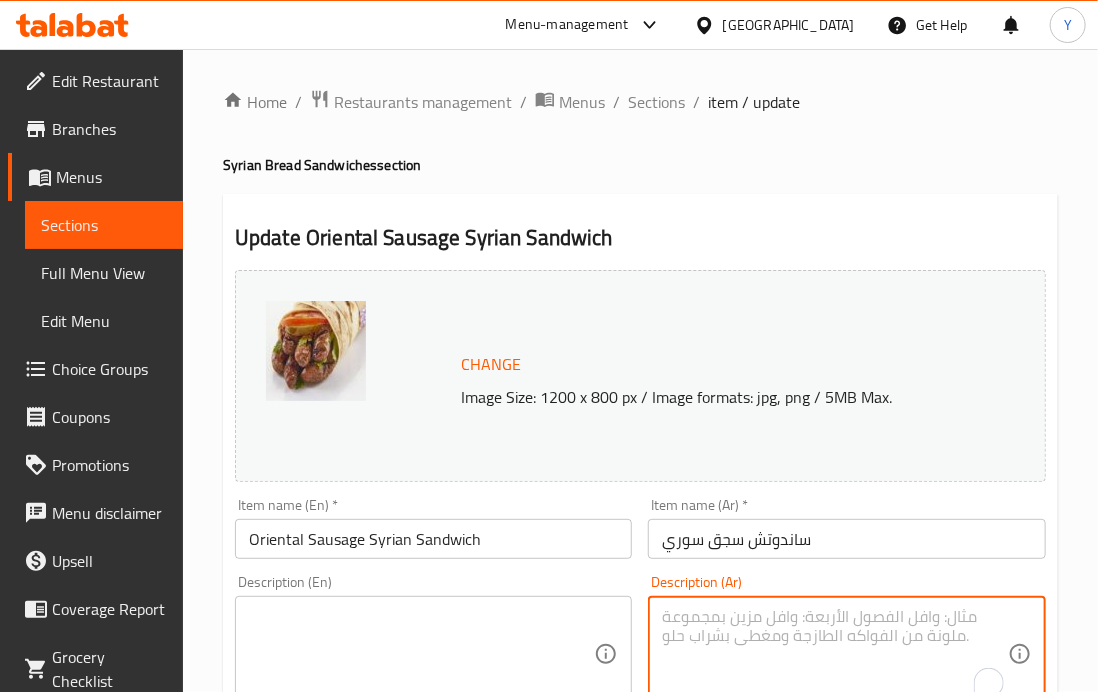 paste on "ساندوش سجق بلدى فى عيش سورى رول" 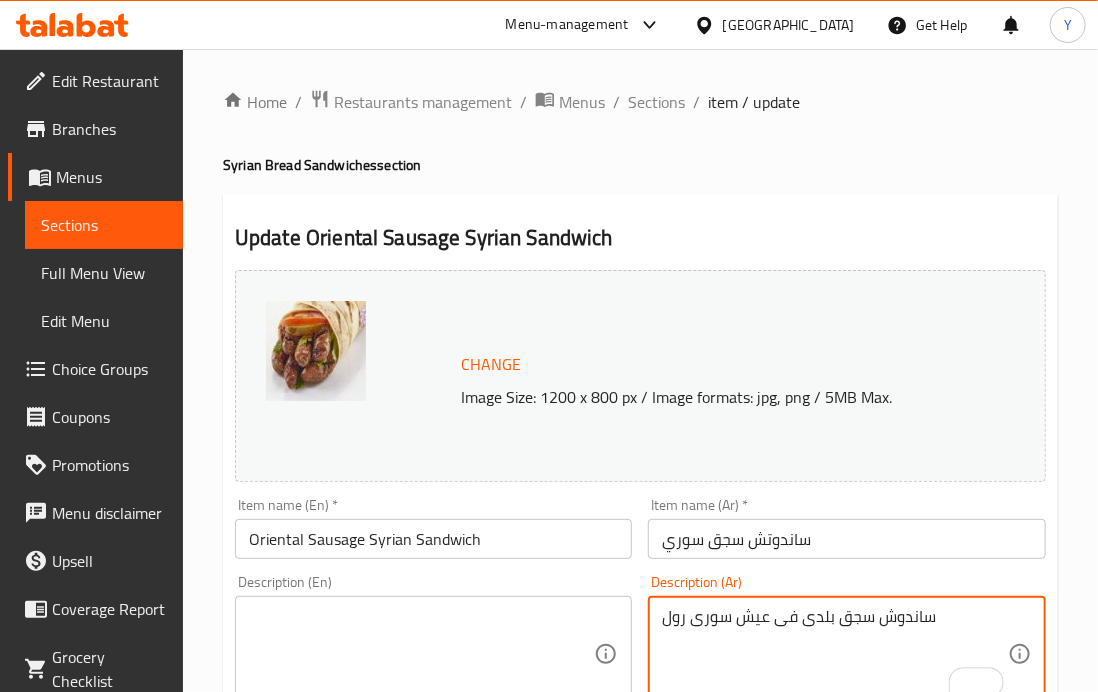 type on "ساندوش سجق بلدى فى عيش سورى رول" 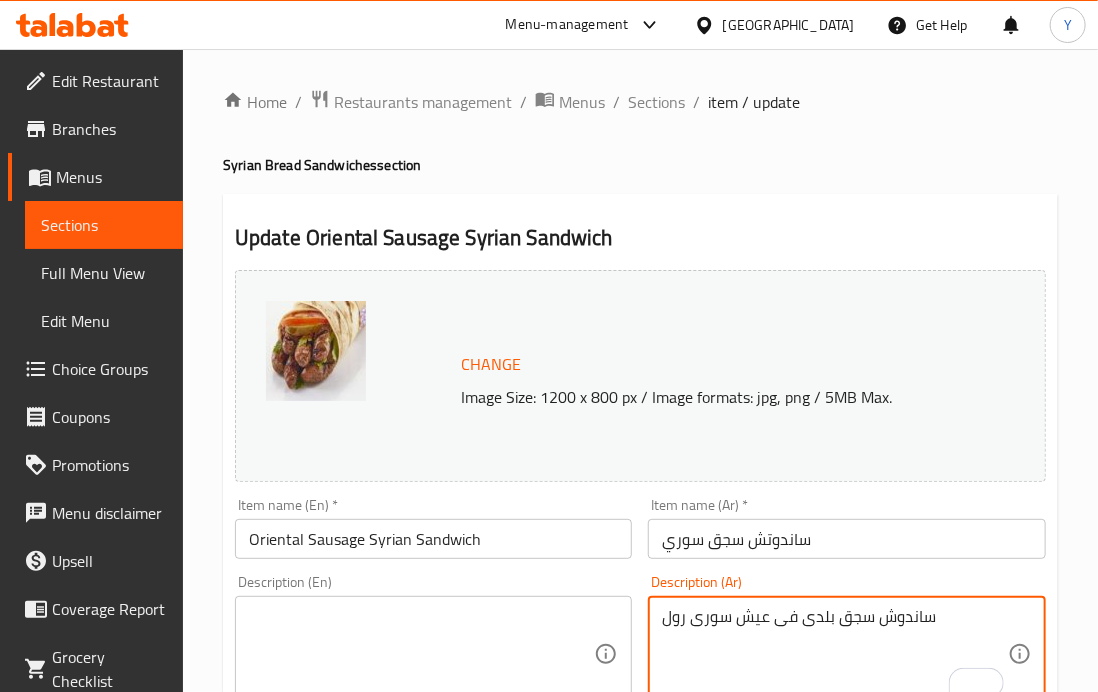 drag, startPoint x: 483, startPoint y: 619, endPoint x: 422, endPoint y: 617, distance: 61.03278 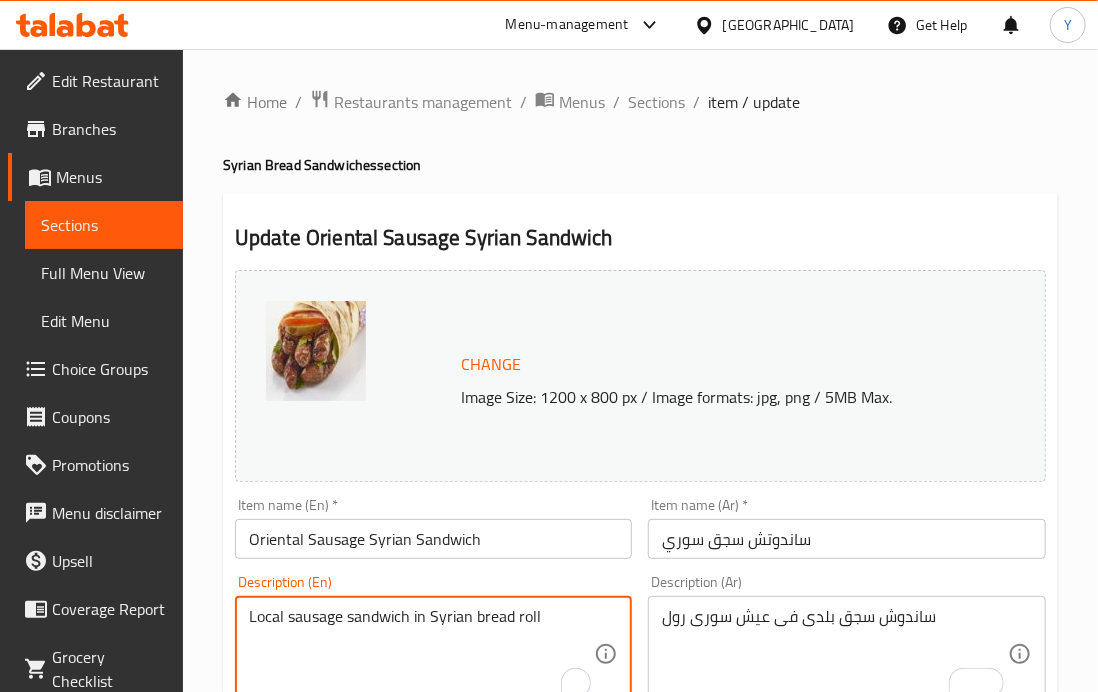 click on "Local sausage sandwich in Syrian bread roll" at bounding box center (421, 654) 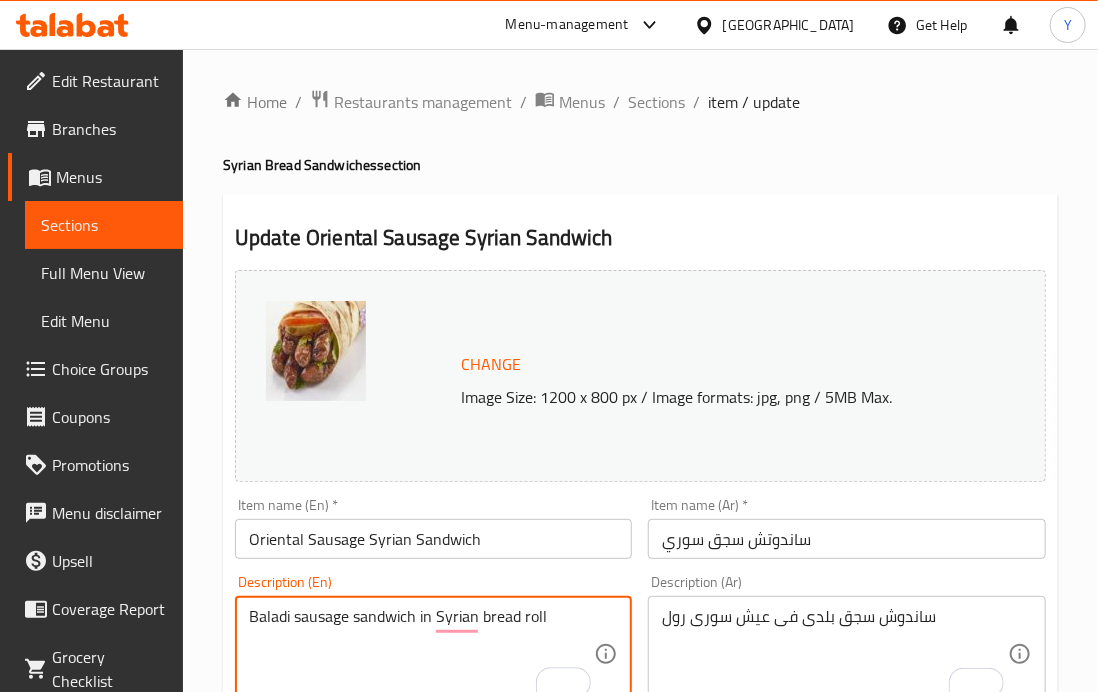 type on "Baladi sausage sandwich in Syrian bread roll" 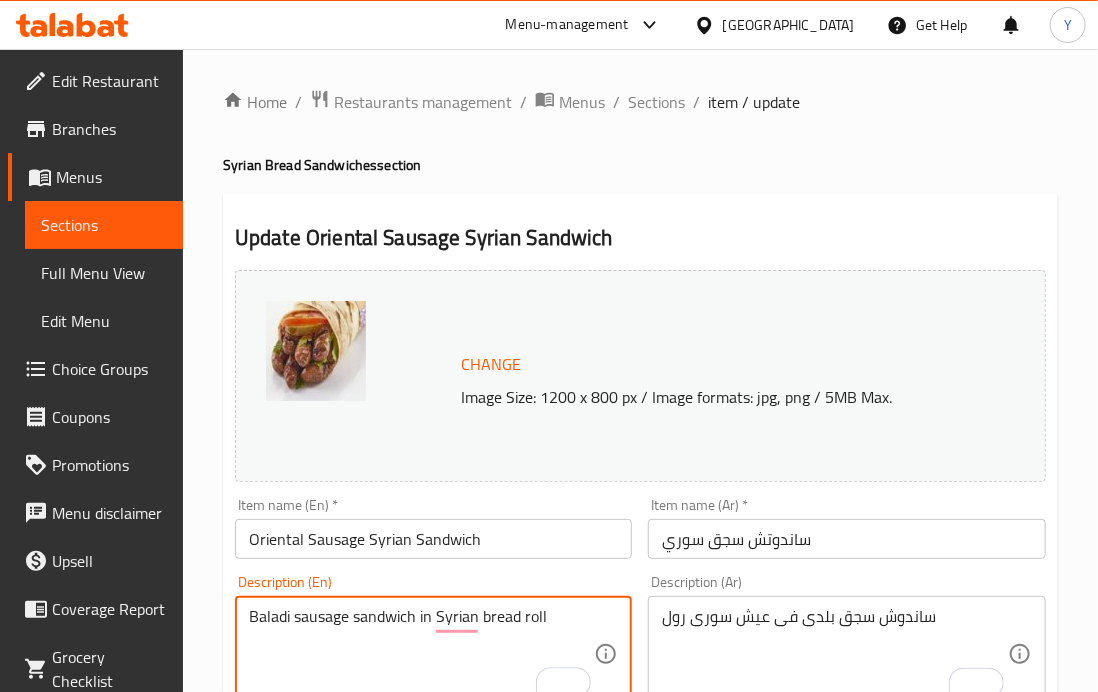click on "Item name (En)   * Oriental Sausage Syrian Sandwich Item name (En)  *" at bounding box center [433, 528] 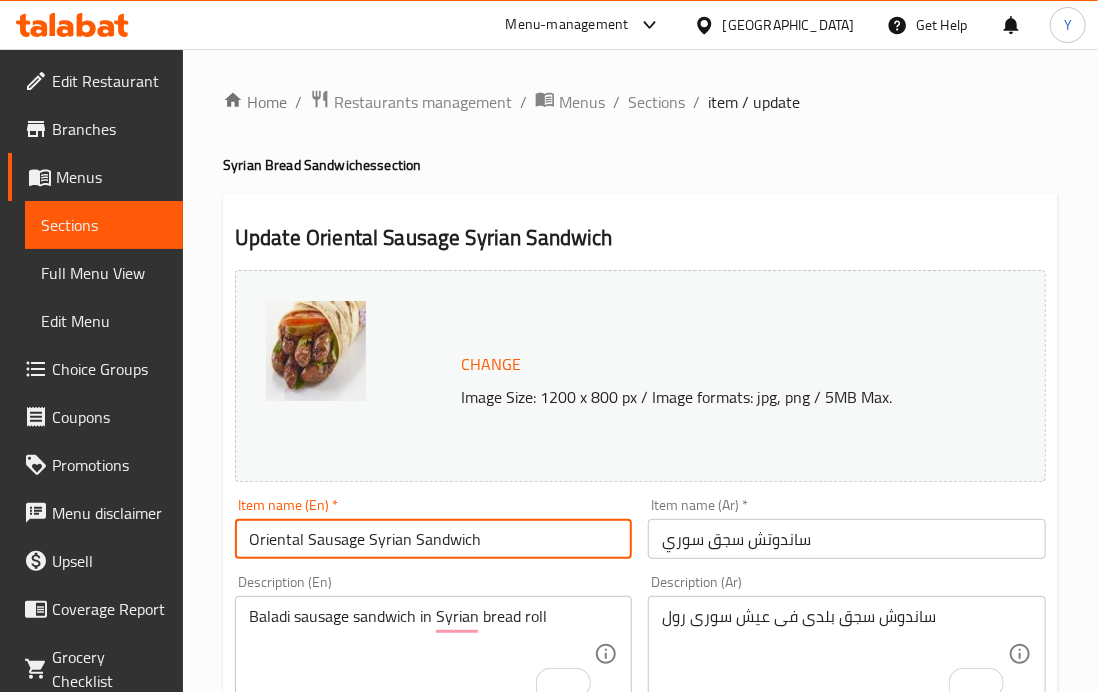 click on "Update" at bounding box center (330, 1355) 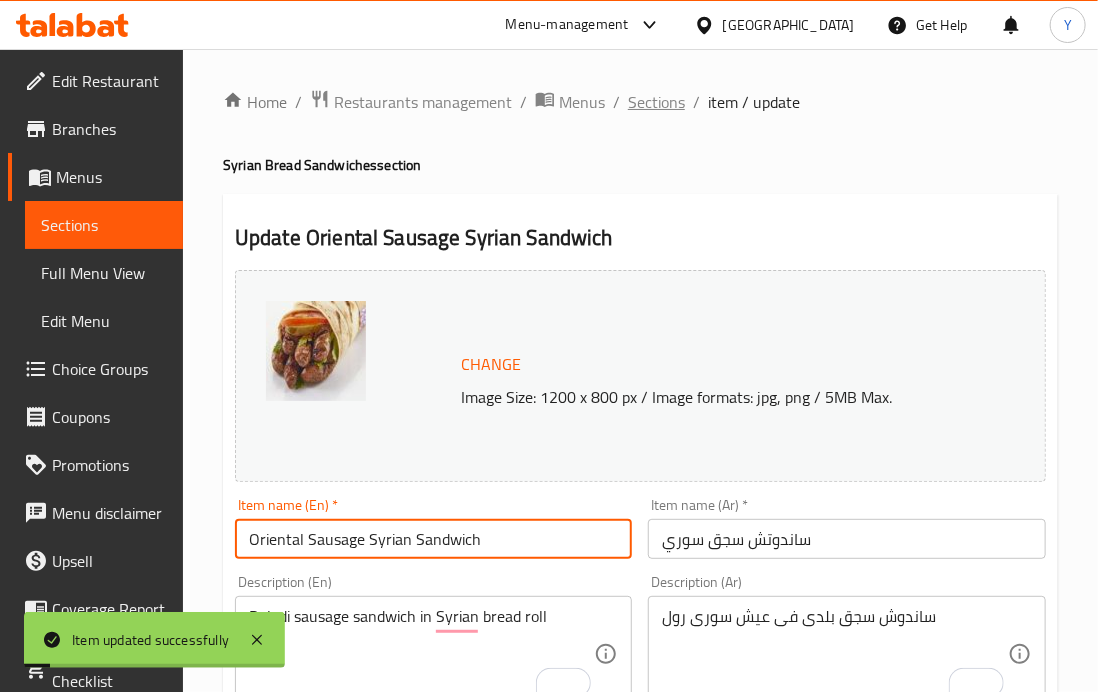 click on "Sections" at bounding box center [656, 102] 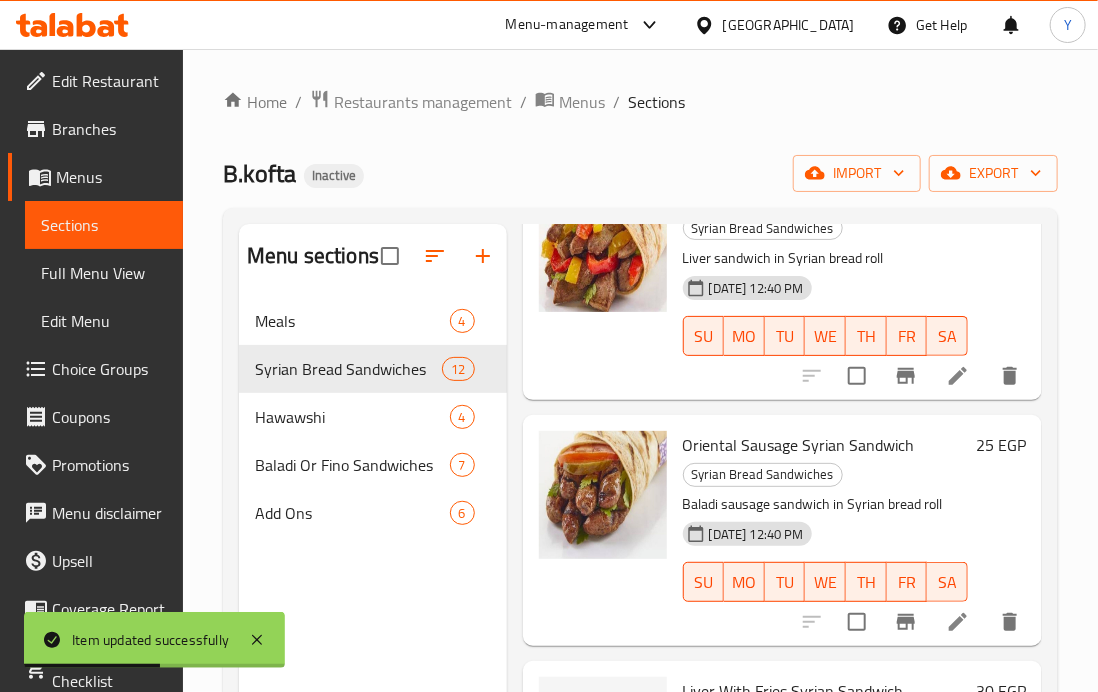 scroll, scrollTop: 976, scrollLeft: 0, axis: vertical 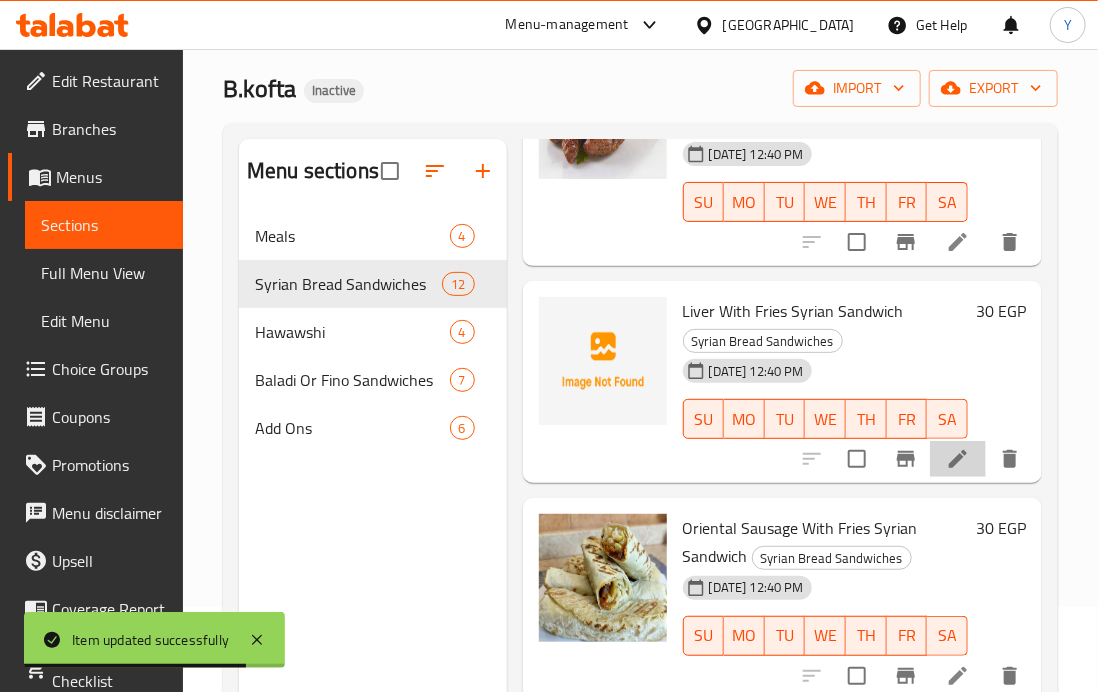 click 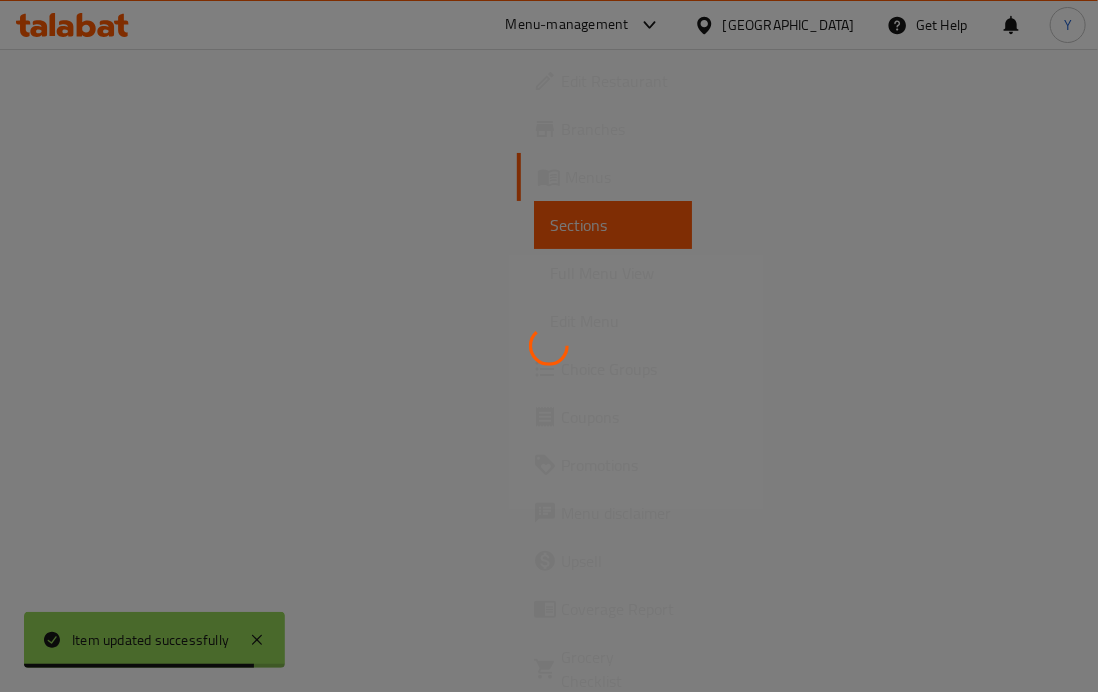scroll, scrollTop: 0, scrollLeft: 0, axis: both 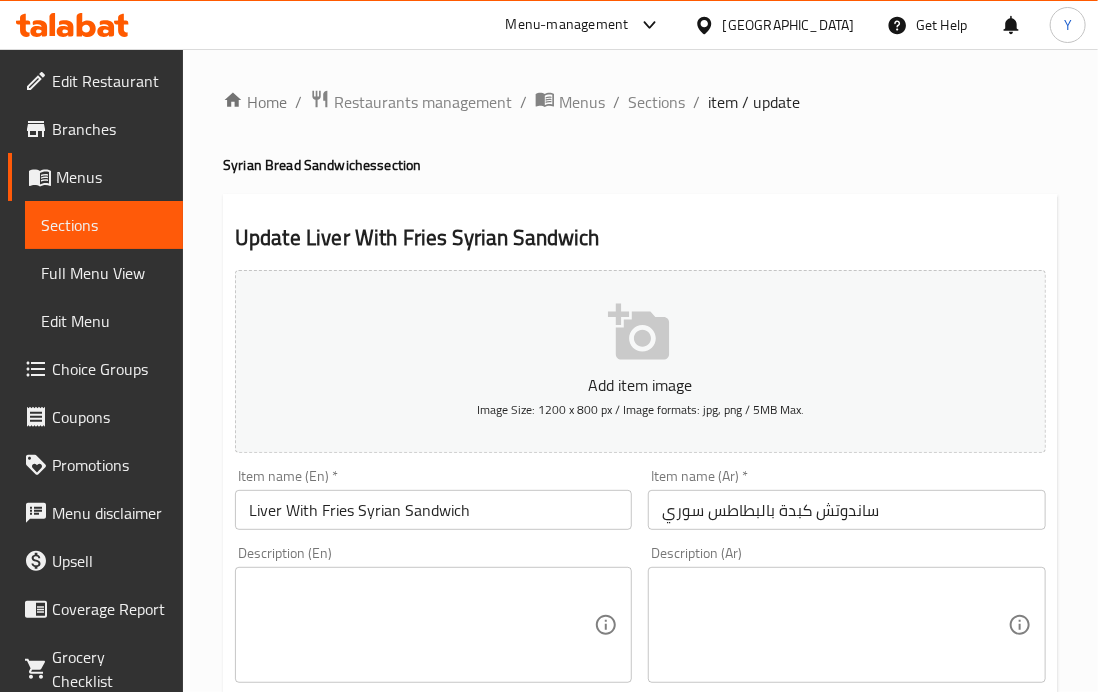 click at bounding box center [834, 625] 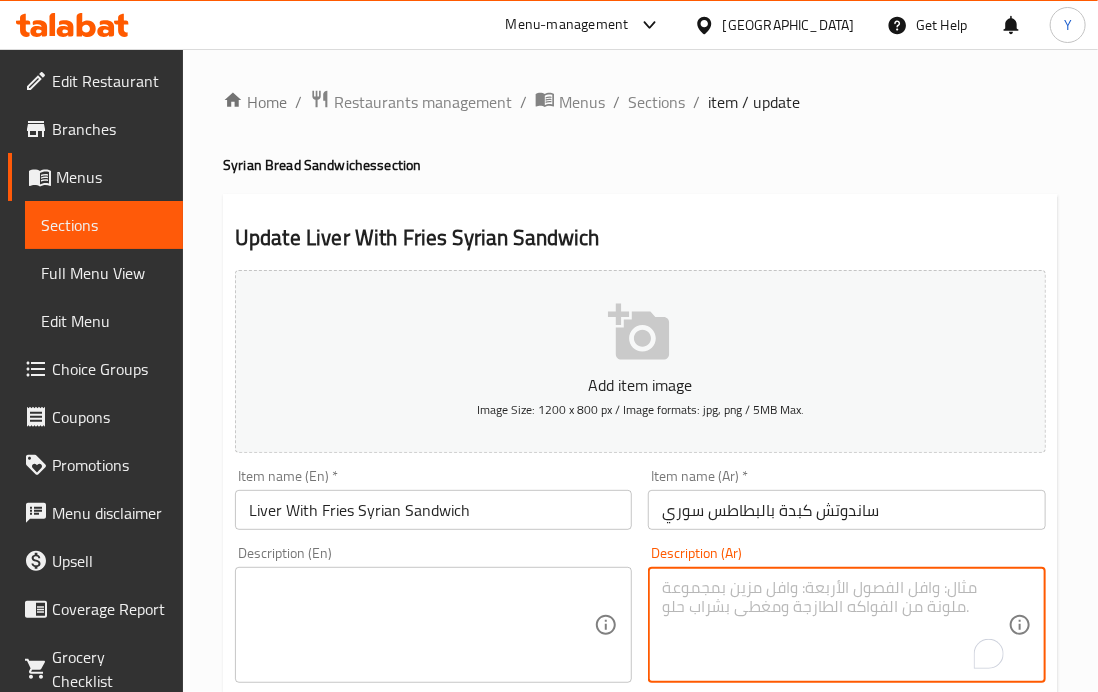 paste on "ساندوش بطاطس مع كبدة فى عيش سورى رول" 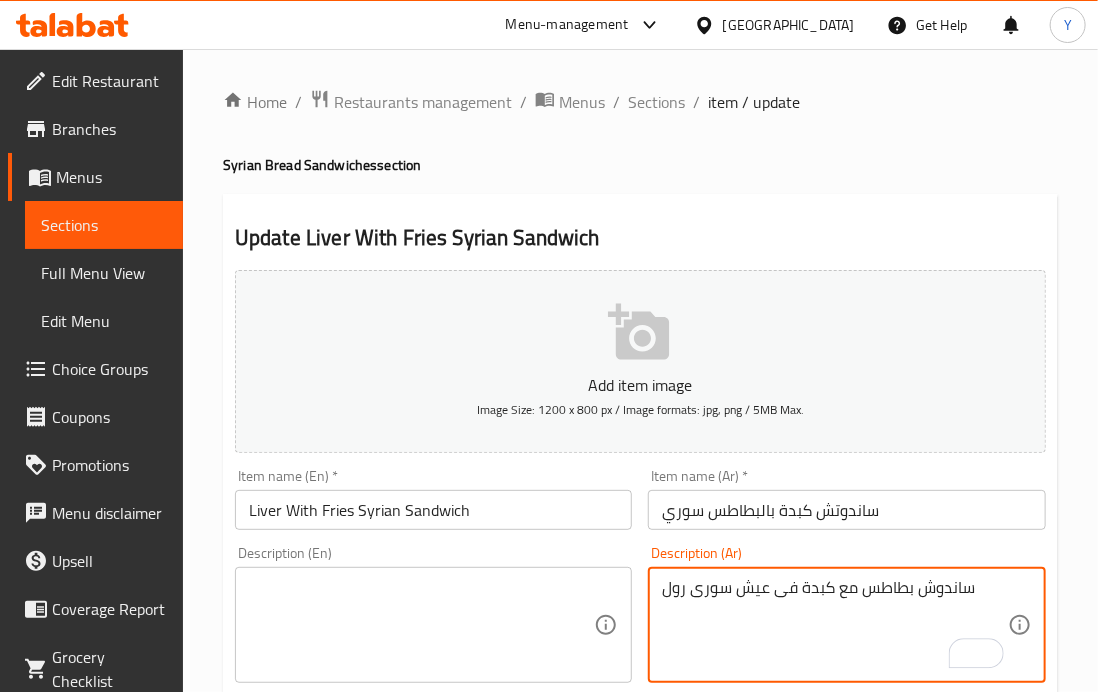 click on "ساندوش بطاطس مع كبدة فى عيش سورى رول" at bounding box center [834, 625] 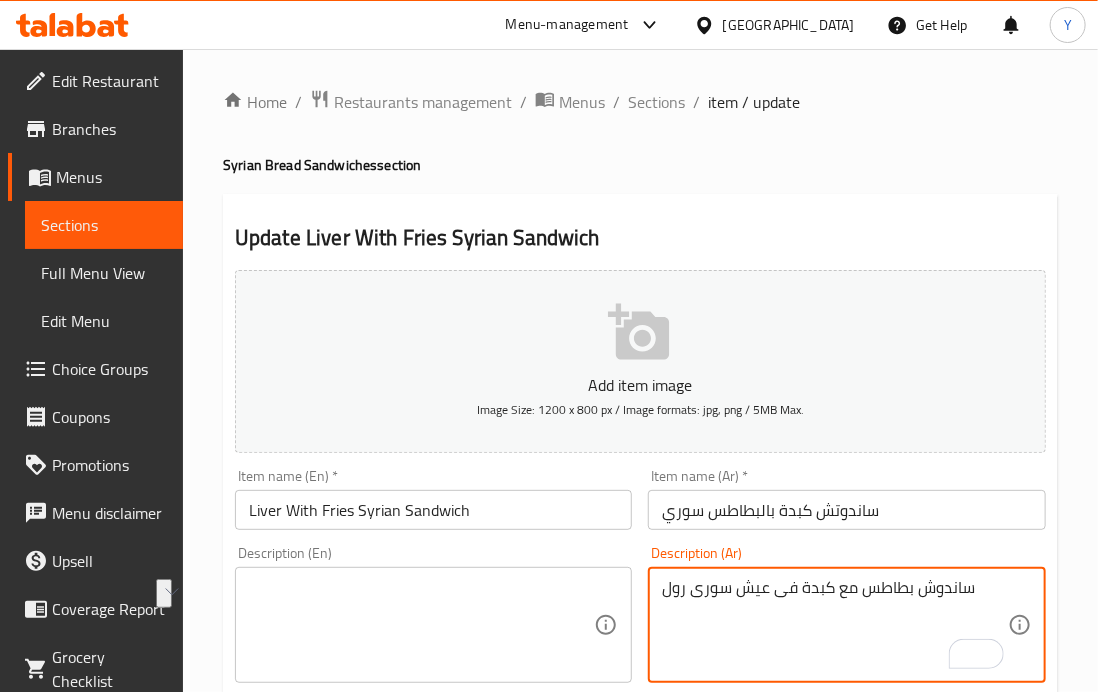 type on "ساندوش بطاطس مع كبدة فى عيش سورى رول" 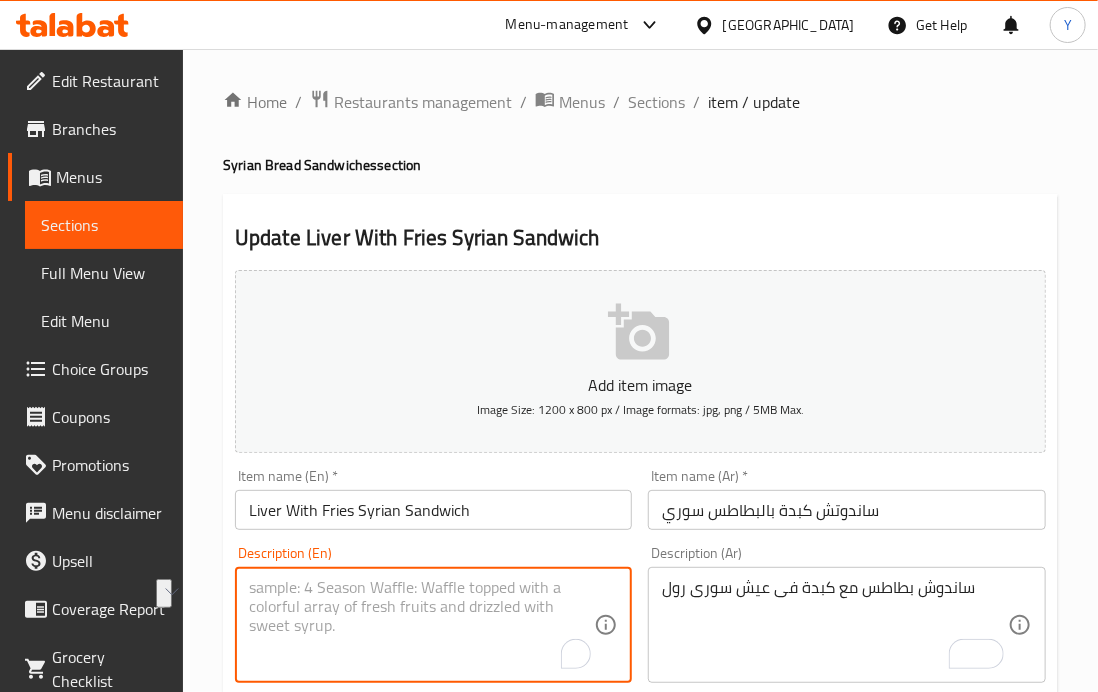 click at bounding box center [421, 625] 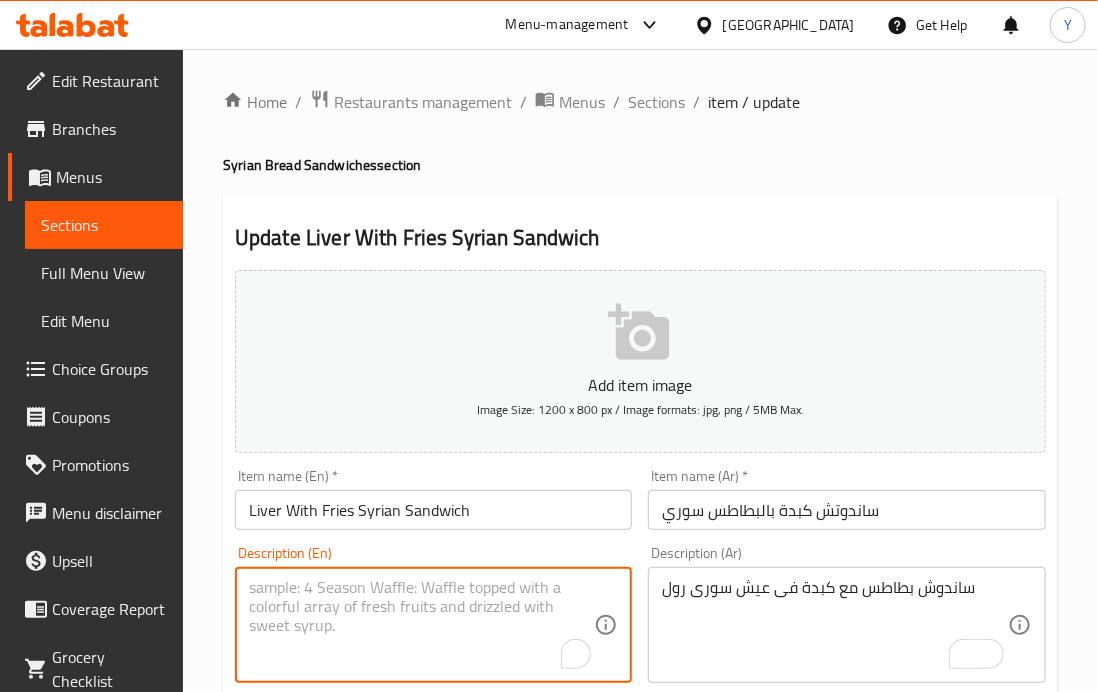 paste on "Potato and liver sandwich in Syrian bread roll" 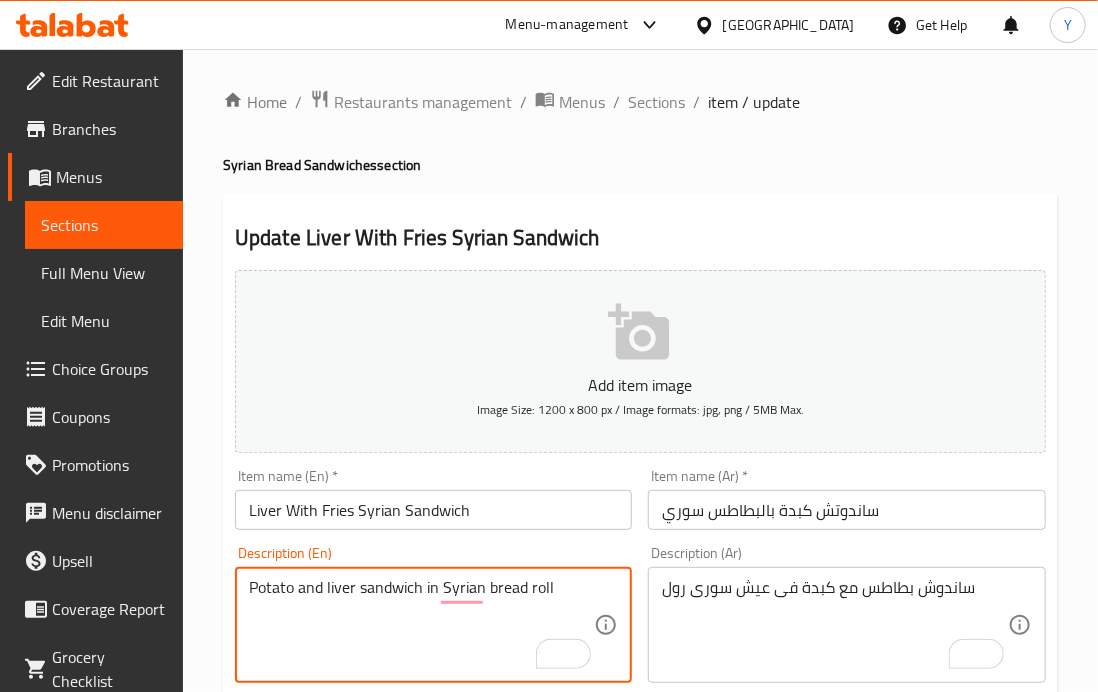 type on "Potato and liver sandwich in Syrian bread roll" 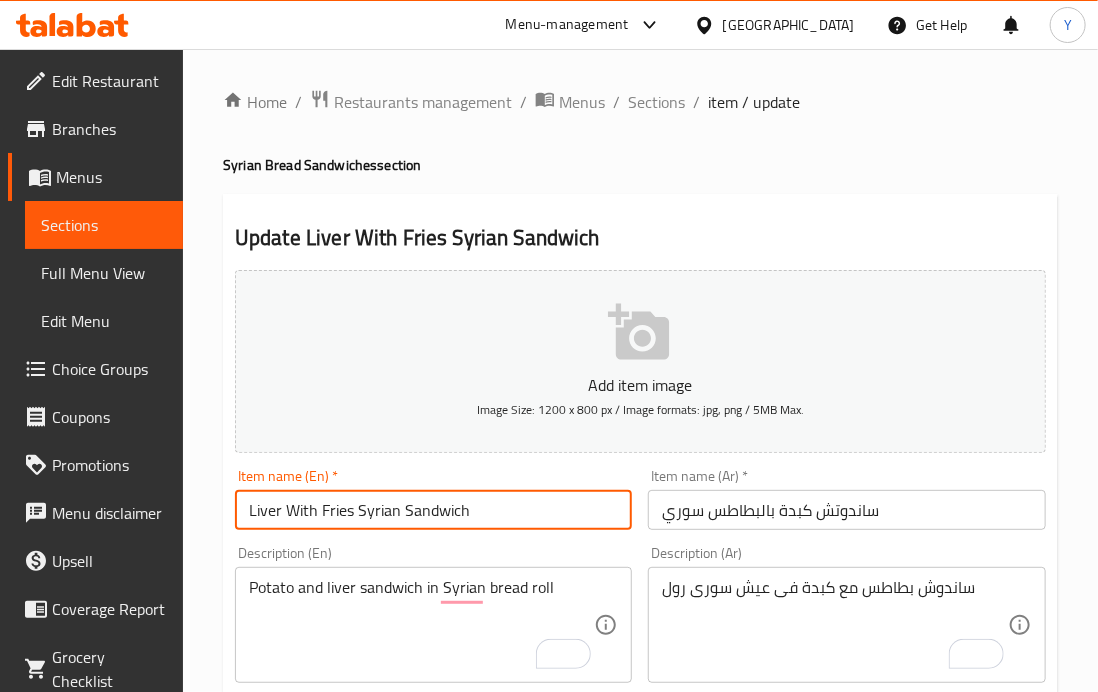 click on "Liver With Fries Syrian Sandwich" at bounding box center [433, 510] 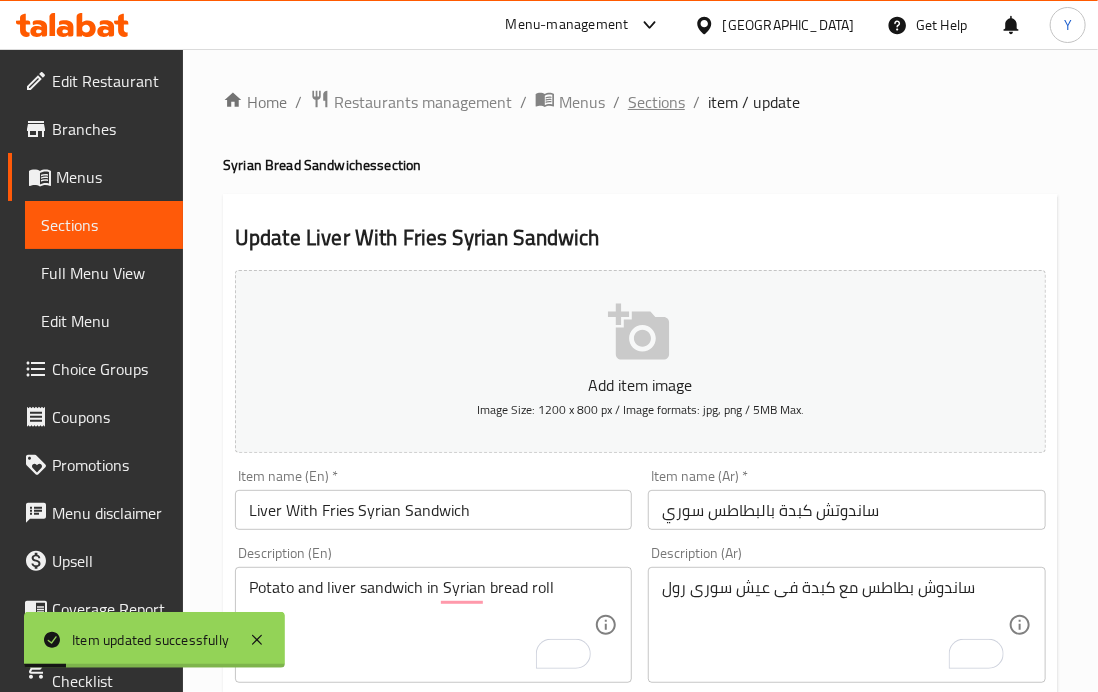 click on "Sections" at bounding box center [656, 102] 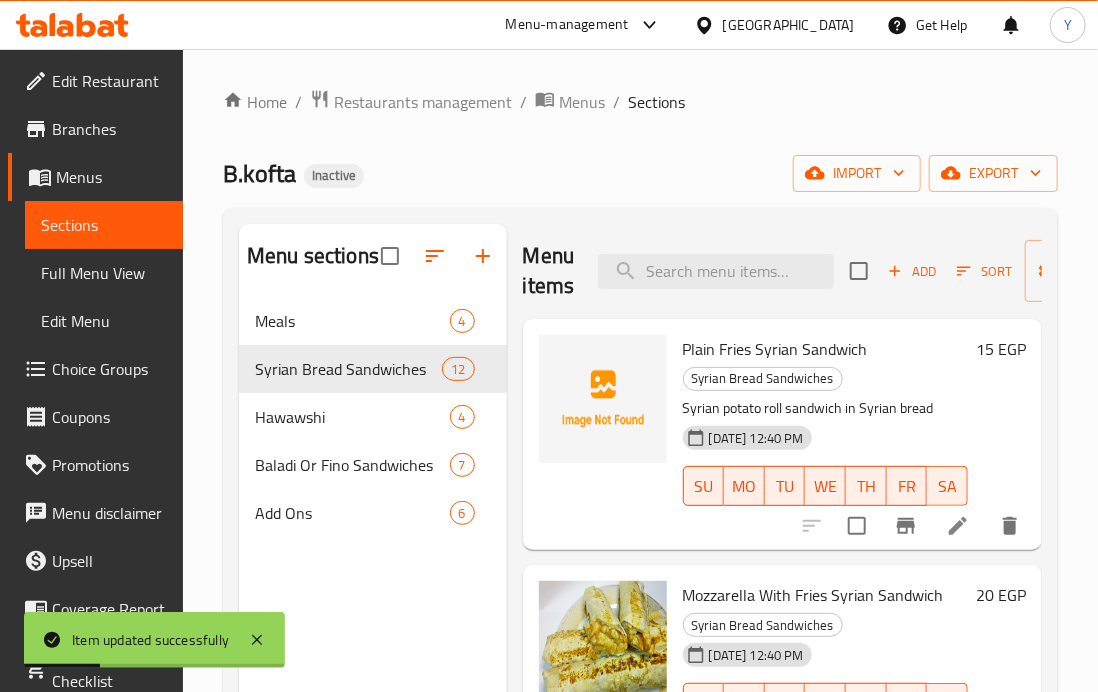 scroll, scrollTop: 280, scrollLeft: 0, axis: vertical 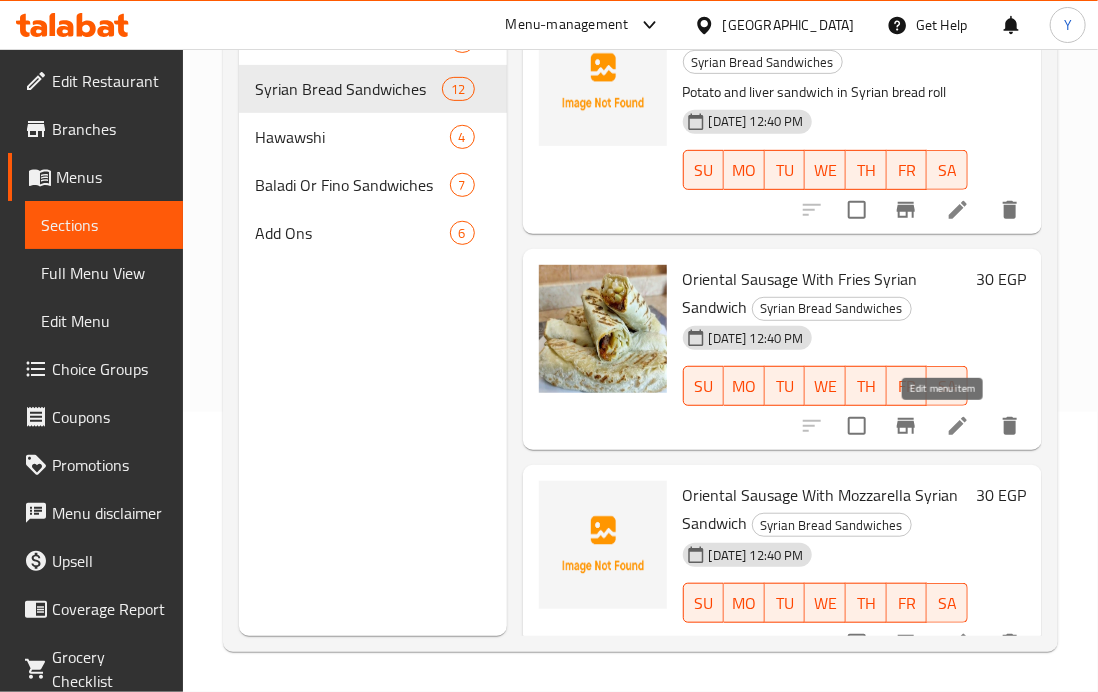 click at bounding box center [958, 426] 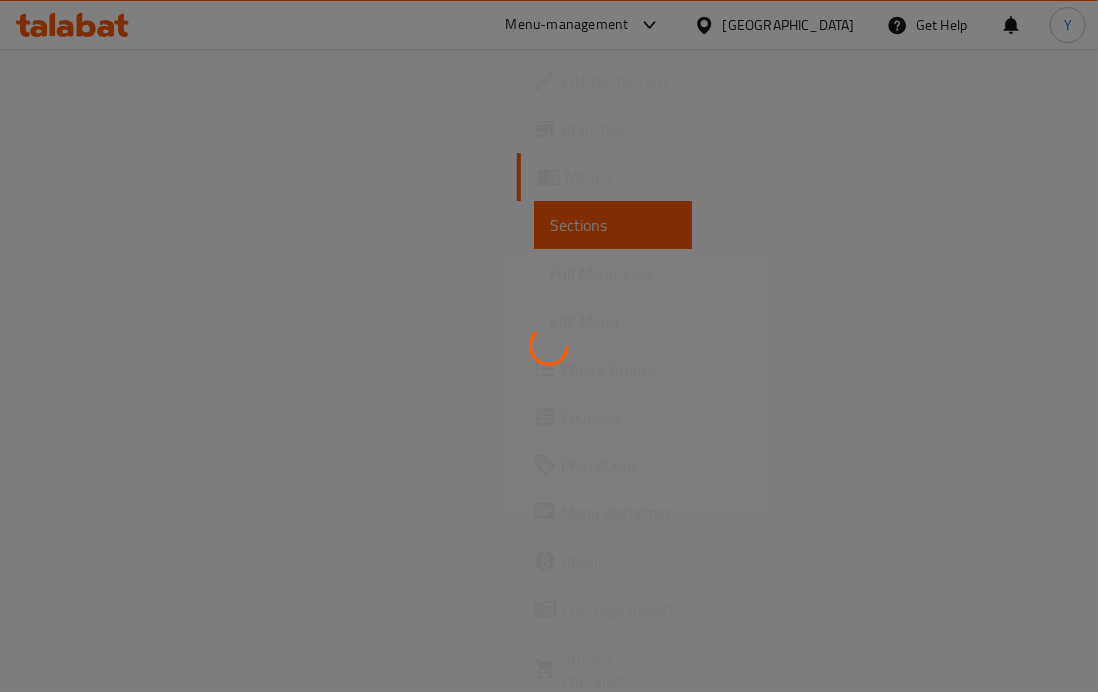 scroll, scrollTop: 0, scrollLeft: 0, axis: both 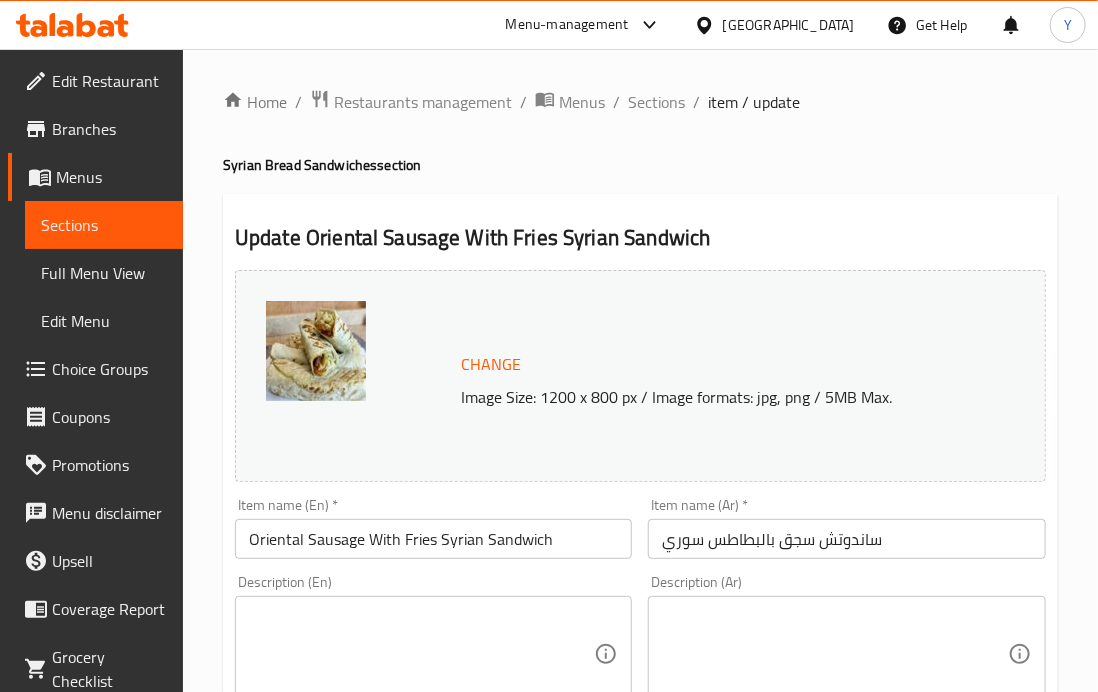 click at bounding box center (834, 654) 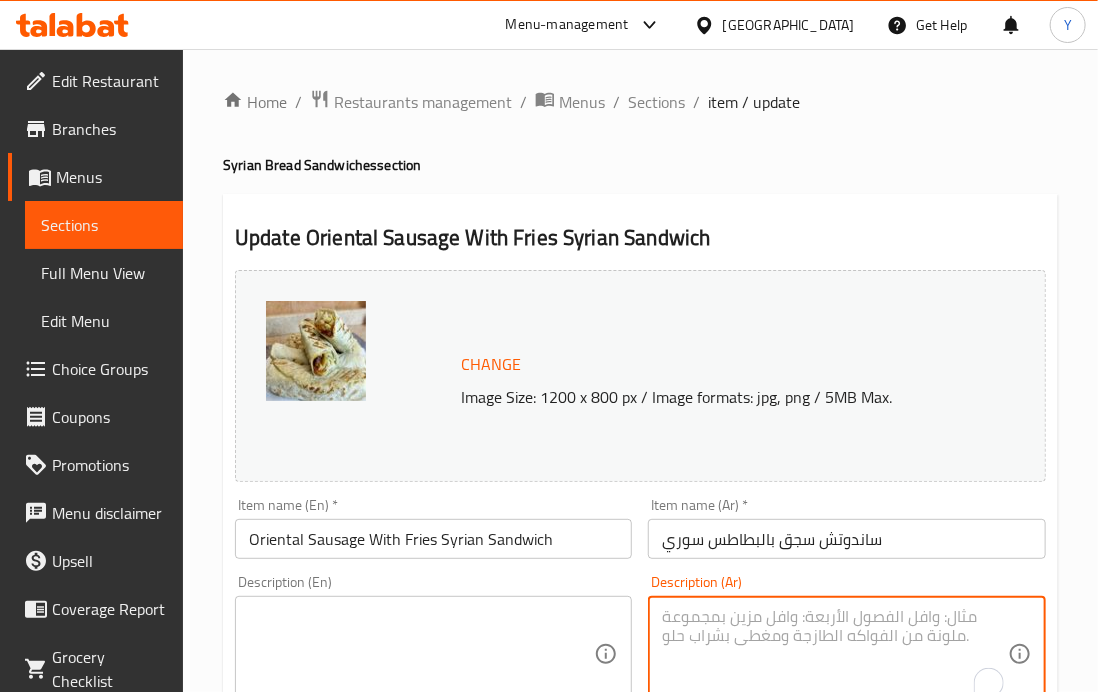 paste on "ساندوش بطاطس مع سجق بلدى  فى عيش سورى رول" 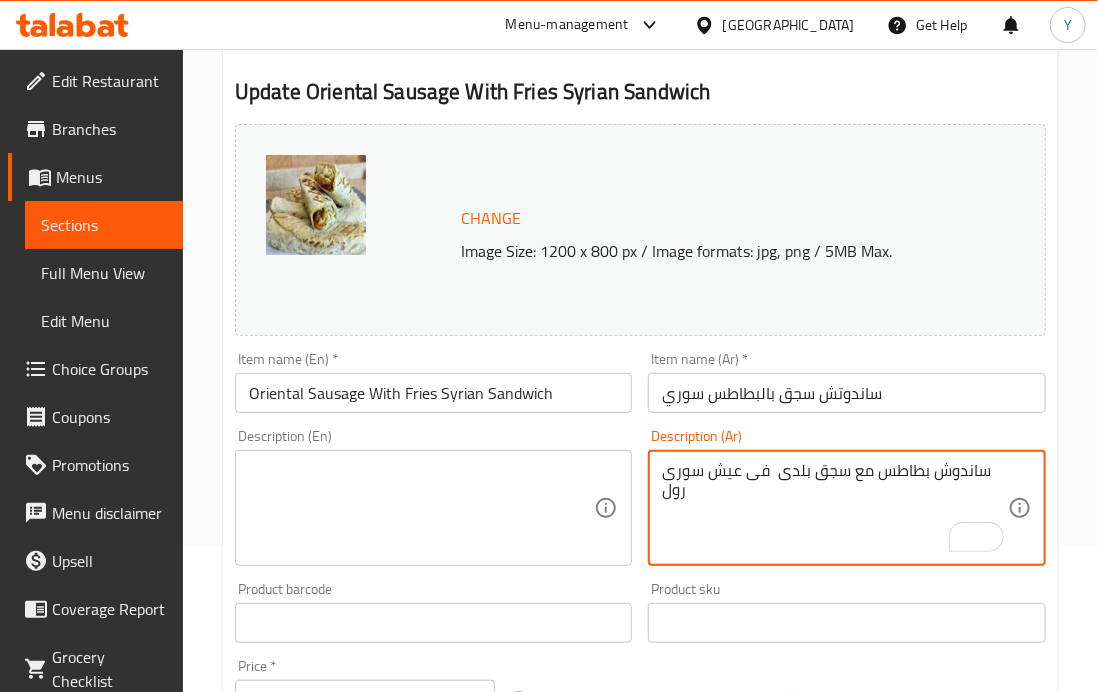 scroll, scrollTop: 188, scrollLeft: 0, axis: vertical 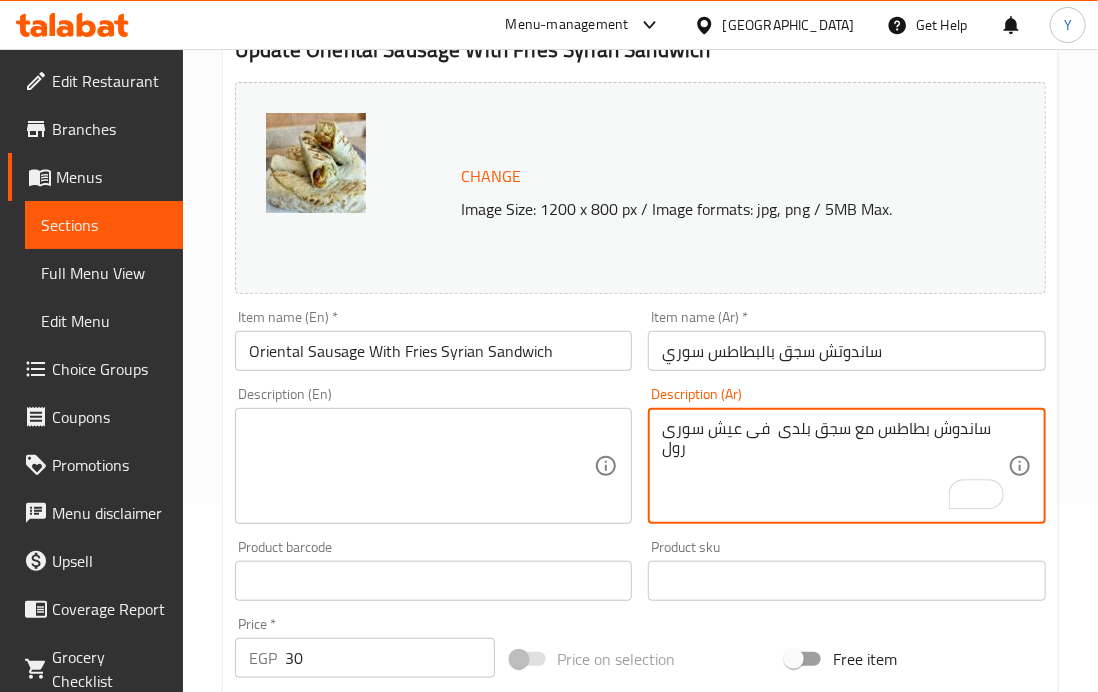 type on "ساندوش بطاطس مع سجق بلدى  فى عيش سورى رول" 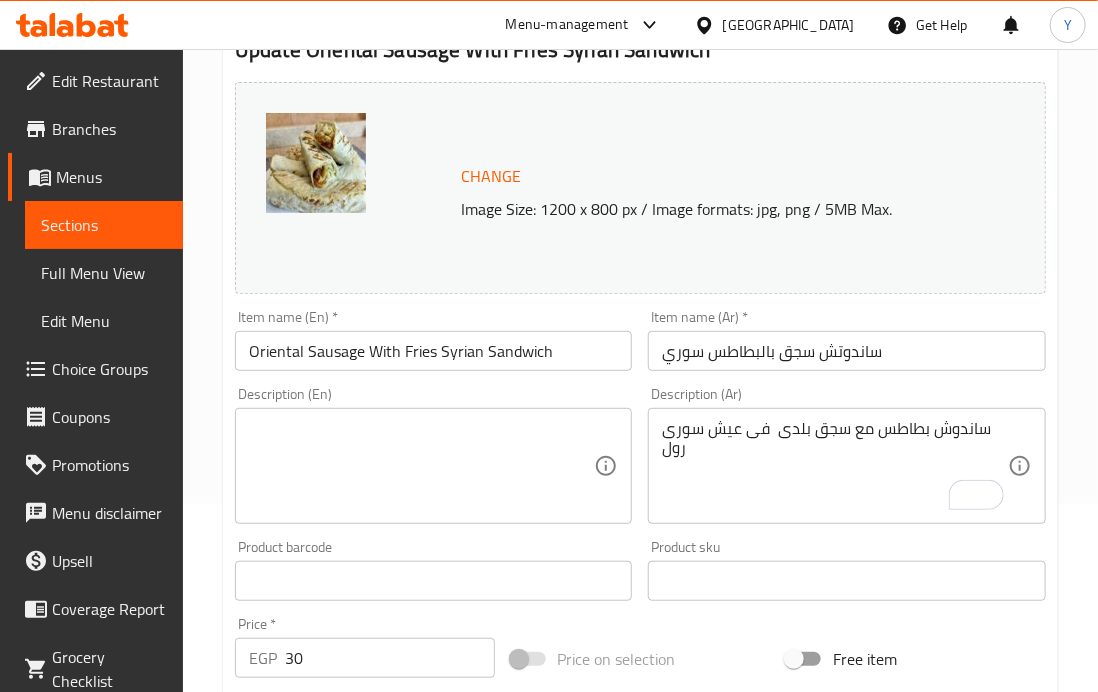 click on "Description (En)" at bounding box center (433, 466) 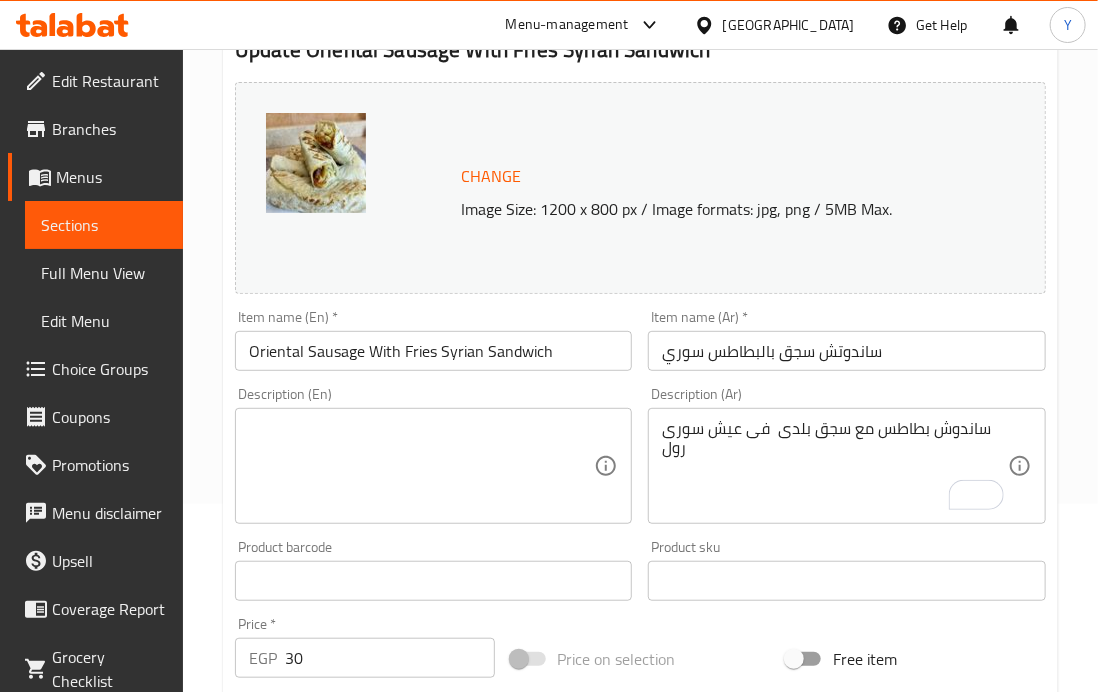paste on "Potato sandwich with local sausage in Syrian bread roll" 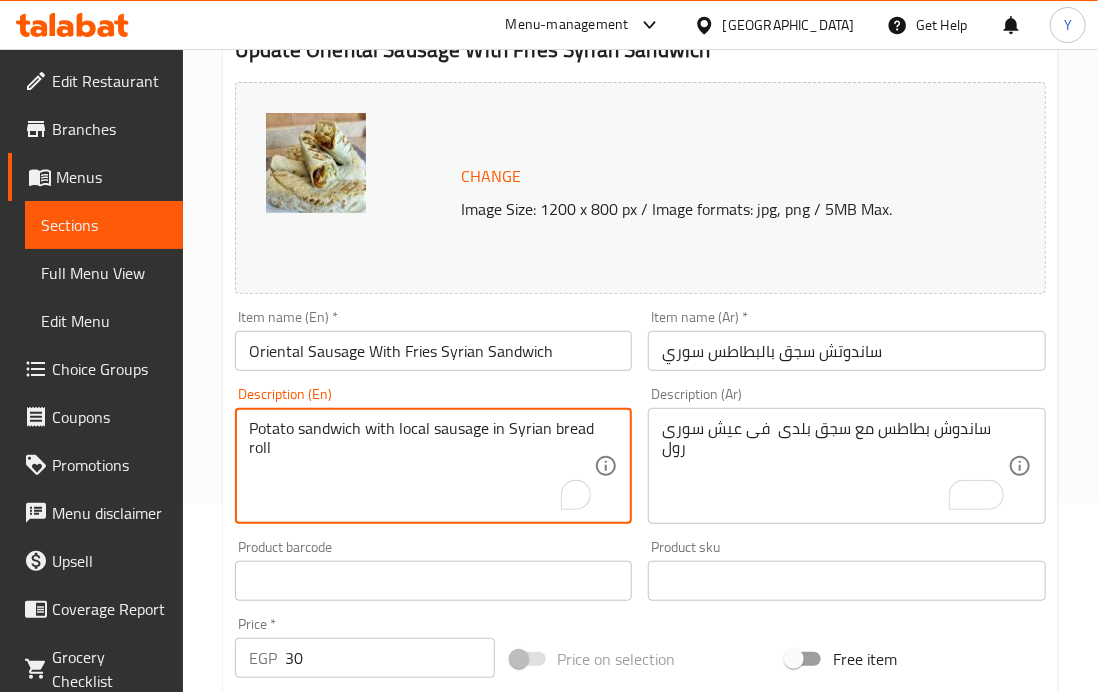 click on "Potato sandwich with local sausage in Syrian bread roll" at bounding box center (421, 466) 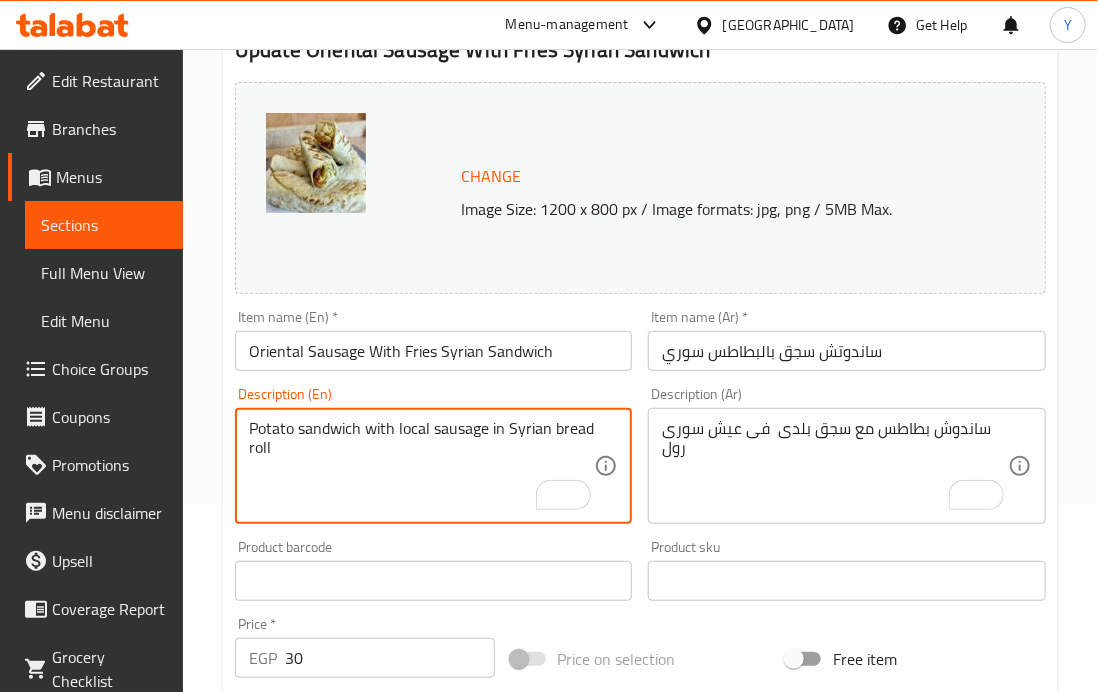 click on "Potato sandwich with local sausage in Syrian bread roll" at bounding box center (421, 466) 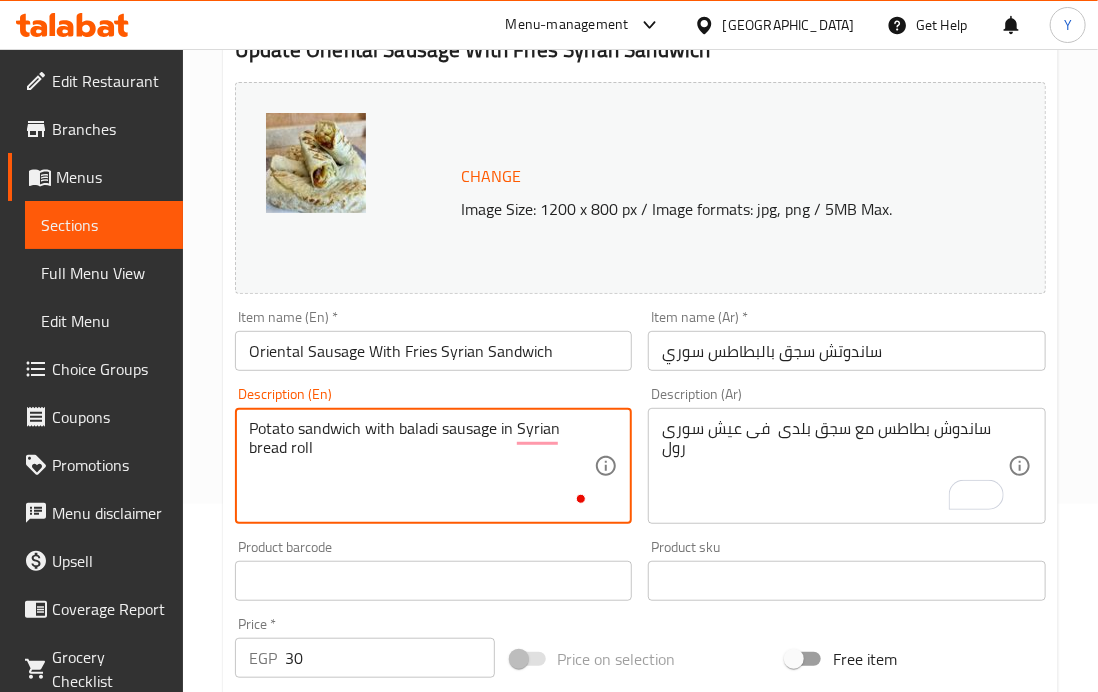 type on "Potato sandwich with baladi sausage in Syrian bread roll" 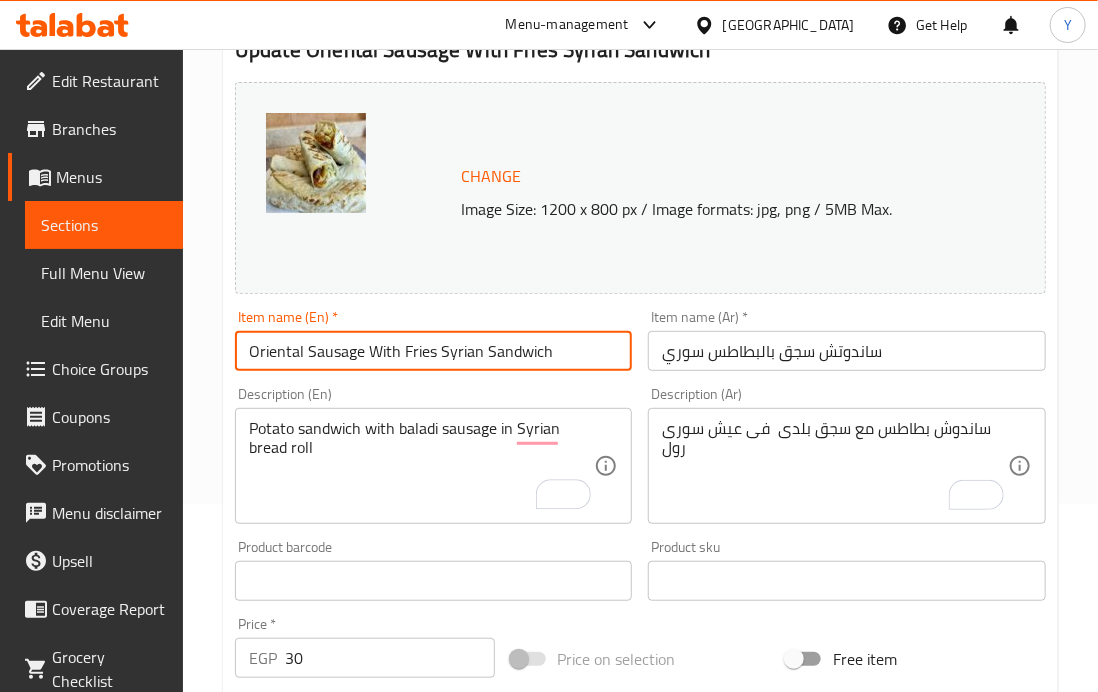 click on "Update" at bounding box center (330, 1167) 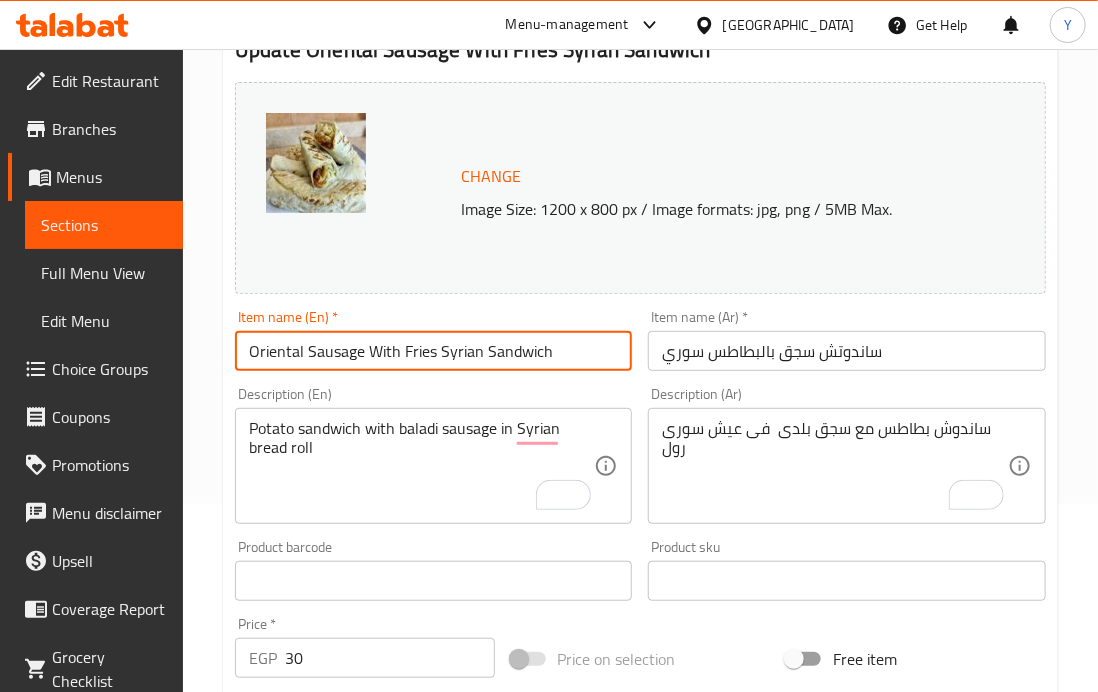 click on "Oriental Sausage With Fries Syrian Sandwich" at bounding box center (433, 351) 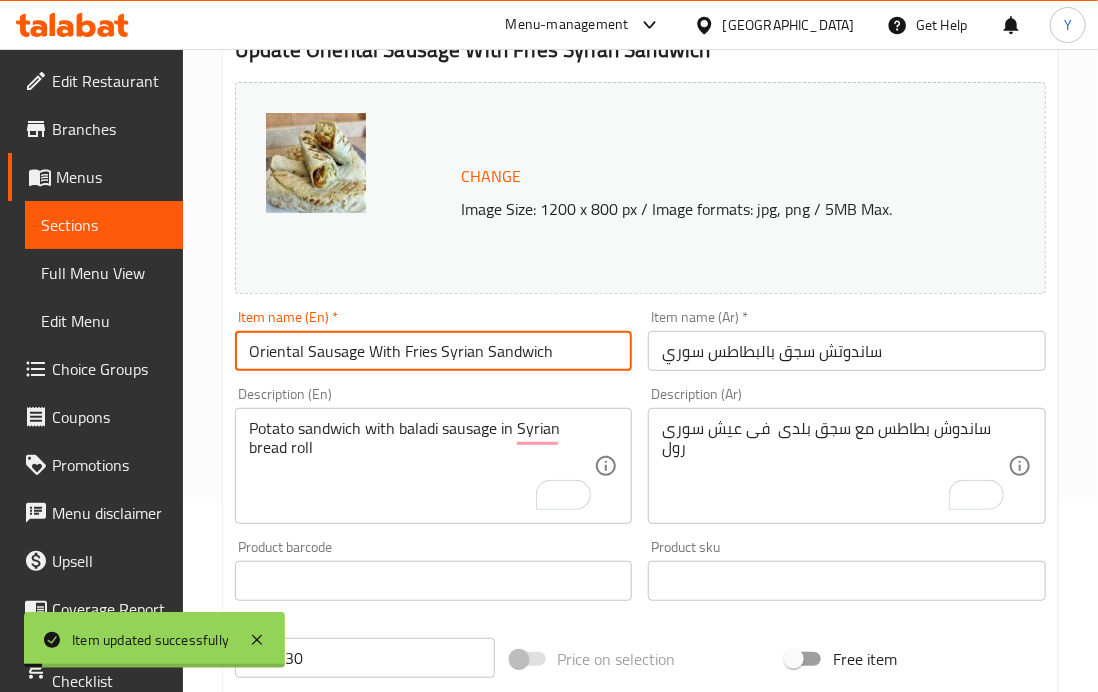 scroll, scrollTop: 0, scrollLeft: 0, axis: both 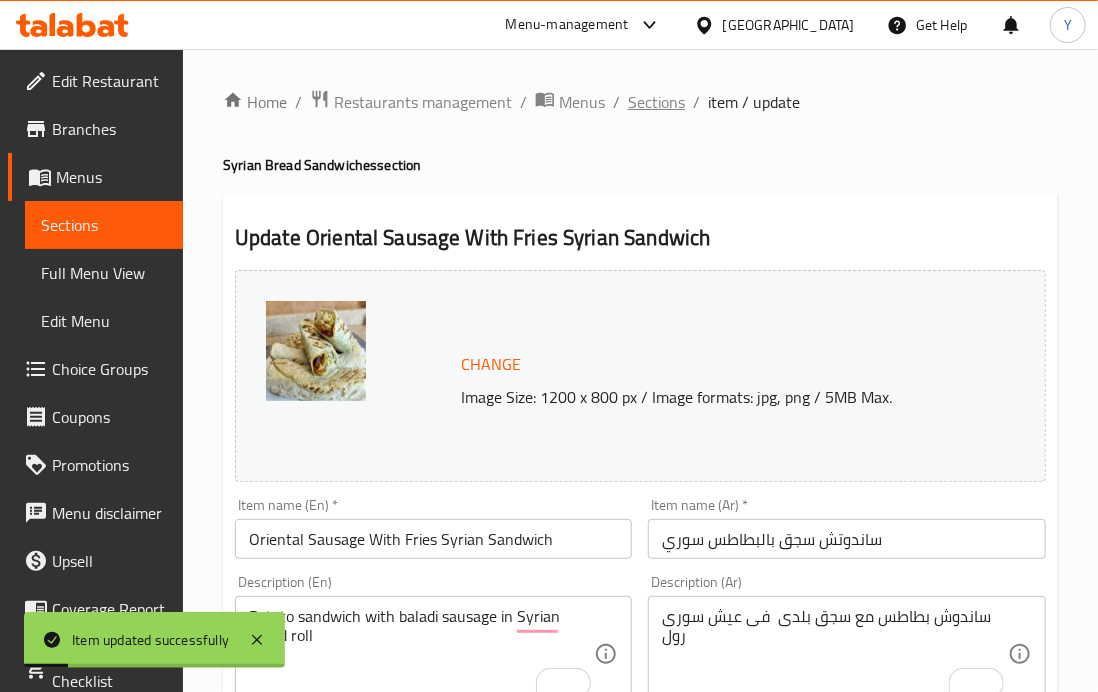 click on "Sections" at bounding box center [656, 102] 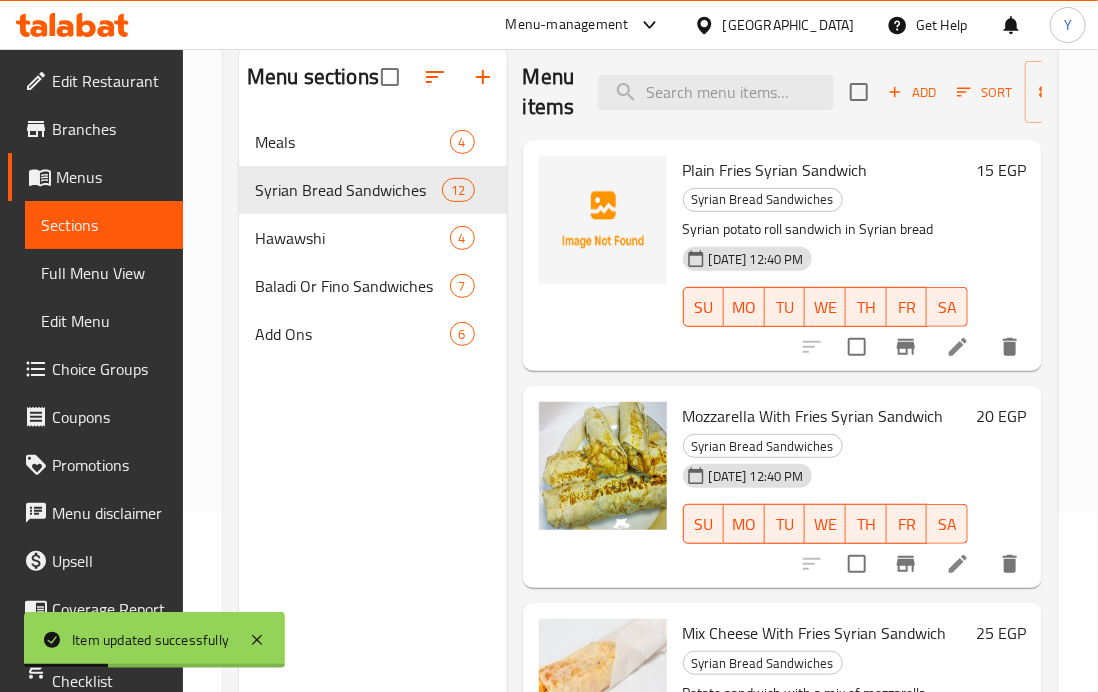 scroll, scrollTop: 180, scrollLeft: 0, axis: vertical 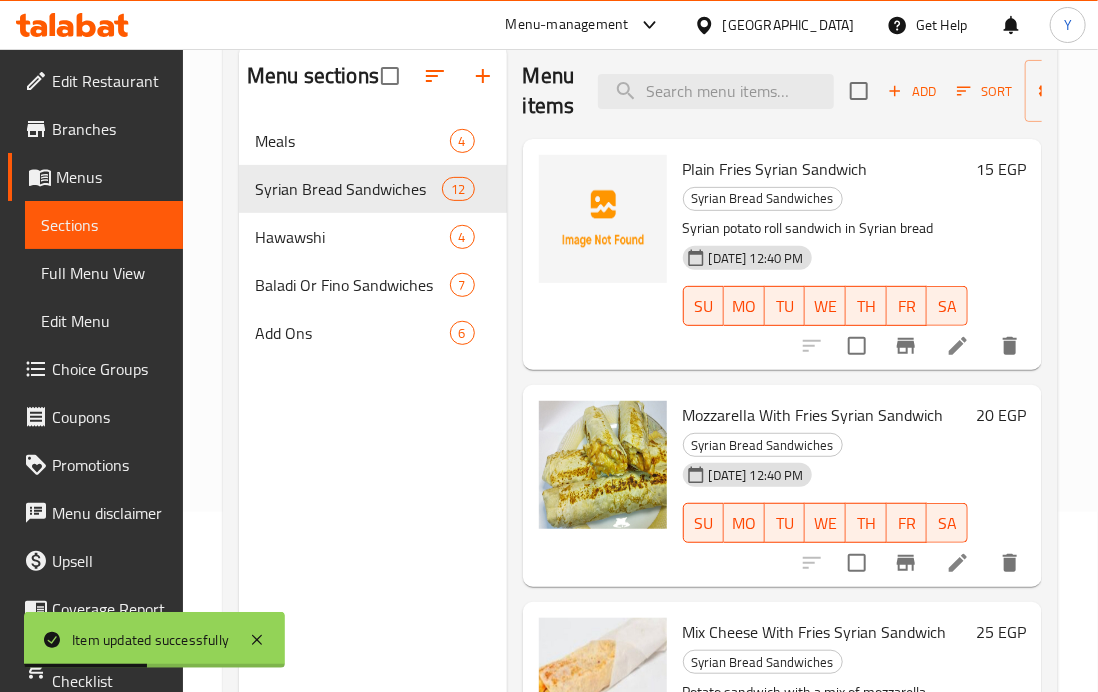 click on "Menu items Add Sort Manage items Plain Fries Syrian Sandwich   Syrian Bread Sandwiches Syrian potato roll sandwich in Syrian bread
14-07-2025 12:40 PM SU MO TU WE TH FR SA 15   EGP Mozzarella With Fries Syrian Sandwich   Syrian Bread Sandwiches 14-07-2025 12:40 PM SU MO TU WE TH FR SA 20   EGP Mix Cheese With Fries Syrian Sandwich   Syrian Bread Sandwiches Potato sandwich with a mix of mozzarella cheese  and cheddar in Syrian bread
14-07-2025 12:40 PM SU MO TU WE TH FR SA 25   EGP Liver Syrian Sandwich   Syrian Bread Sandwiches Liver sandwich in Syrian bread roll
14-07-2025 12:40 PM SU MO TU WE TH FR SA 25   EGP Oriental Sausage Syrian Sandwich   Syrian Bread Sandwiches Baladi sausage sandwich in Syrian bread roll
14-07-2025 12:40 PM SU MO TU WE TH FR SA 25   EGP Liver With Fries Syrian Sandwich   Syrian Bread Sandwiches Potato and liver sandwich in Syrian bread roll
14-07-2025 12:40 PM SU MO TU WE TH FR SA 30   EGP Oriental Sausage With Fries Syrian Sandwich   Syrian Bread Sandwiches 14-07-2025 12:40 PM" at bounding box center [774, 390] 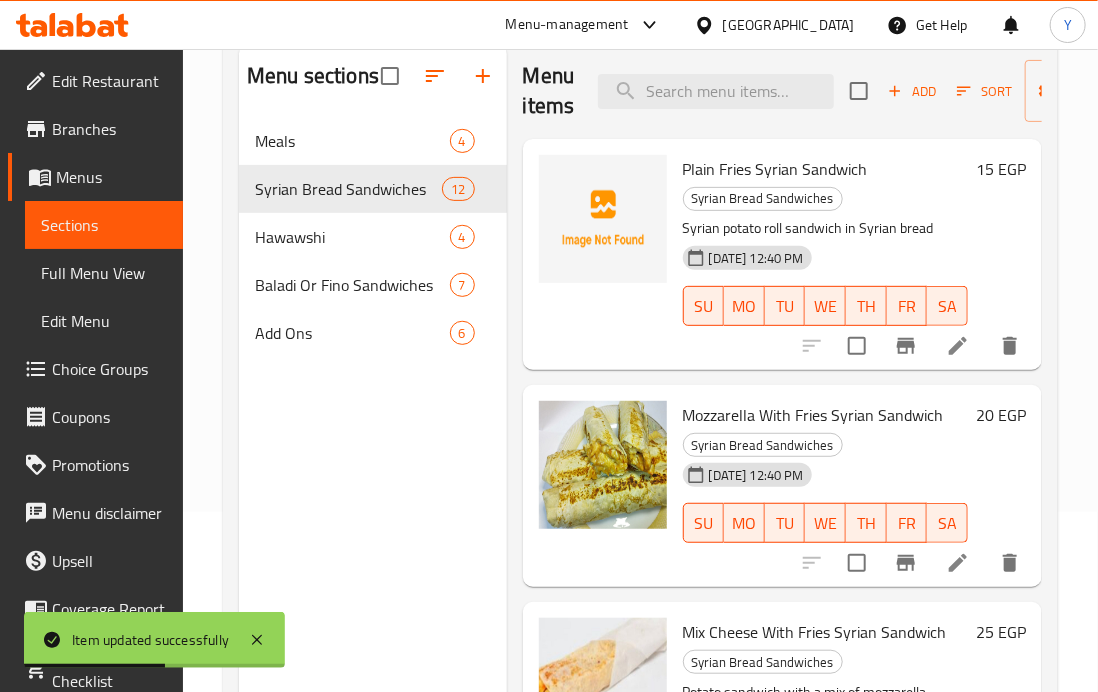 scroll, scrollTop: 42, scrollLeft: 0, axis: vertical 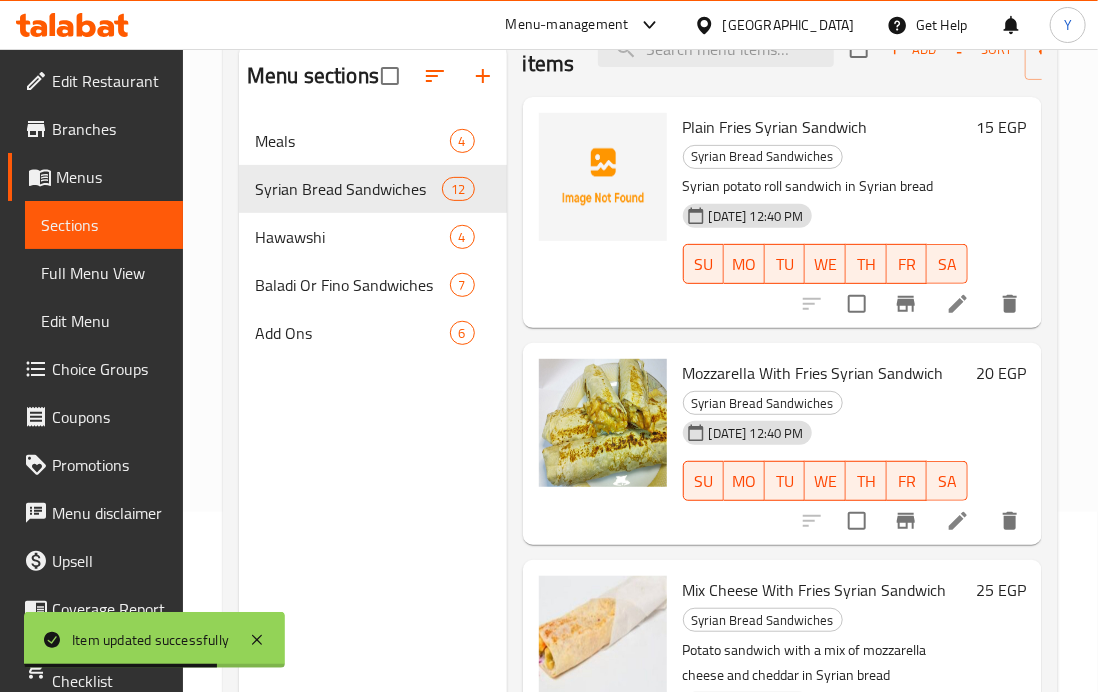 click 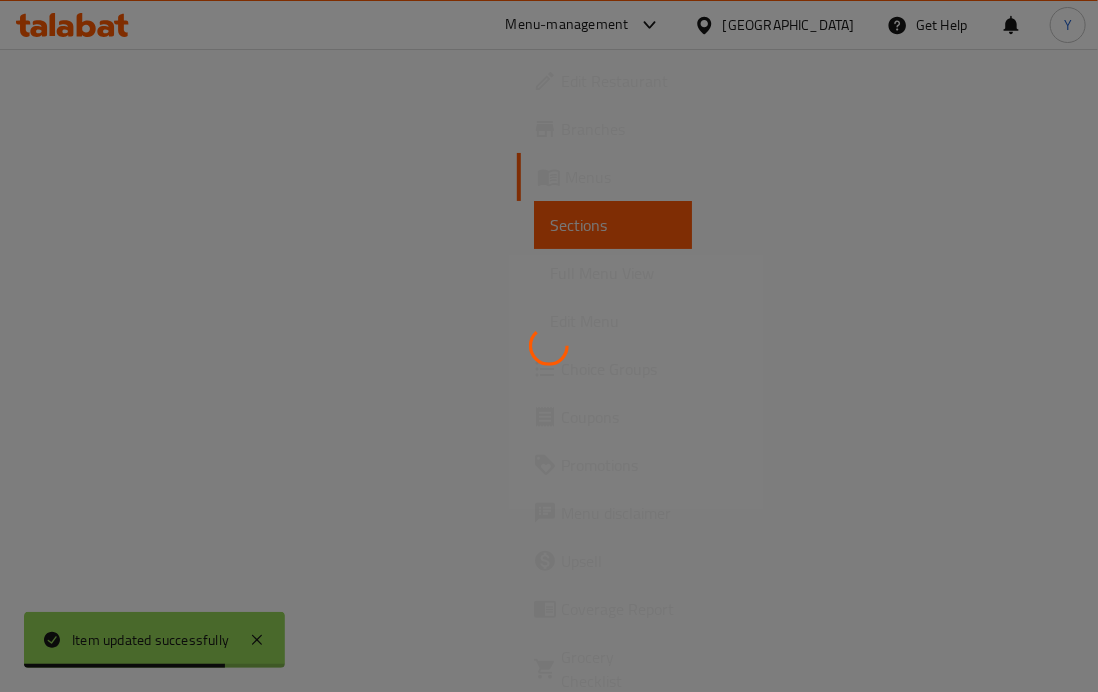 scroll, scrollTop: 0, scrollLeft: 0, axis: both 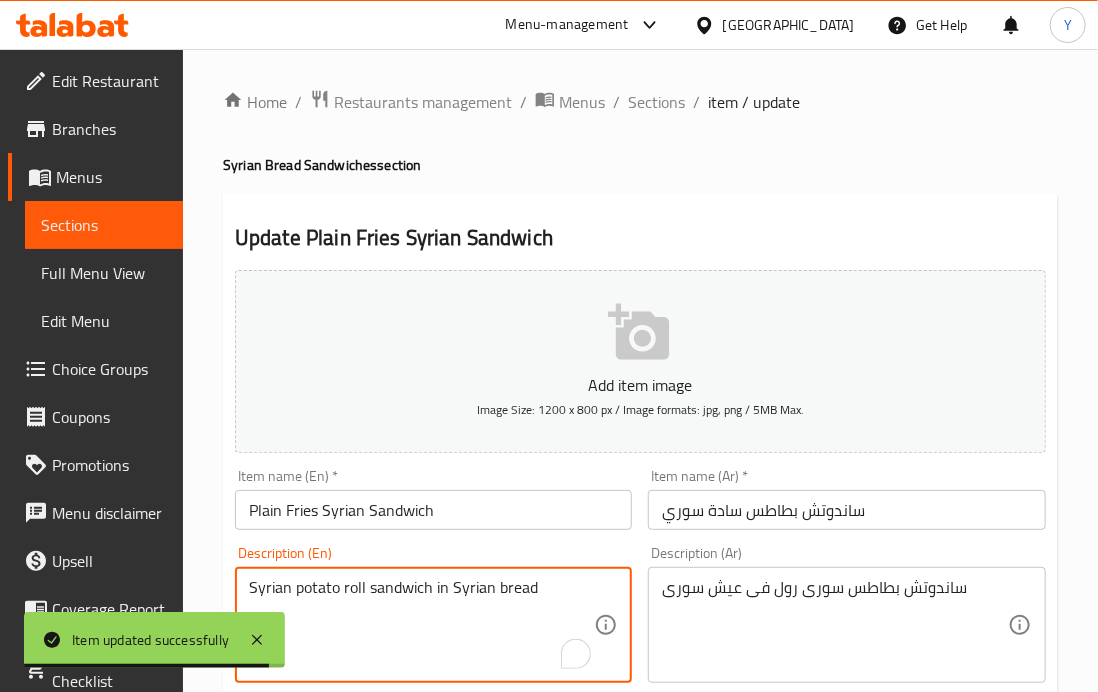 click on "Syrian potato roll sandwich in Syrian bread" at bounding box center [421, 625] 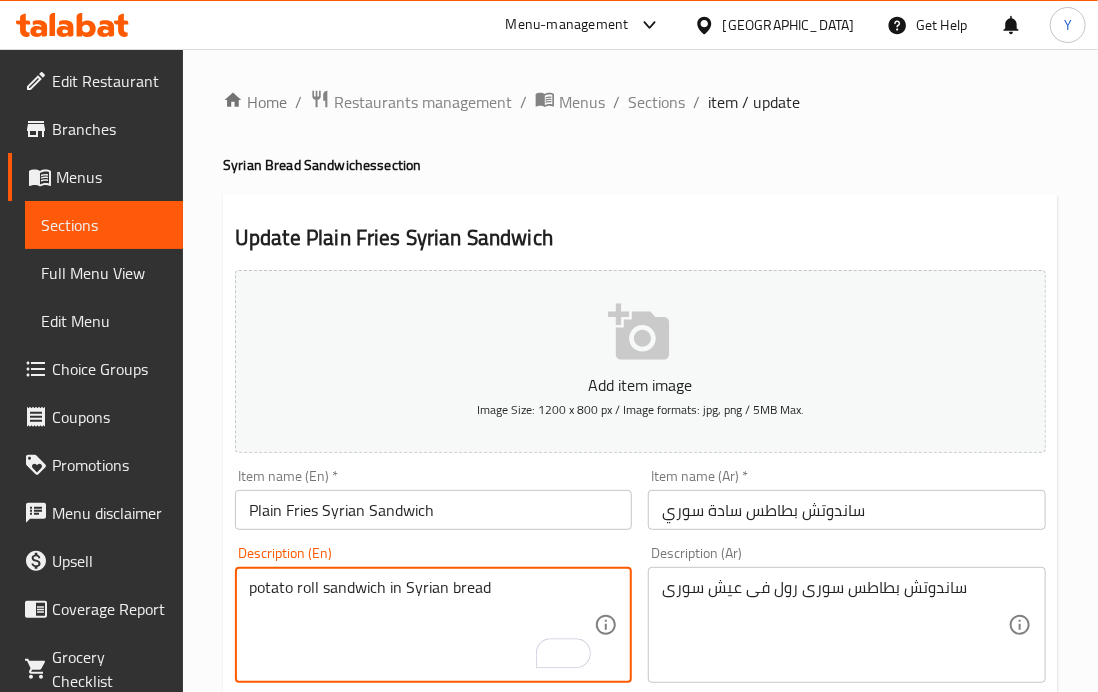 type on "potato roll sandwich in Syrian bread" 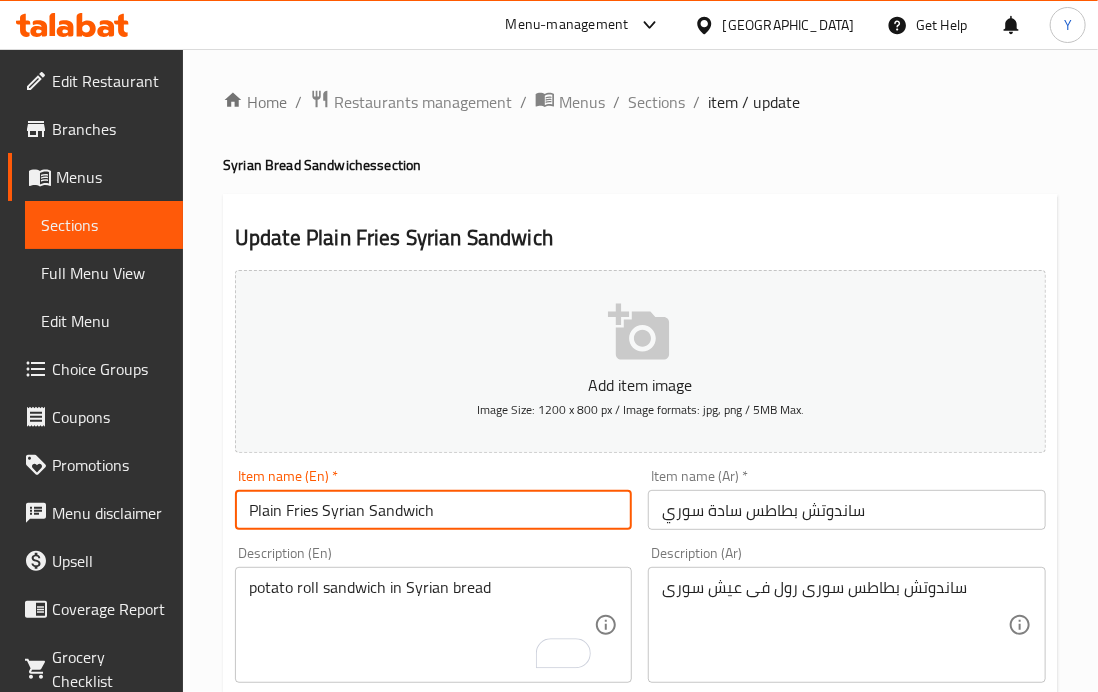 click on "Plain Fries Syrian Sandwich" at bounding box center [433, 510] 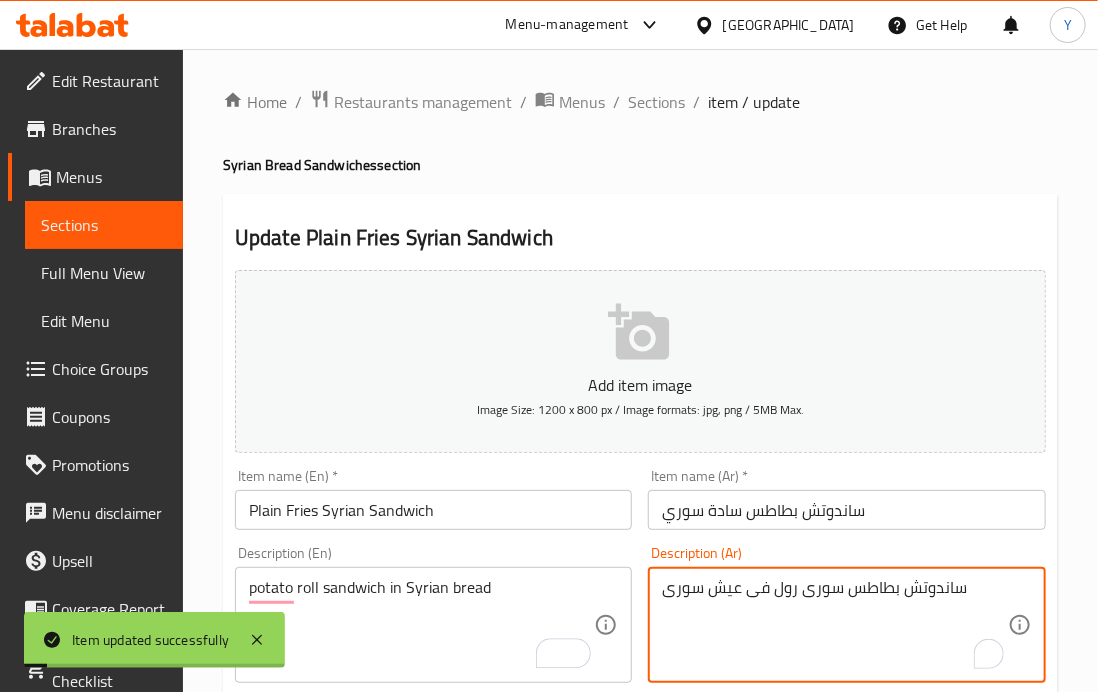 click on "ساندوتش بطاطس سورى رول فى عيش سورى" at bounding box center (834, 625) 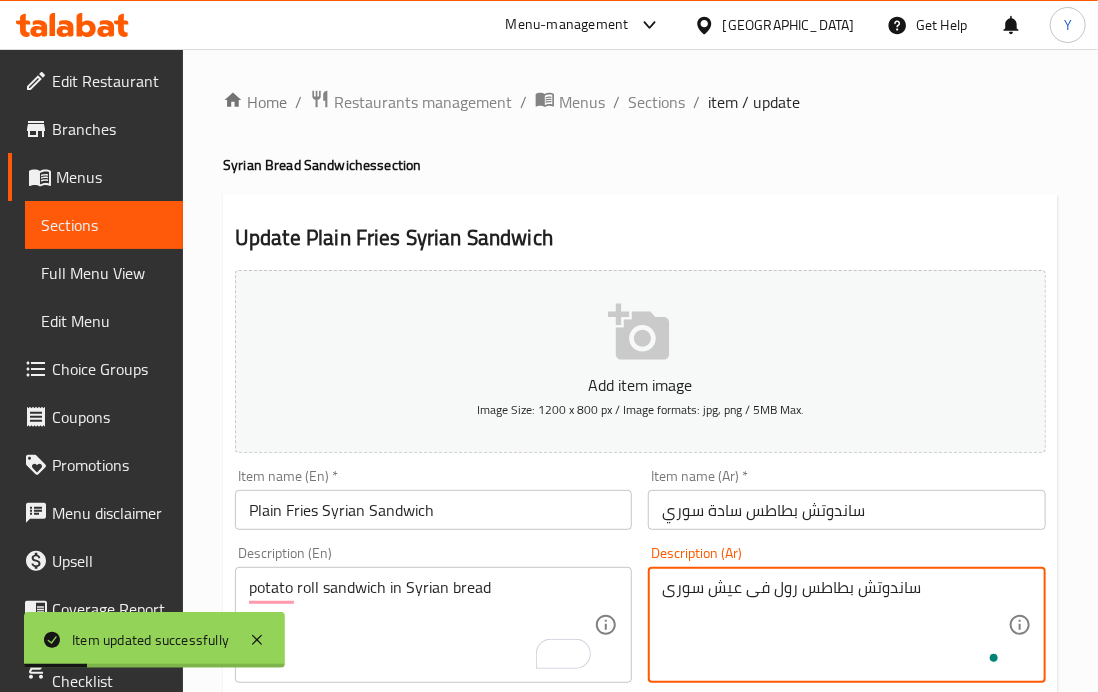 type on "ساندوتش بطاطس رول فى عيش سورى" 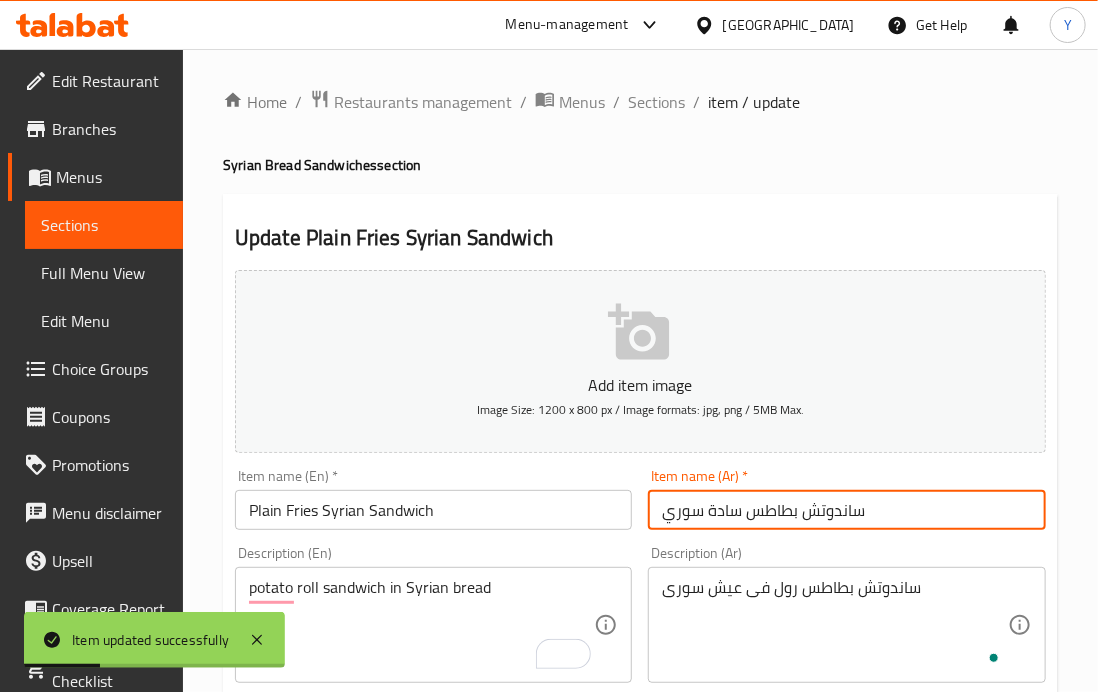 click on "Update" at bounding box center (330, 1326) 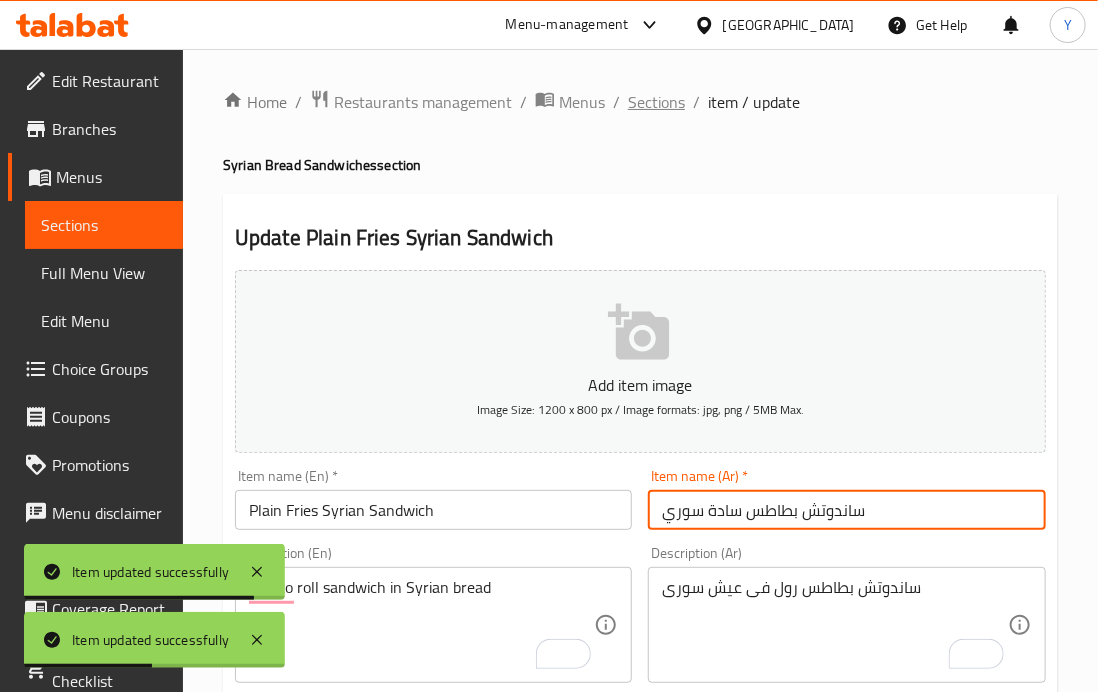 click on "Sections" at bounding box center [656, 102] 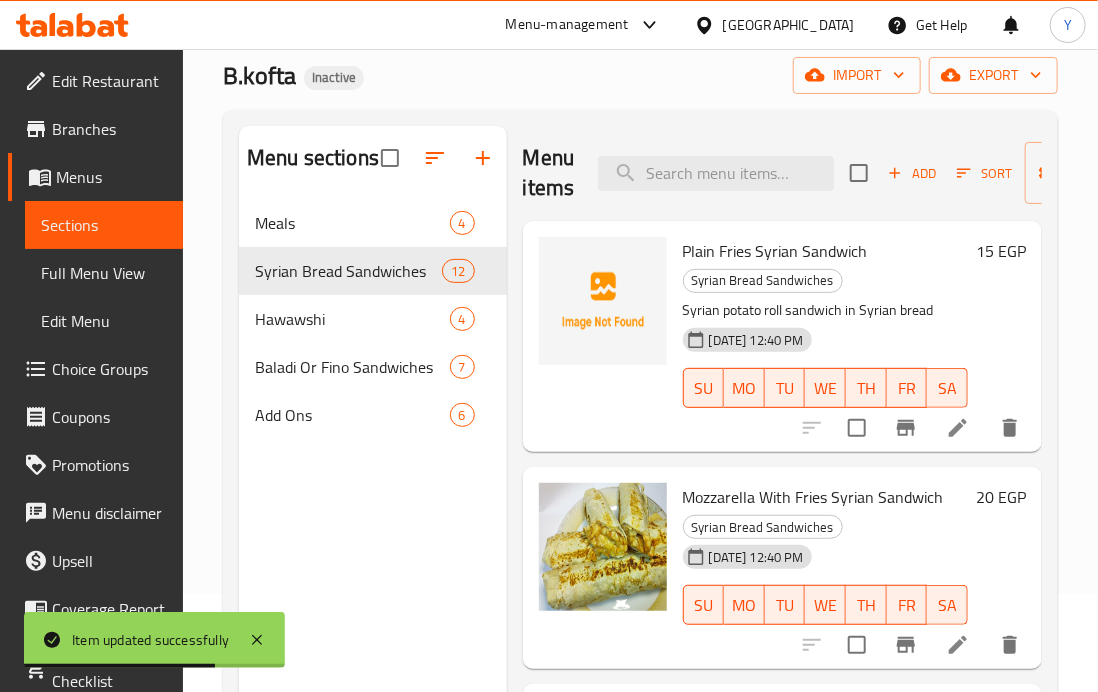 scroll, scrollTop: 127, scrollLeft: 0, axis: vertical 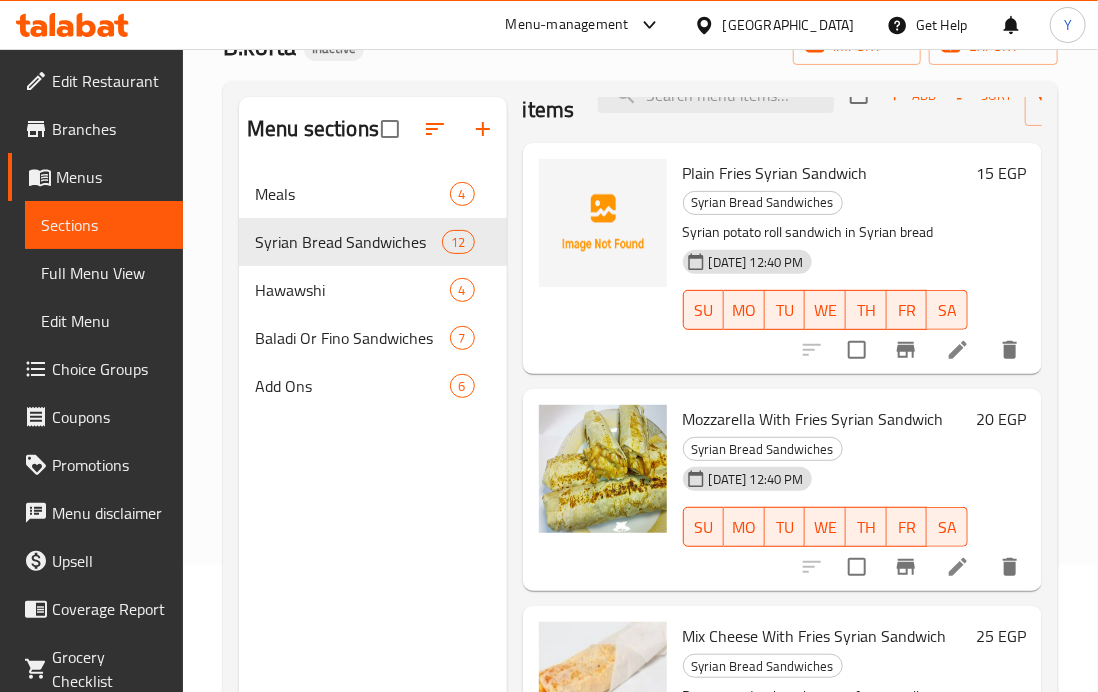 click 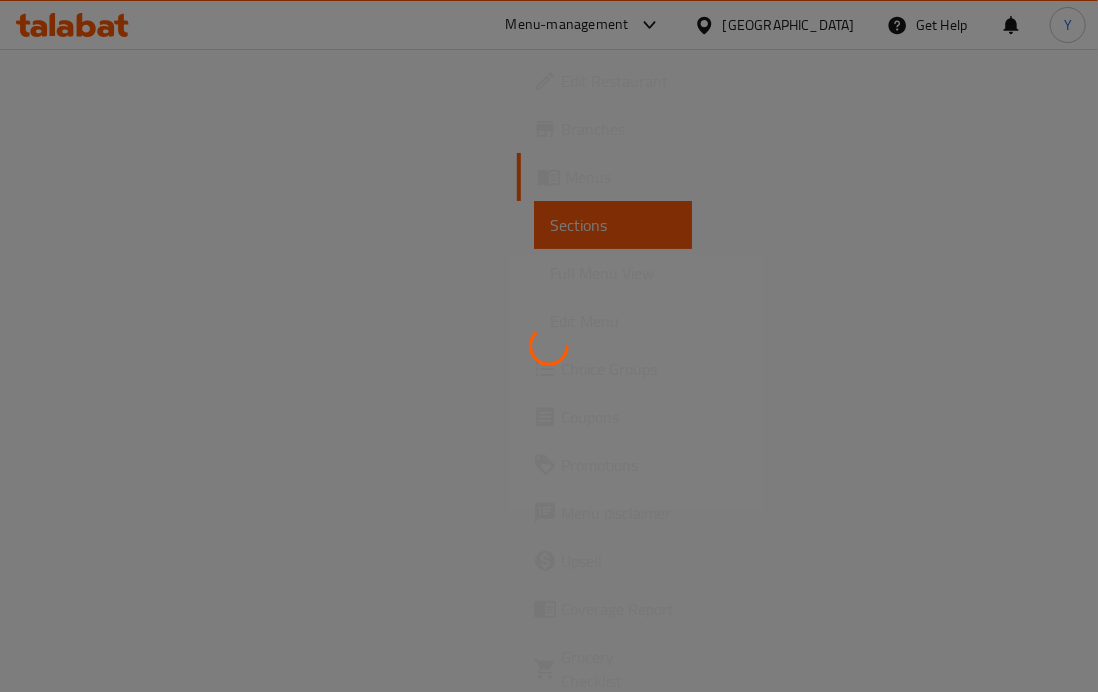 scroll, scrollTop: 0, scrollLeft: 0, axis: both 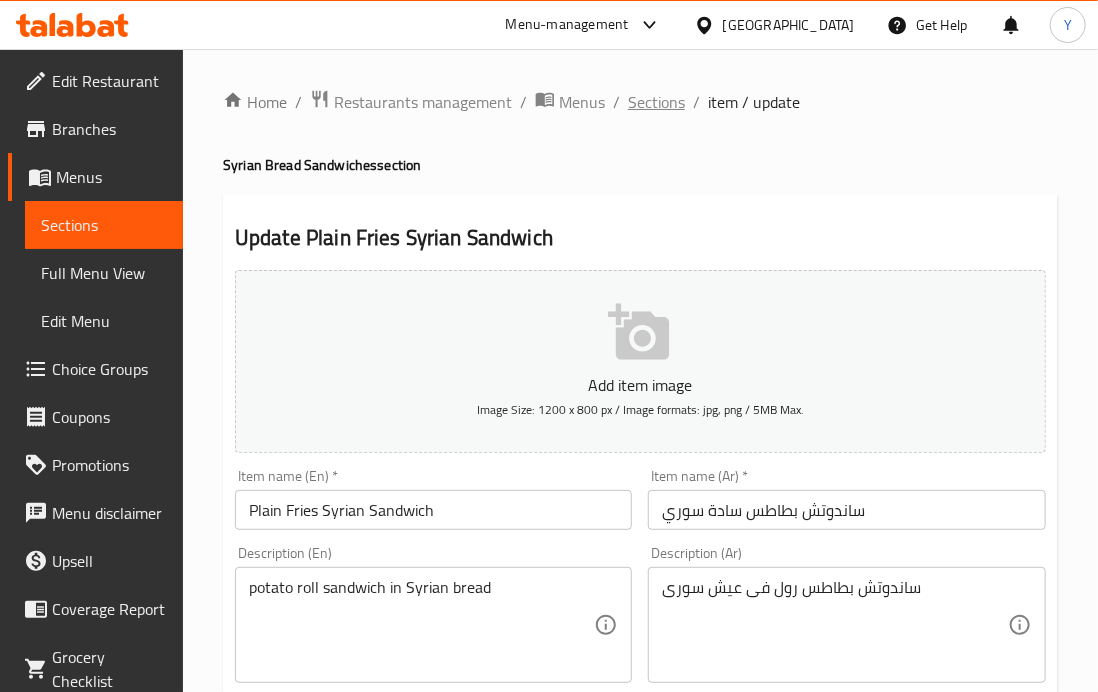click on "Sections" at bounding box center (656, 102) 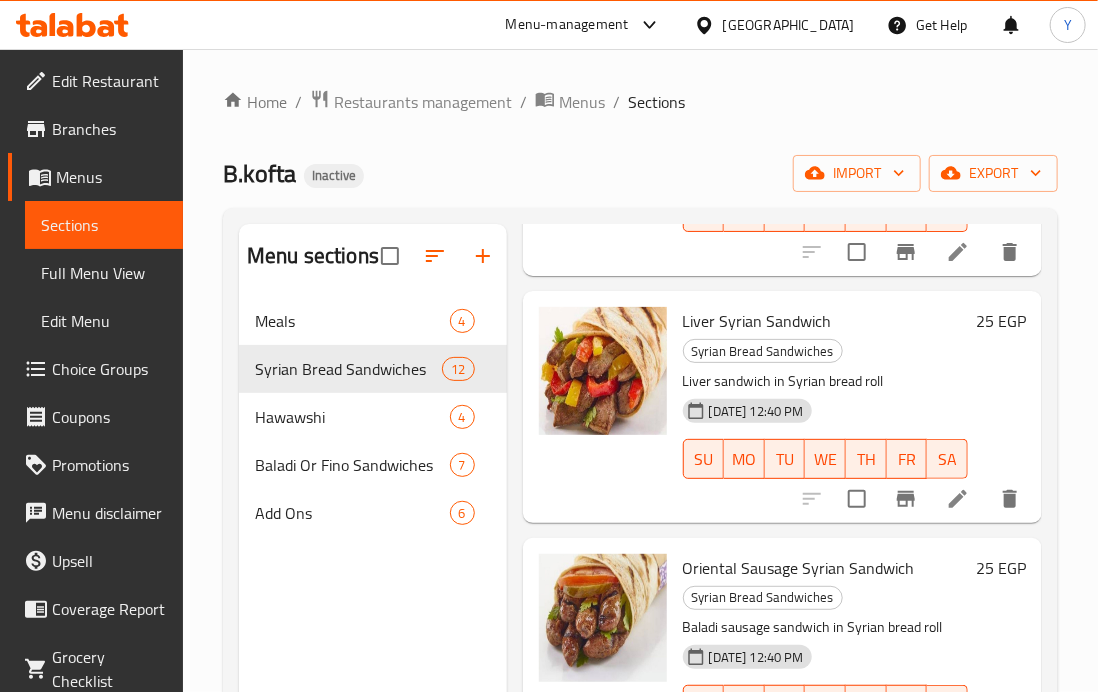 scroll, scrollTop: 759, scrollLeft: 0, axis: vertical 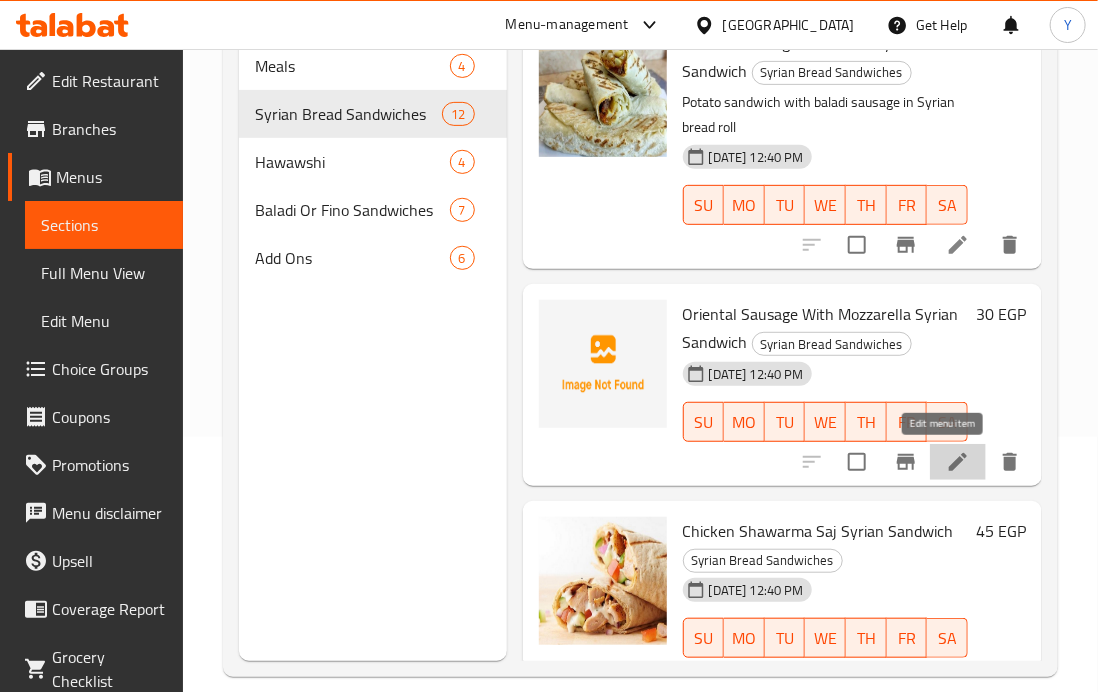click 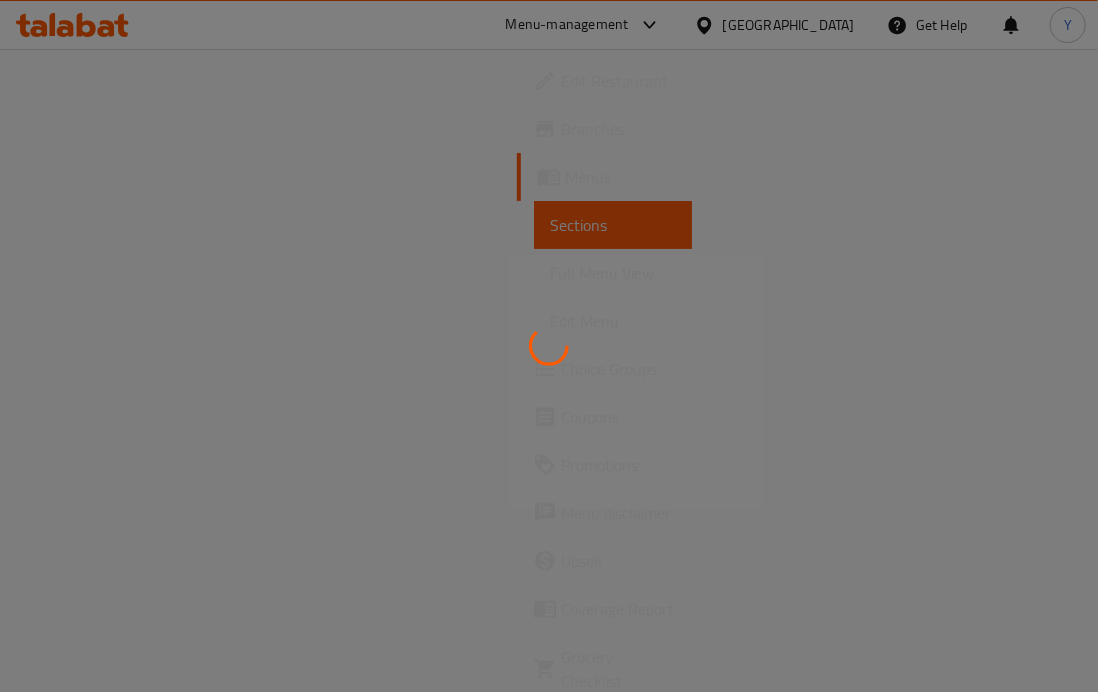 scroll, scrollTop: 0, scrollLeft: 0, axis: both 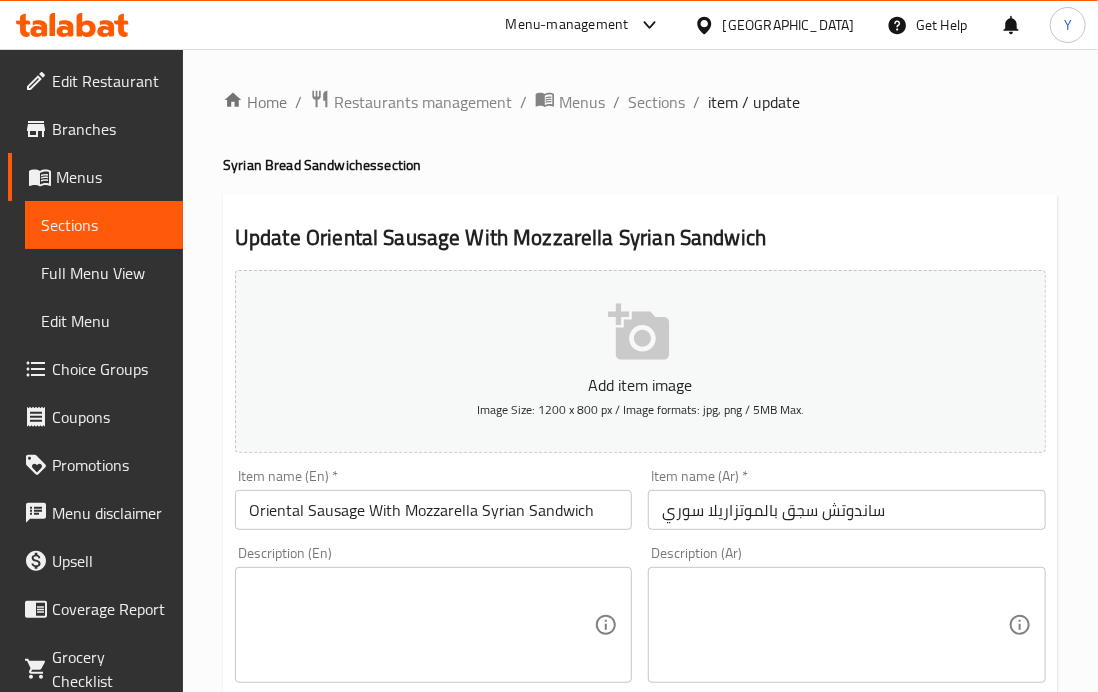 click at bounding box center [834, 625] 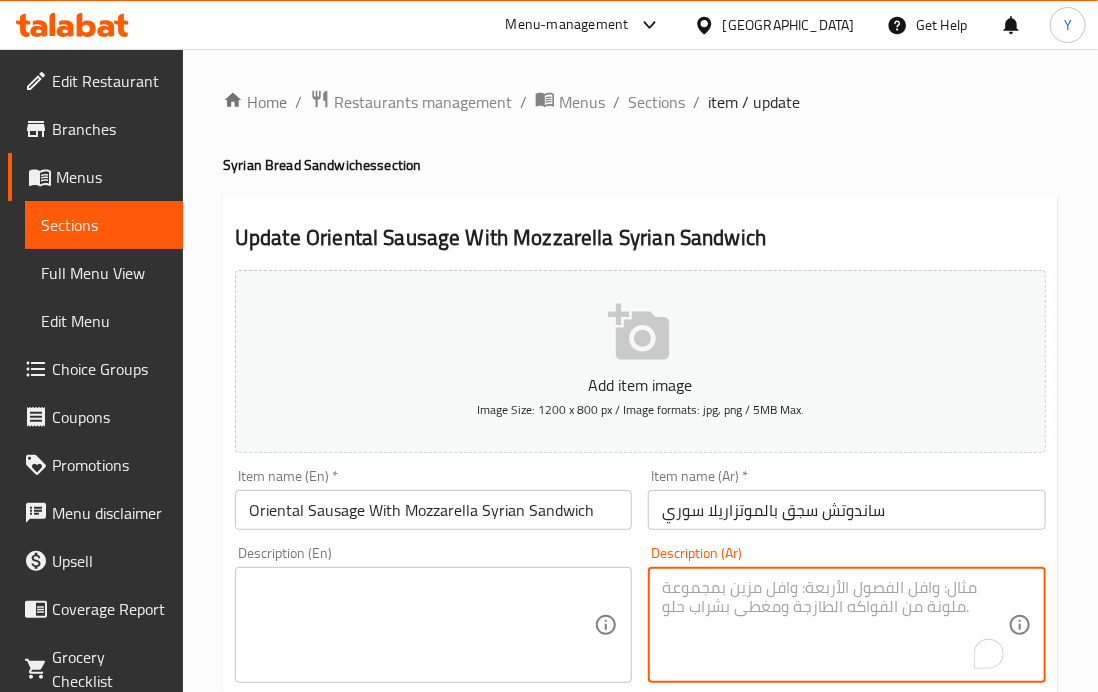 paste on "ساندوش سجق بلدى مع [PERSON_NAME]  فى عيش سورى رول" 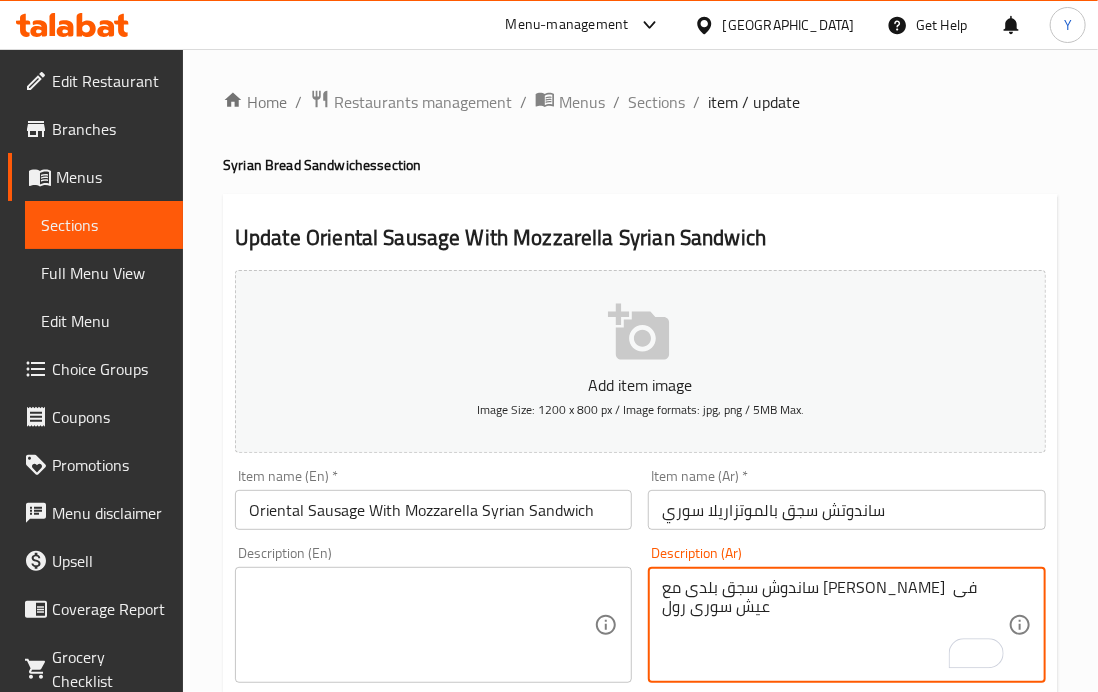 type on "ساندوش سجق بلدى مع [PERSON_NAME]  فى عيش سورى رول" 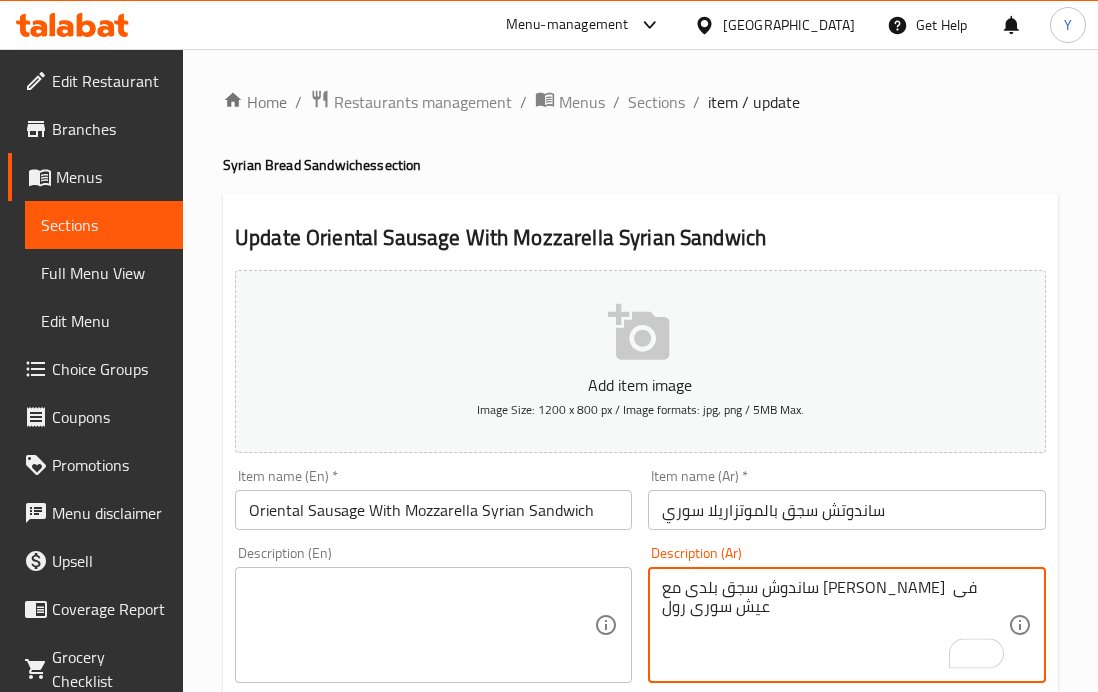 scroll, scrollTop: 0, scrollLeft: 0, axis: both 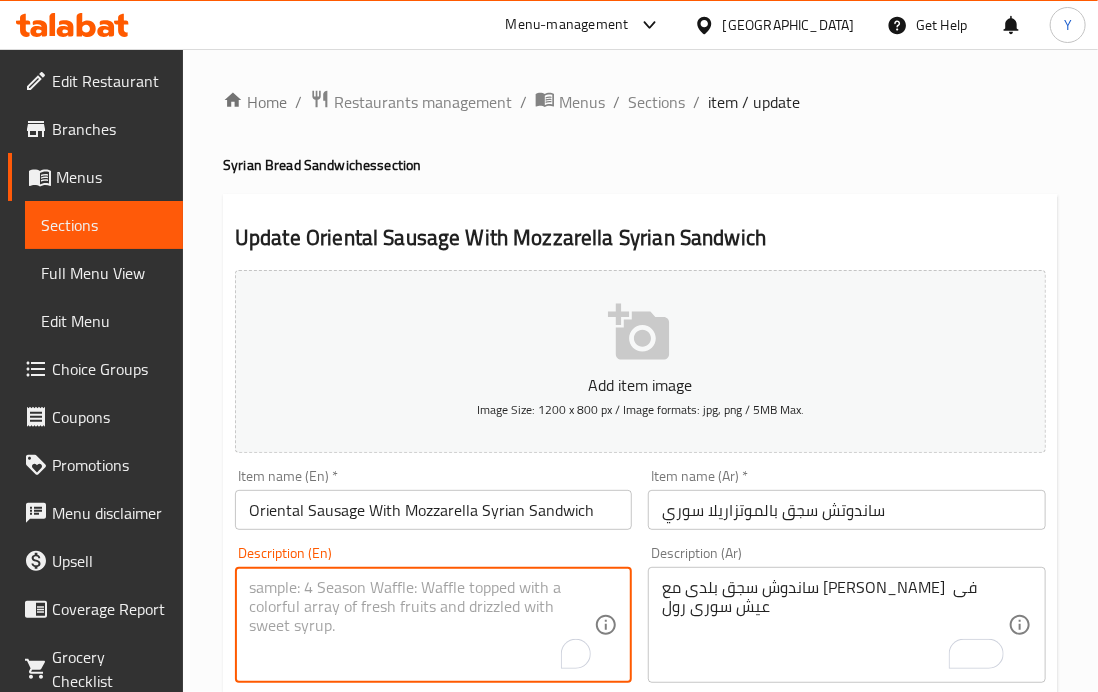 click at bounding box center [421, 625] 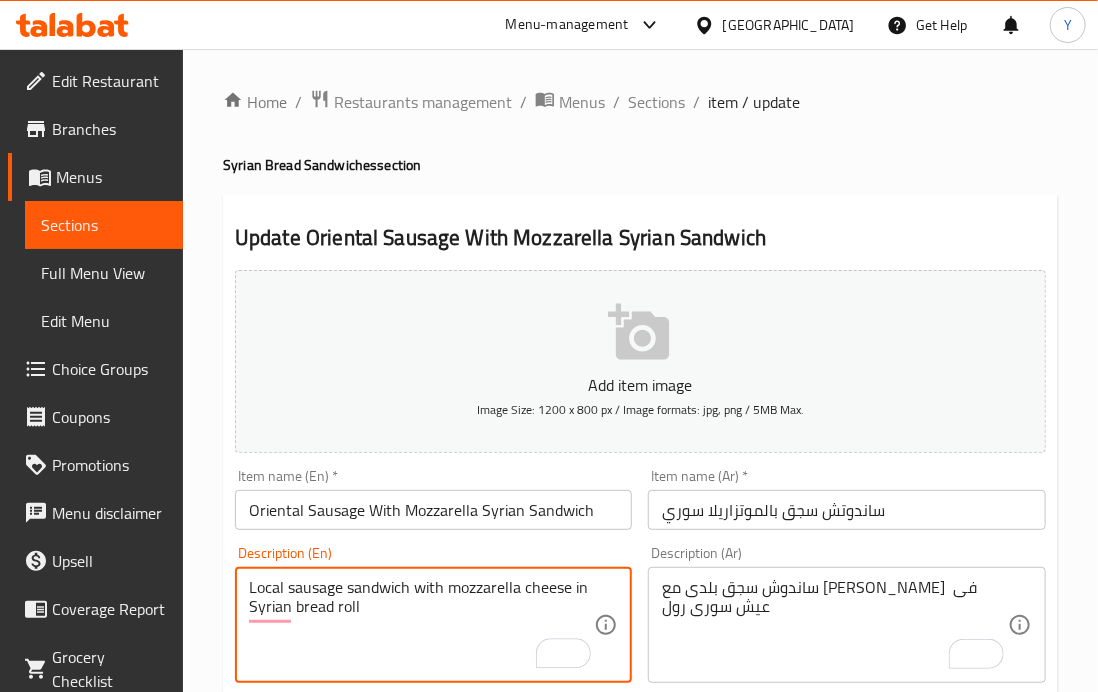 click on "Local sausage sandwich with mozzarella cheese in Syrian bread roll" at bounding box center (421, 625) 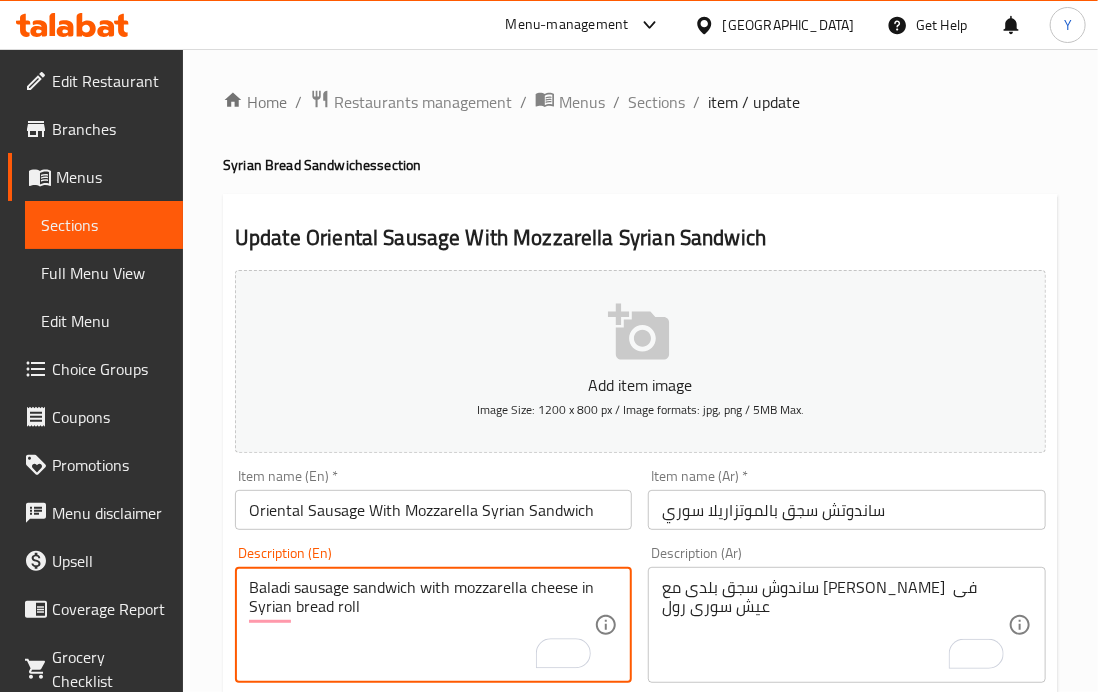 type on "Baladi sausage sandwich with mozzarella cheese in Syrian bread roll" 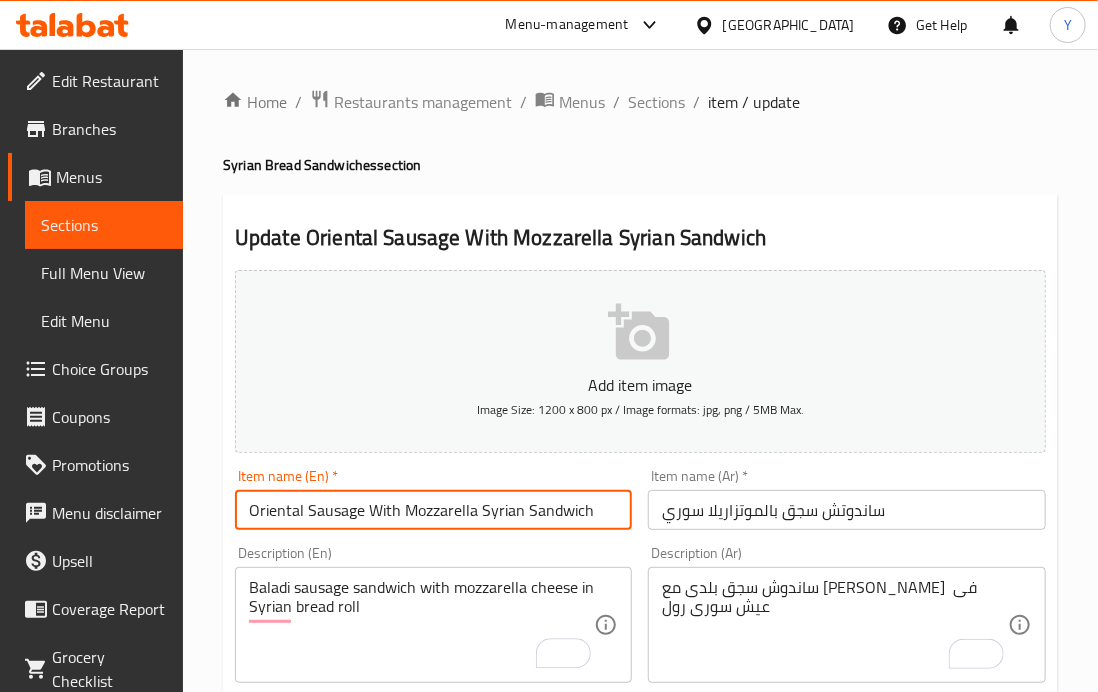 click on "Update" at bounding box center (330, 1326) 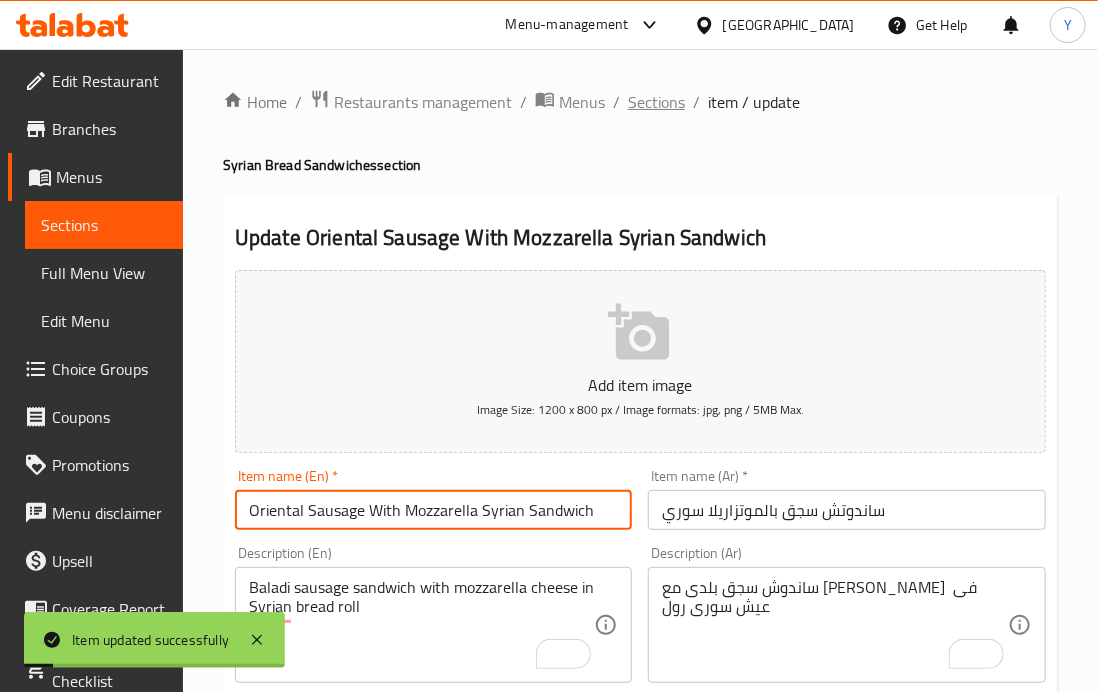 click on "Sections" at bounding box center [656, 102] 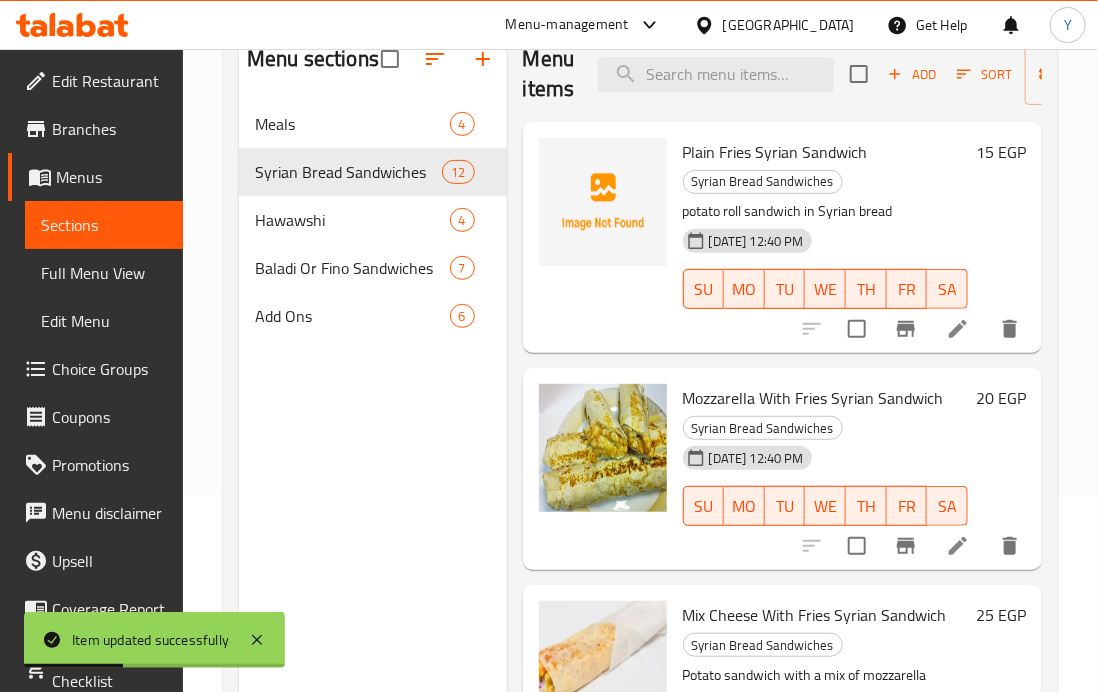 scroll, scrollTop: 212, scrollLeft: 0, axis: vertical 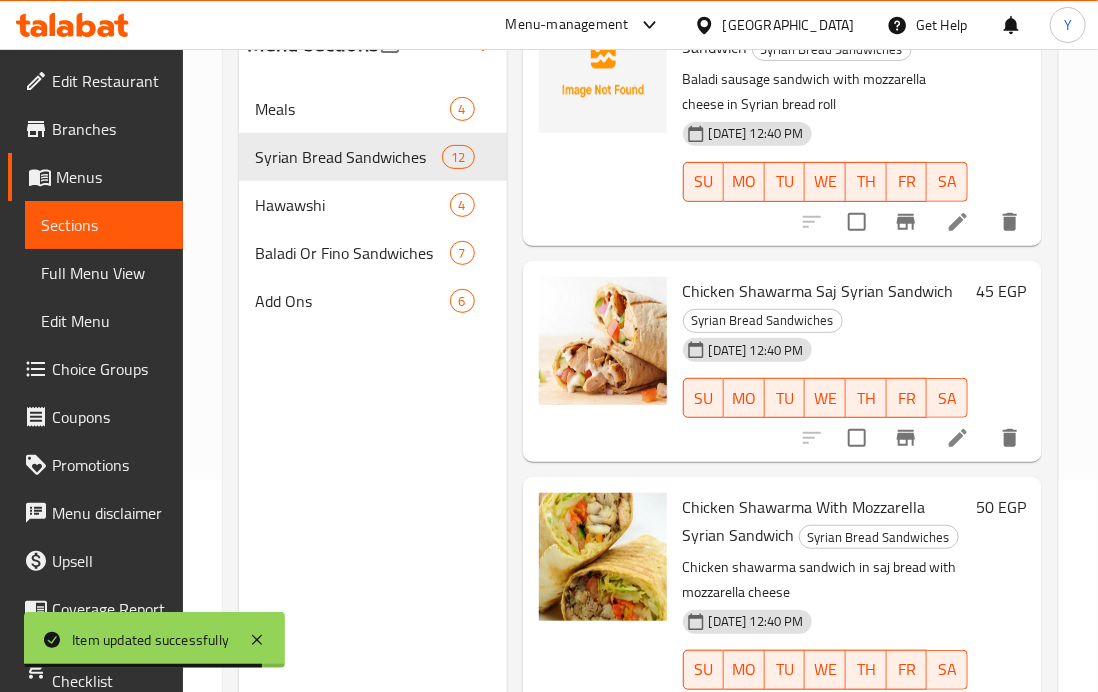 click at bounding box center [958, 438] 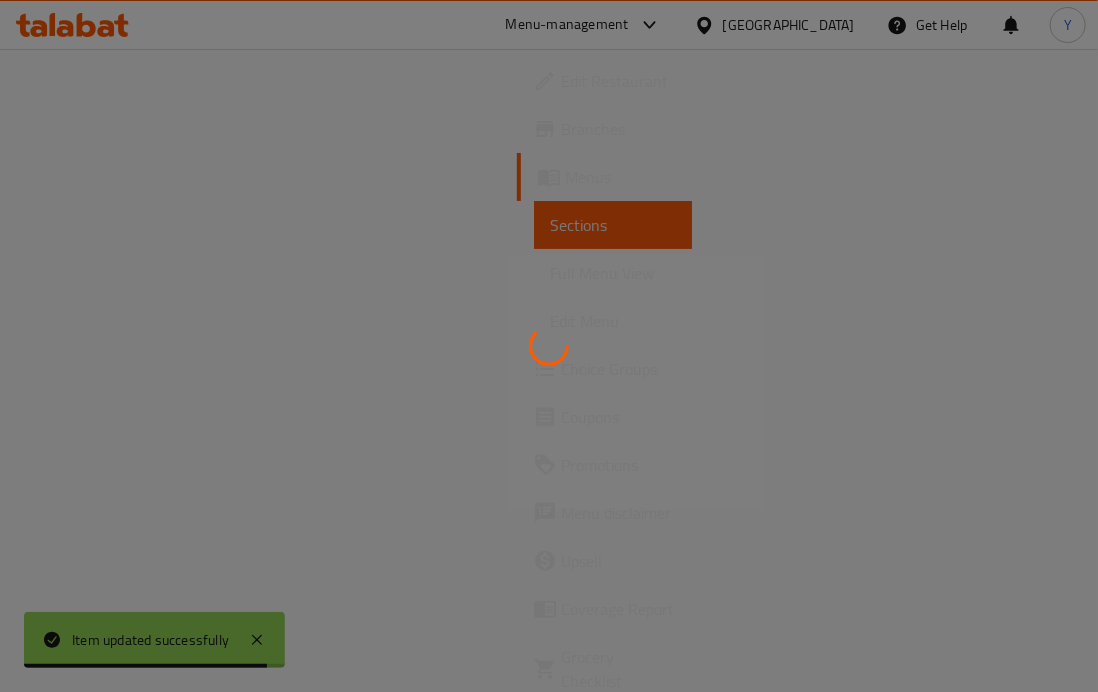 scroll, scrollTop: 0, scrollLeft: 0, axis: both 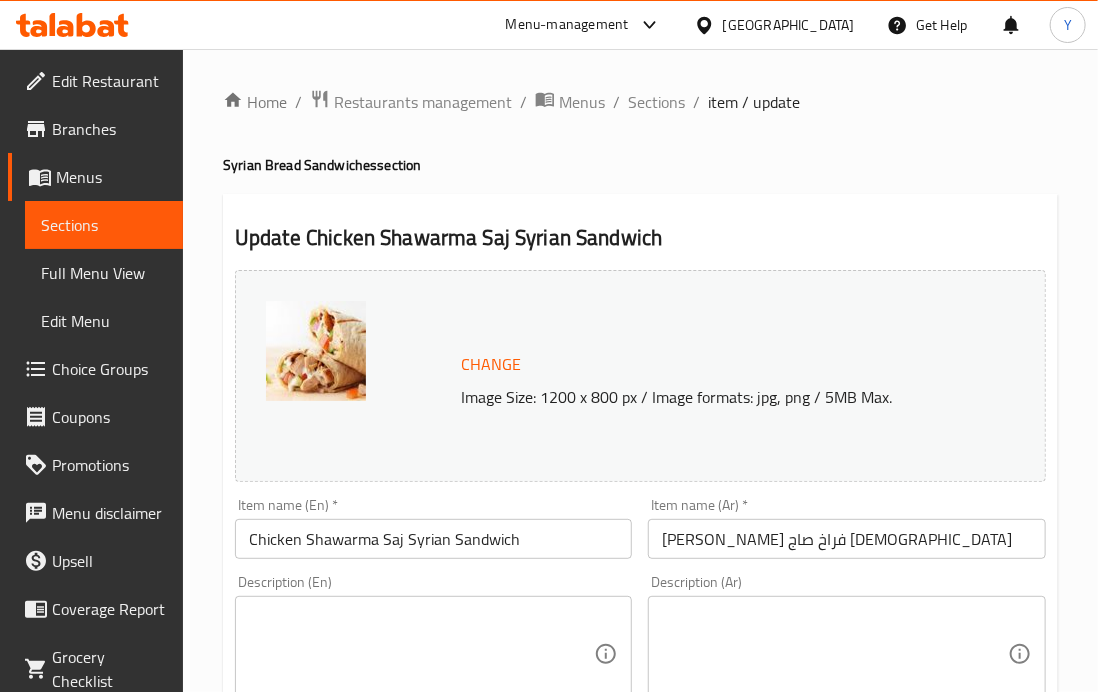 click at bounding box center [834, 654] 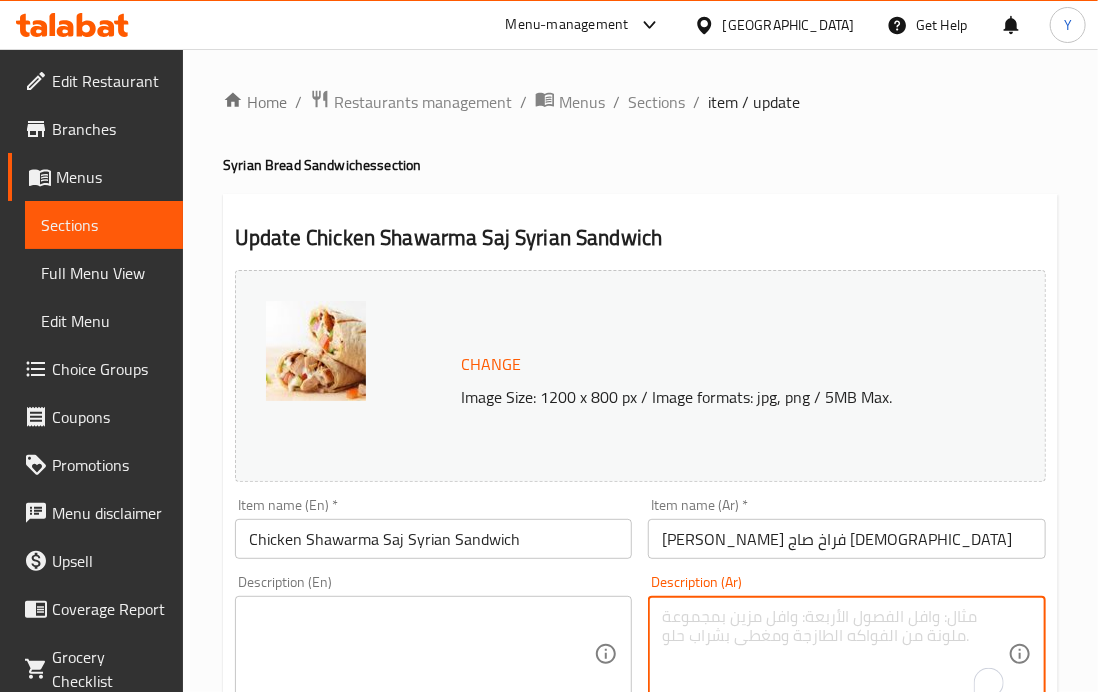 paste on "ساندوتش  شاورما فراخ رول على الصاج" 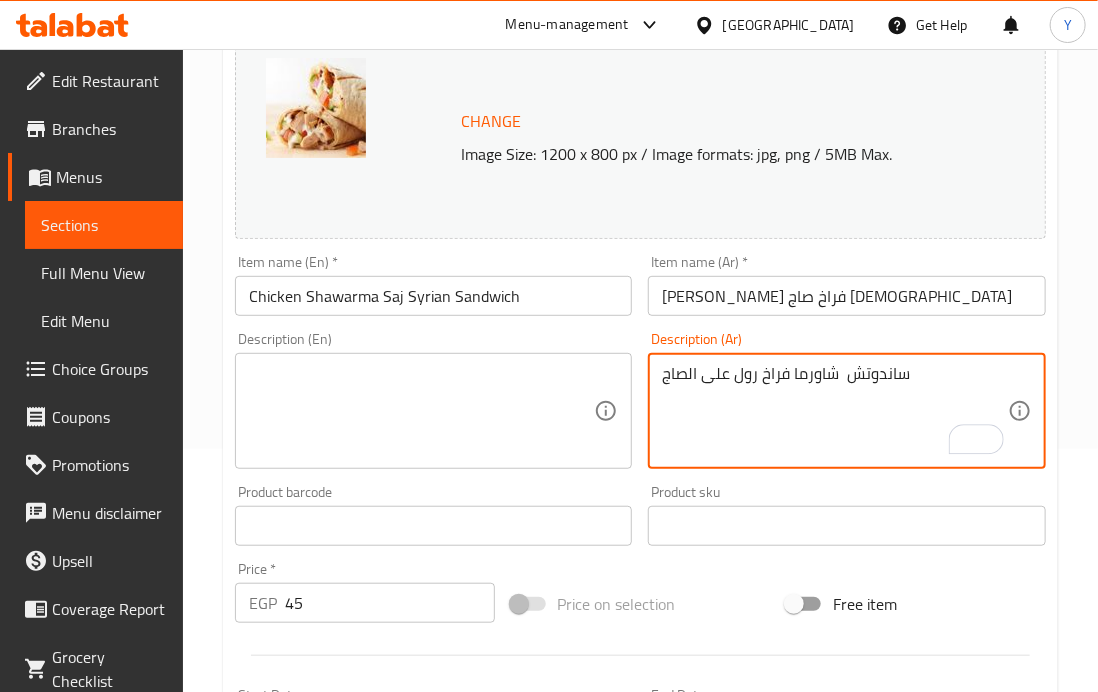 scroll, scrollTop: 250, scrollLeft: 0, axis: vertical 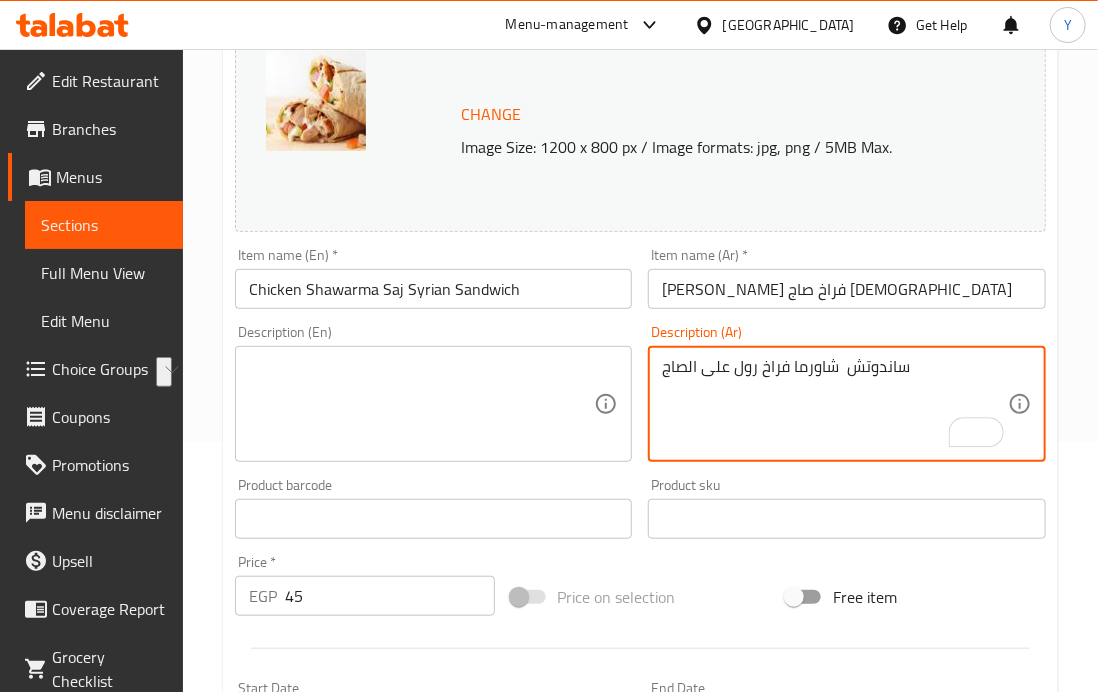 drag, startPoint x: 955, startPoint y: 360, endPoint x: 616, endPoint y: 355, distance: 339.03687 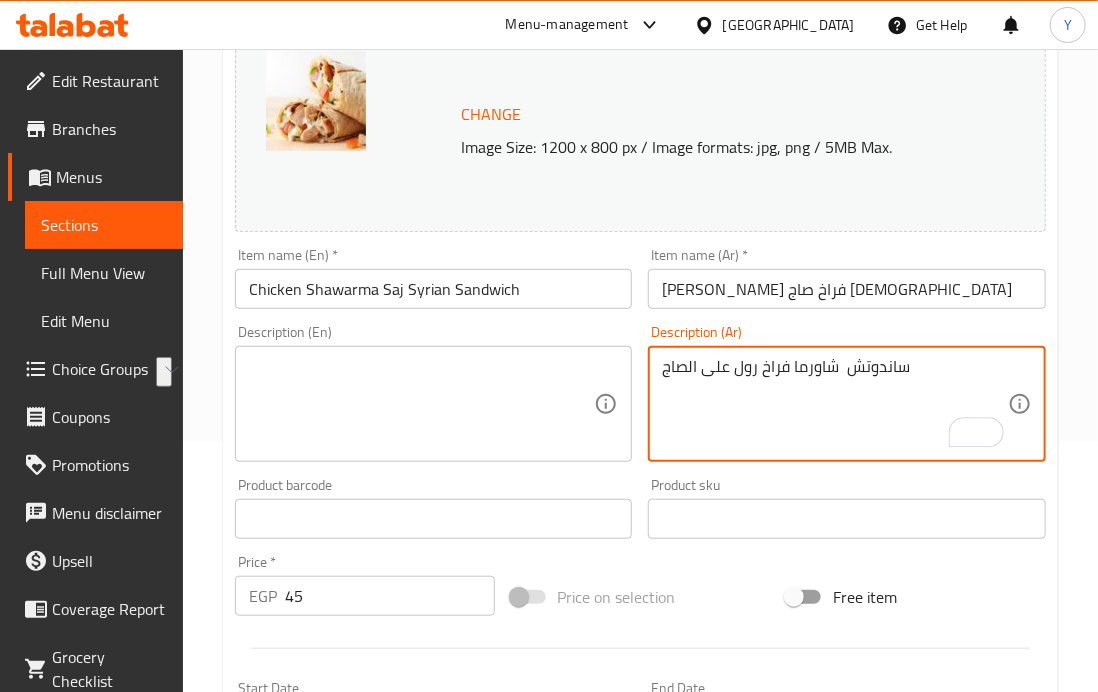 click on "Change Image Size: 1200 x 800 px / Image formats: jpg, png / 5MB Max. Item name (En)   * Chicken Shawarma Saj Syrian Sandwich Item name (En)  * Item name (Ar)   * ساندوتش شاورما فراخ صاج سوري Item name (Ar)  * Description (En) Description (En) Description (Ar) ساندوتش  شاورما فراخ رول على الصاج Description (Ar) Product barcode Product barcode Product sku Product sku Price   * EGP 45 Price  * Price on selection Free item Start Date Start Date End Date End Date Available Days SU MO TU WE TH FR SA Available from ​ ​ Available to ​ ​ Status Active Inactive Exclude from GEM" at bounding box center [640, 457] 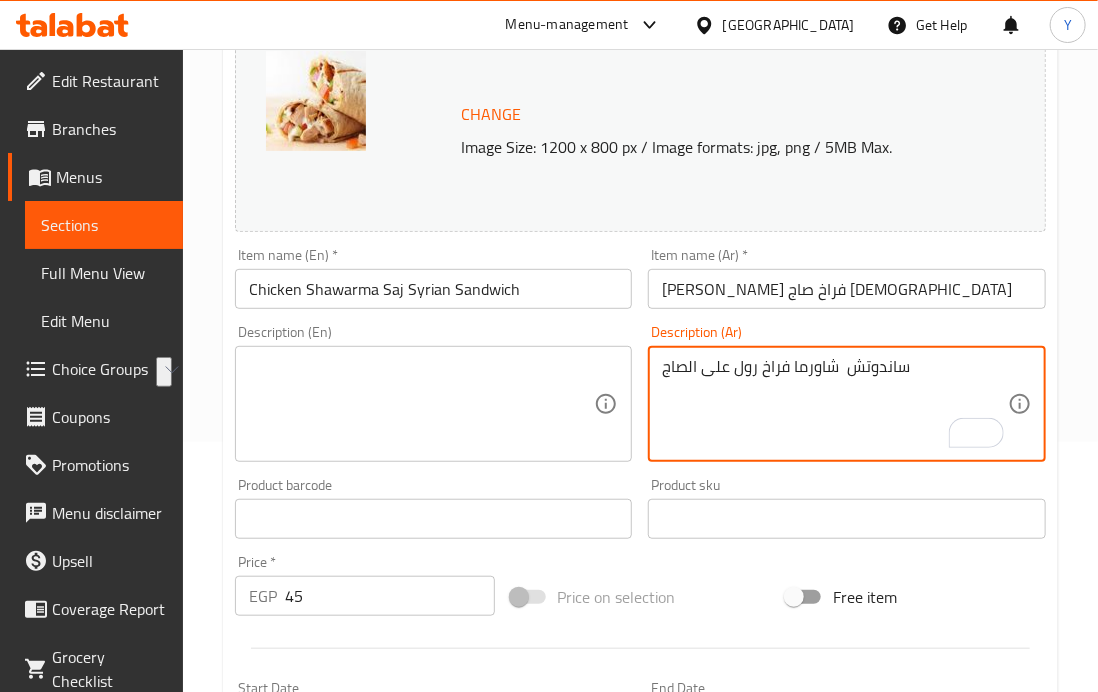 type on "ساندوتش  شاورما فراخ رول على الصاج" 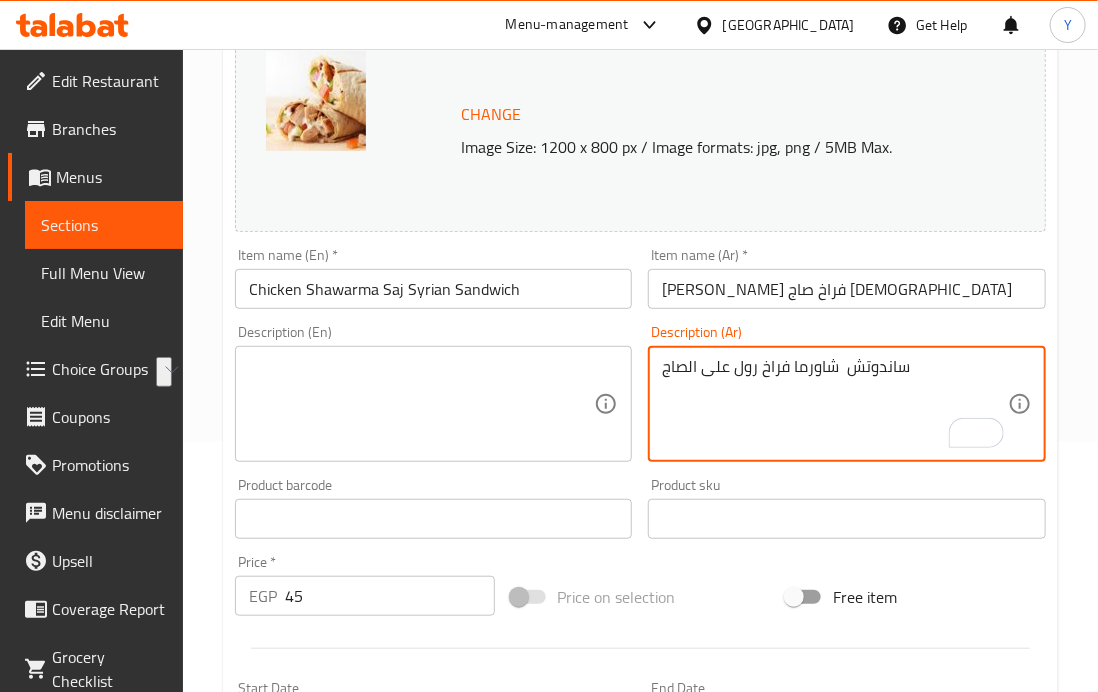 click at bounding box center (421, 404) 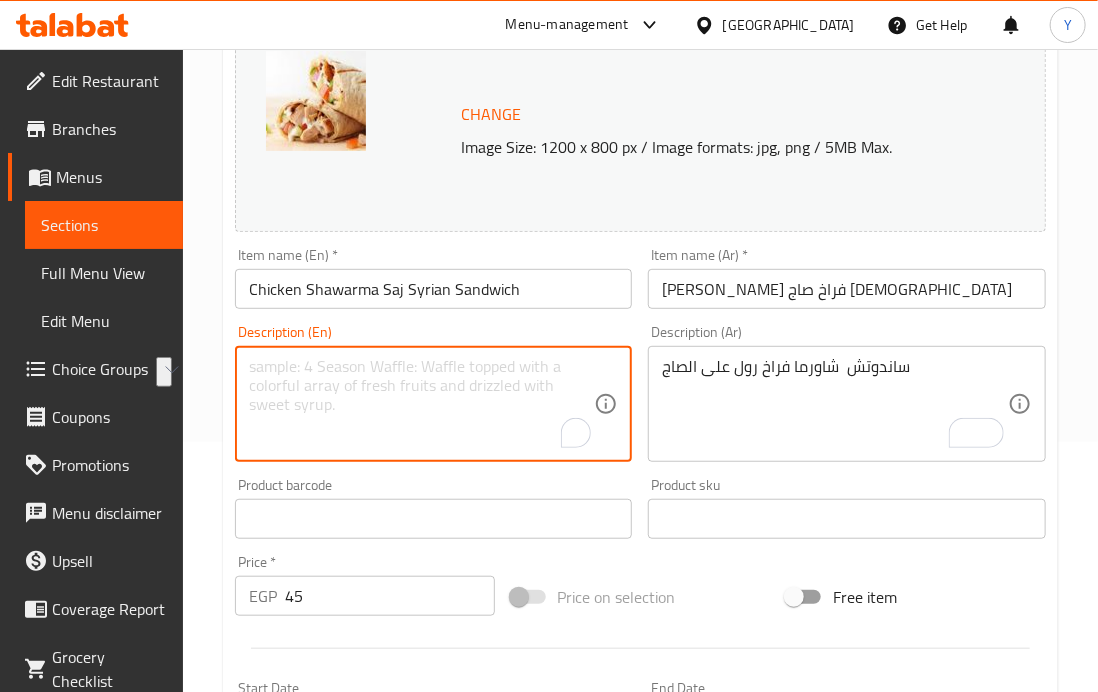 paste on "Chicken shawarma roll sandwich on saj" 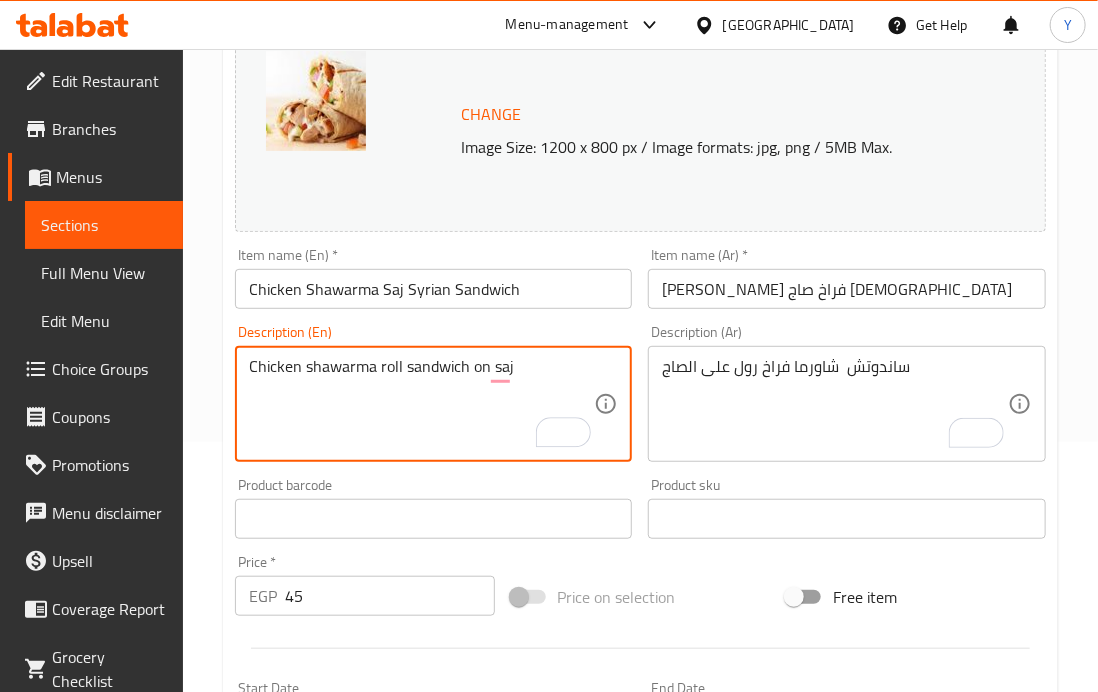 type on "Chicken shawarma roll sandwich on saj" 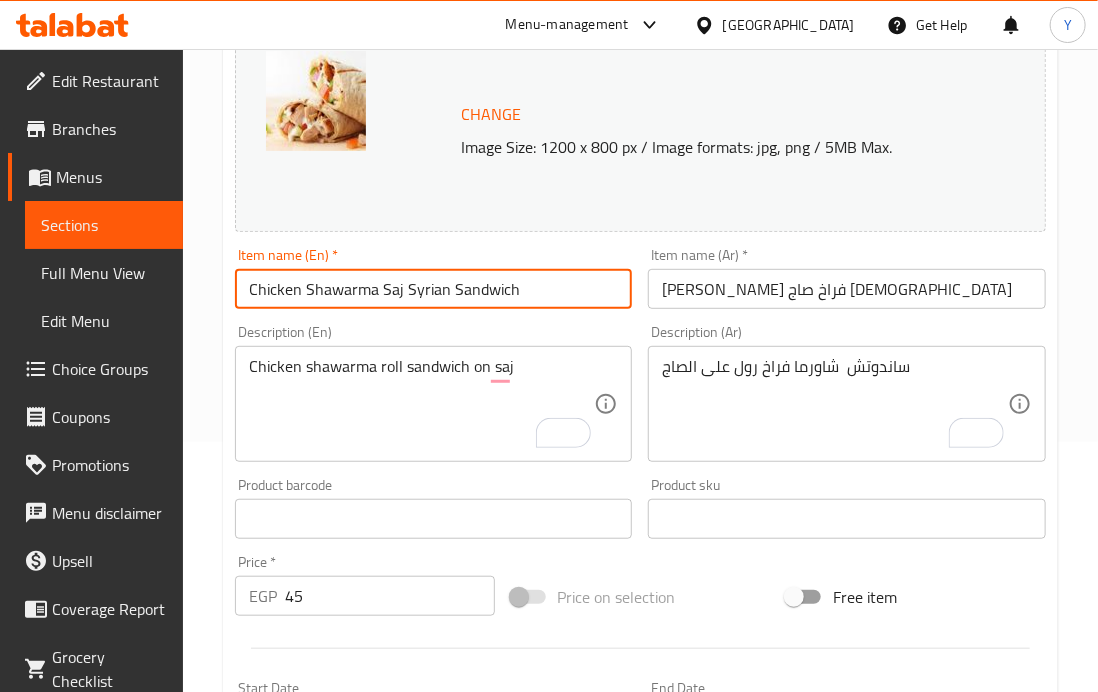 click on "Update" at bounding box center [330, 1105] 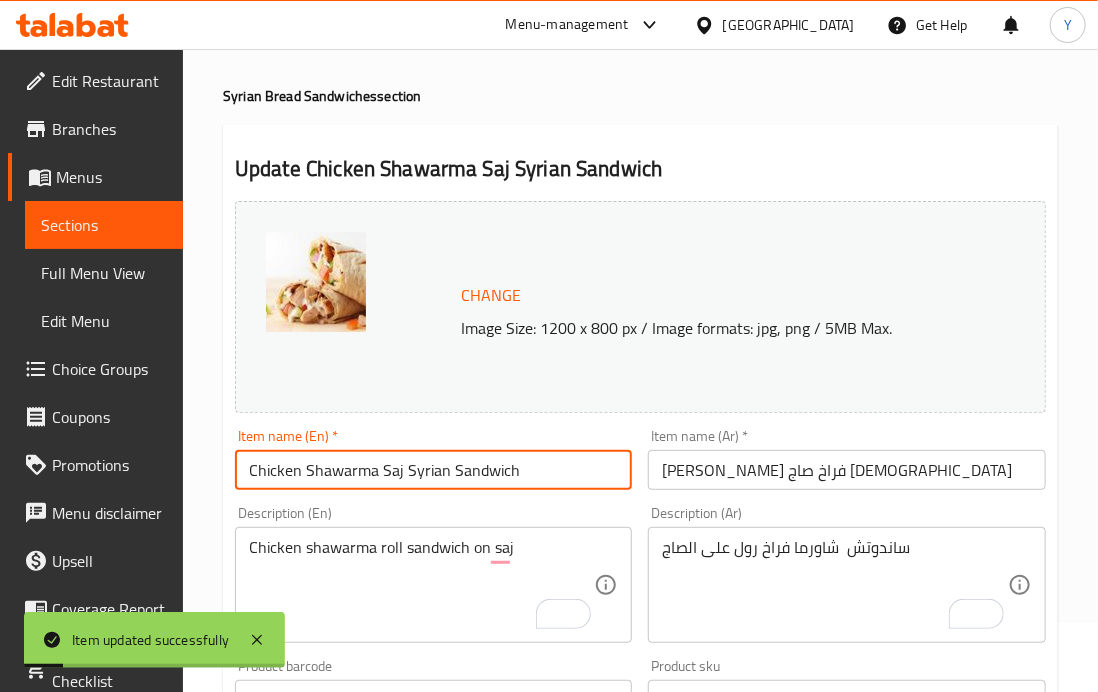scroll, scrollTop: 55, scrollLeft: 0, axis: vertical 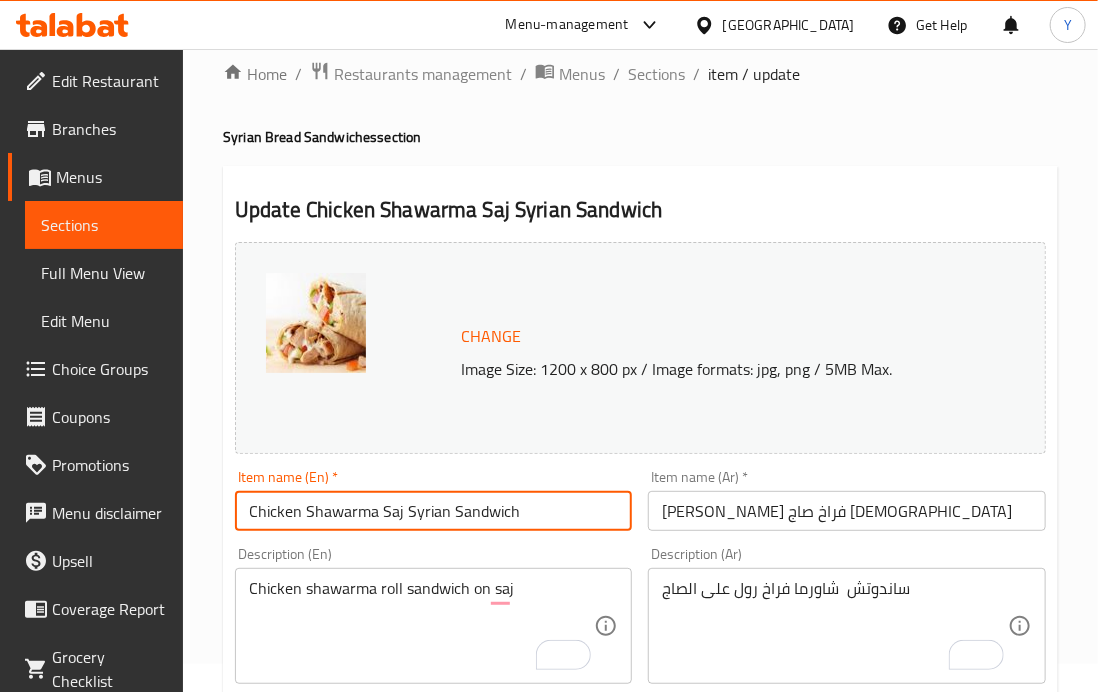 drag, startPoint x: 248, startPoint y: 511, endPoint x: 441, endPoint y: 516, distance: 193.06476 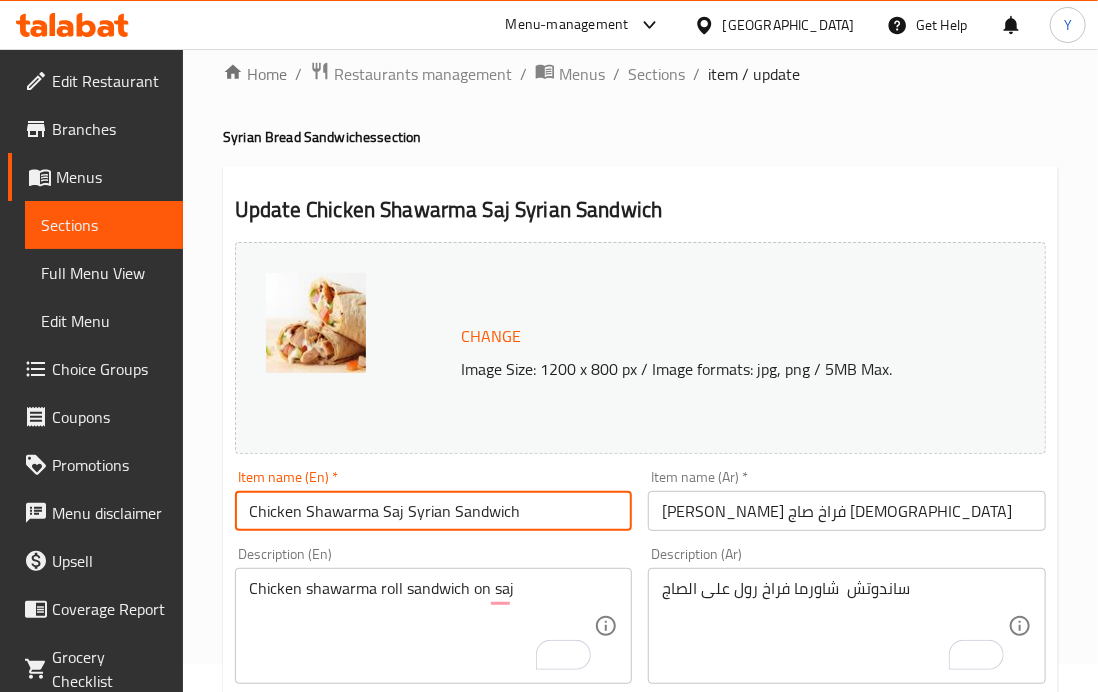 click on "Chicken Shawarma Saj Syrian Sandwich" at bounding box center (433, 511) 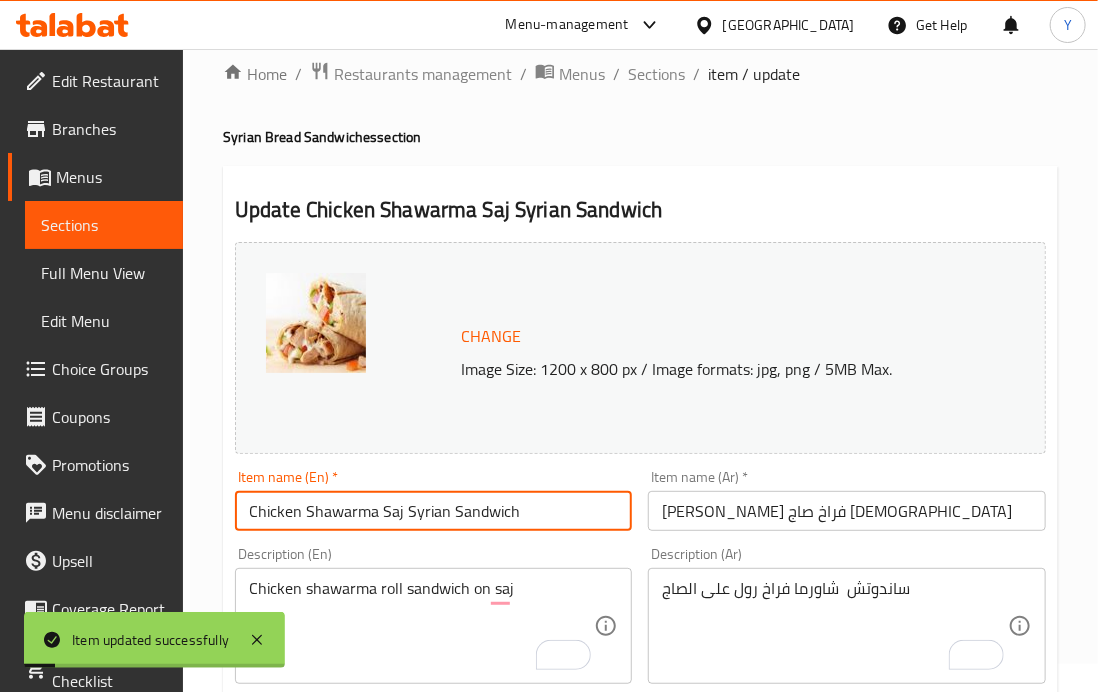 click on "Home / Restaurants management / Menus / Sections / item / update Syrian Bread Sandwiches  section Update Chicken Shawarma Saj Syrian Sandwich Change Image Size: 1200 x 800 px / Image formats: jpg, png / 5MB Max. Item name (En)   * Chicken Shawarma Saj Syrian Sandwich Item name (En)  * Item name (Ar)   * ساندوتش شاورما فراخ صاج سوري Item name (Ar)  * Description (En) Chicken shawarma roll sandwich on saj
Description (En) Description (Ar) ساندوتش  شاورما فراخ رول على الصاج Description (Ar) Product barcode Product barcode Product sku Product sku Price   * EGP 45 Price  * Price on selection Free item Start Date Start Date End Date End Date Available Days SU MO TU WE TH FR SA Available from ​ ​ Available to ​ ​ Status Active Inactive Exclude from GEM Variations & Choices Add variant ASSIGN CHOICE GROUP Update" at bounding box center (640, 717) 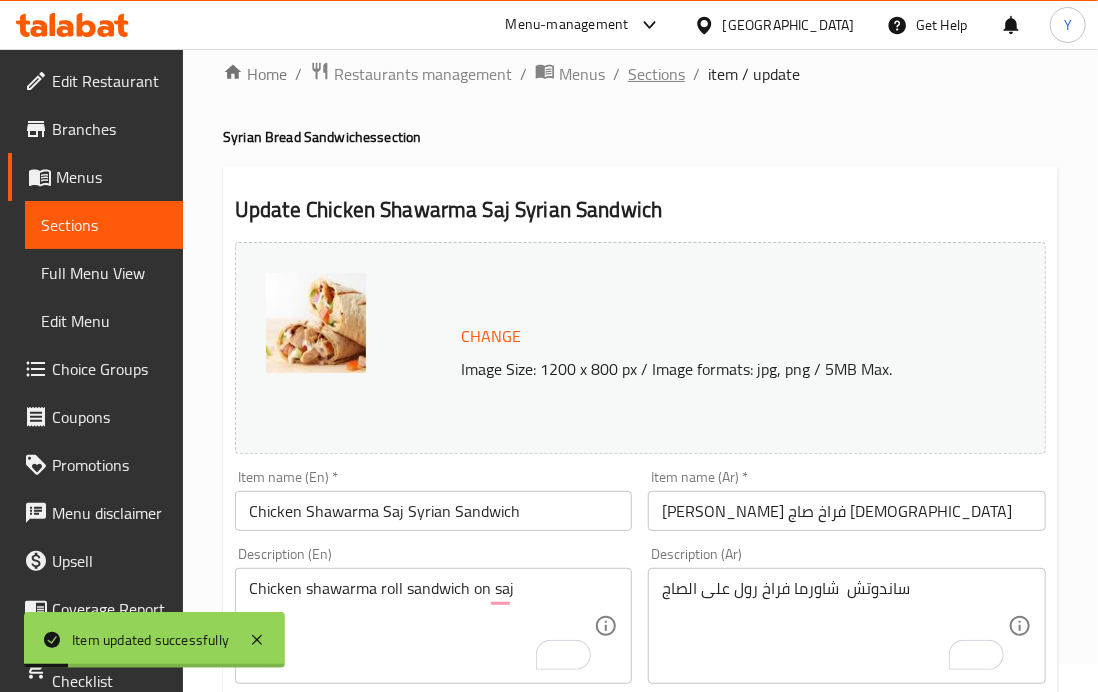 click on "Sections" at bounding box center [656, 74] 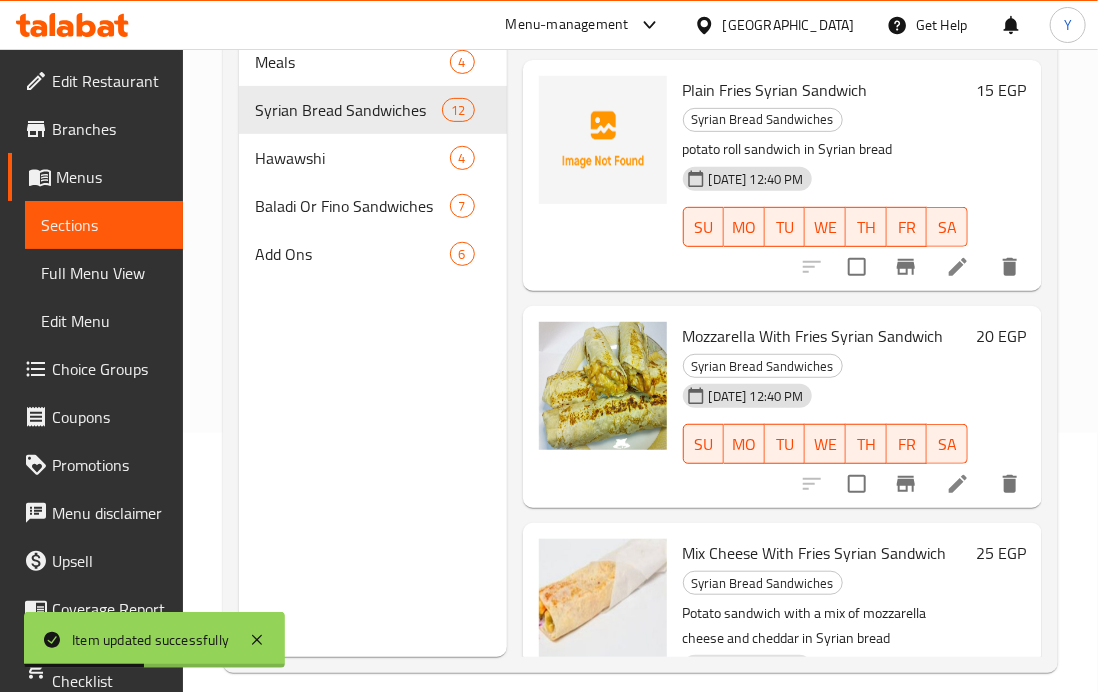 scroll, scrollTop: 280, scrollLeft: 0, axis: vertical 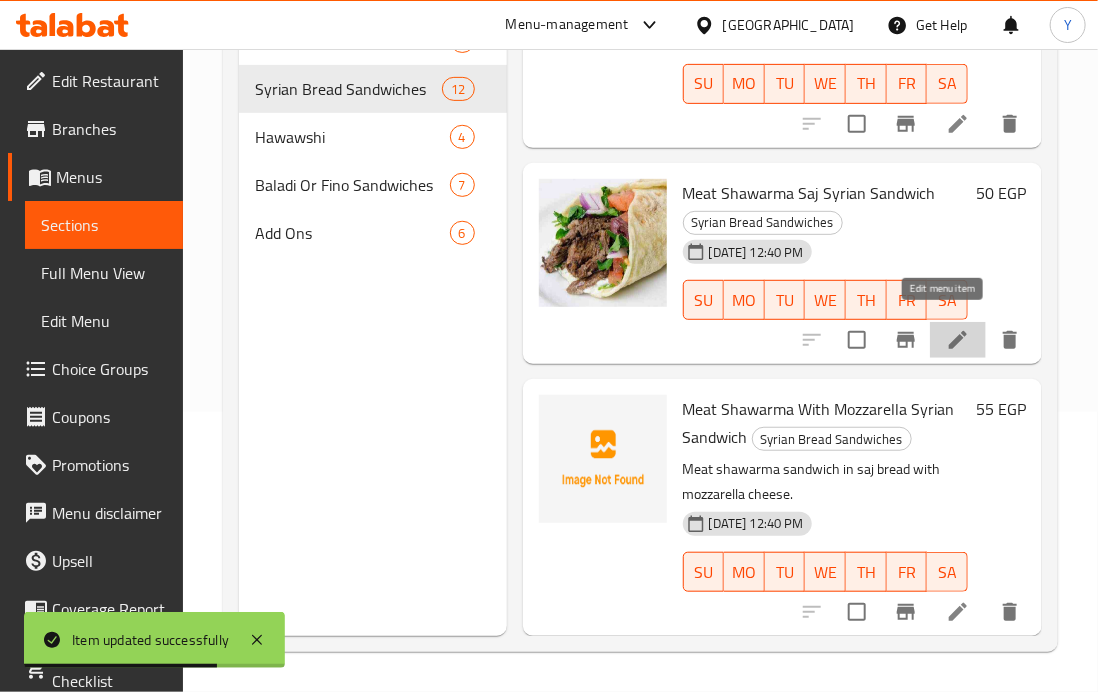 click 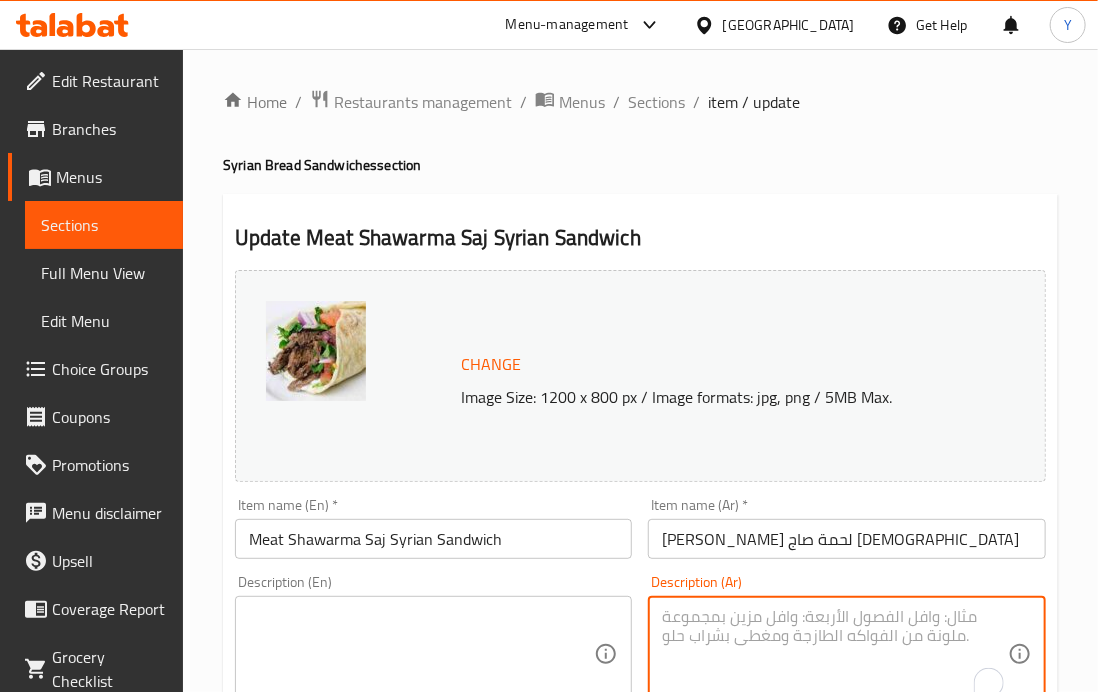 click at bounding box center (834, 654) 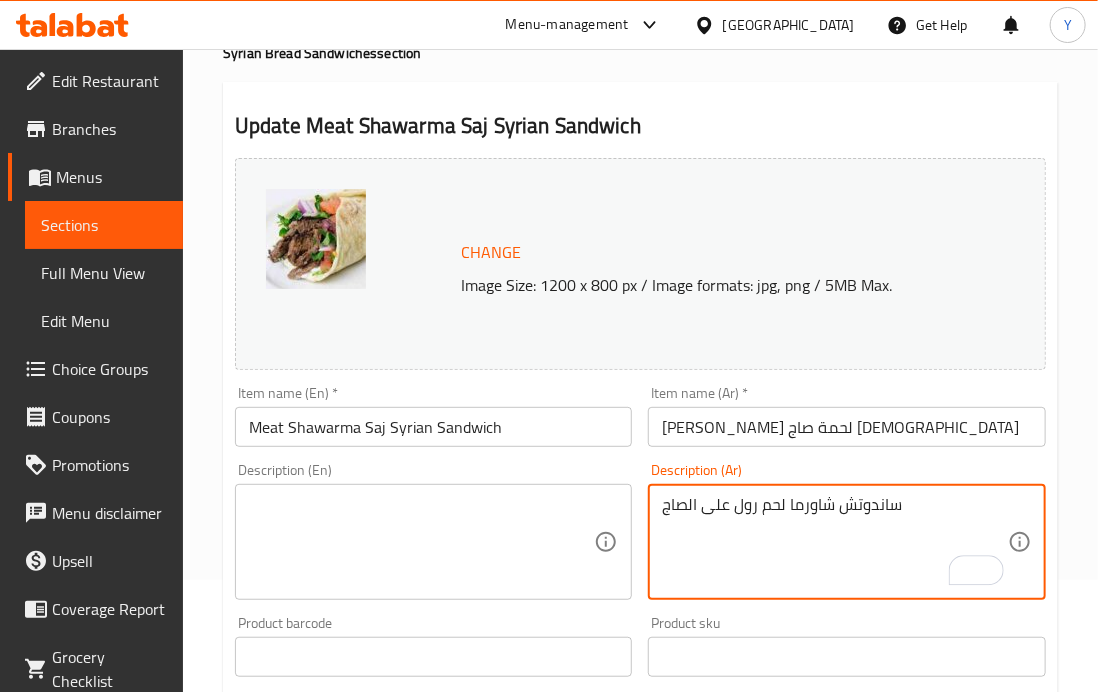 scroll, scrollTop: 111, scrollLeft: 0, axis: vertical 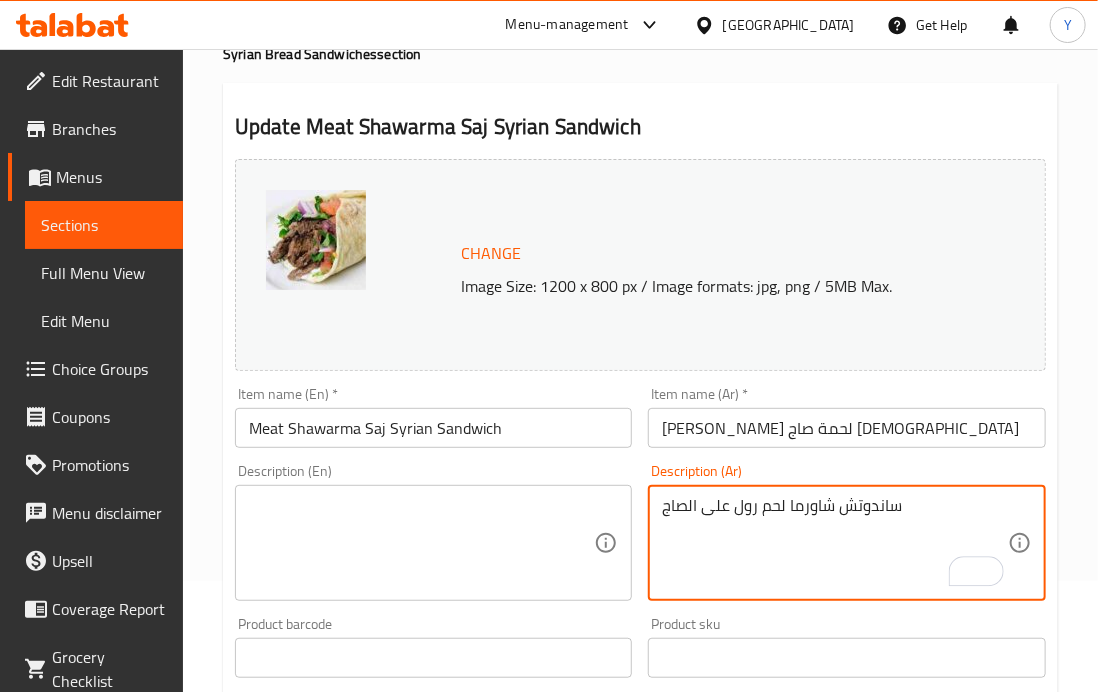 type on "ساندوتش شاورما لحم رول على الصاج" 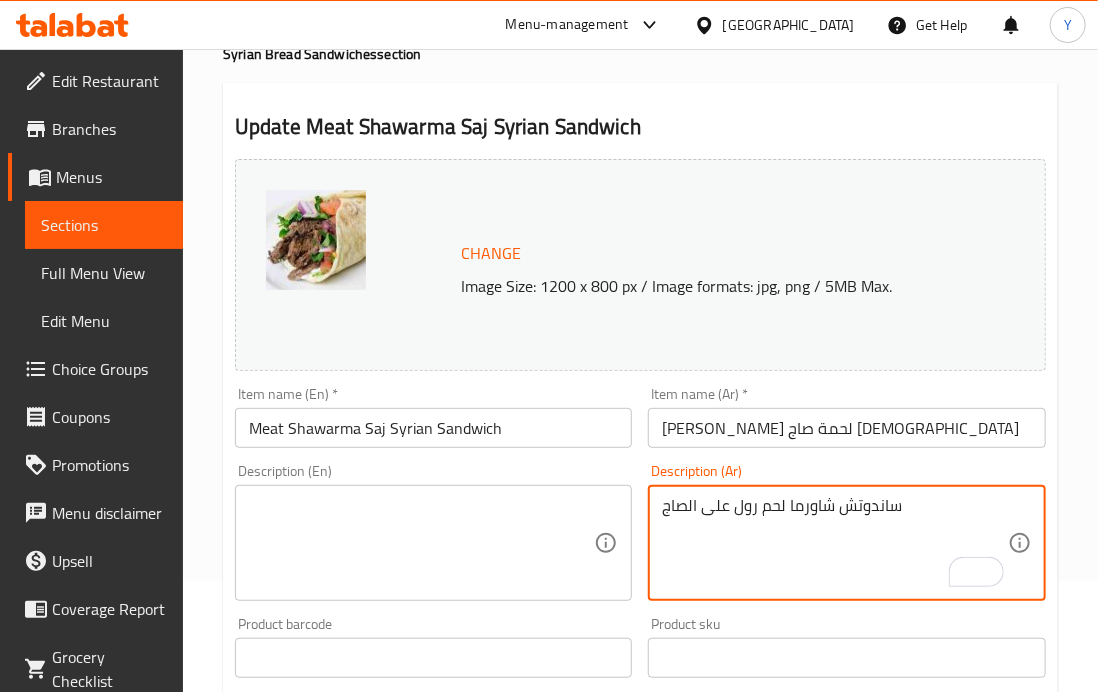 click at bounding box center (421, 543) 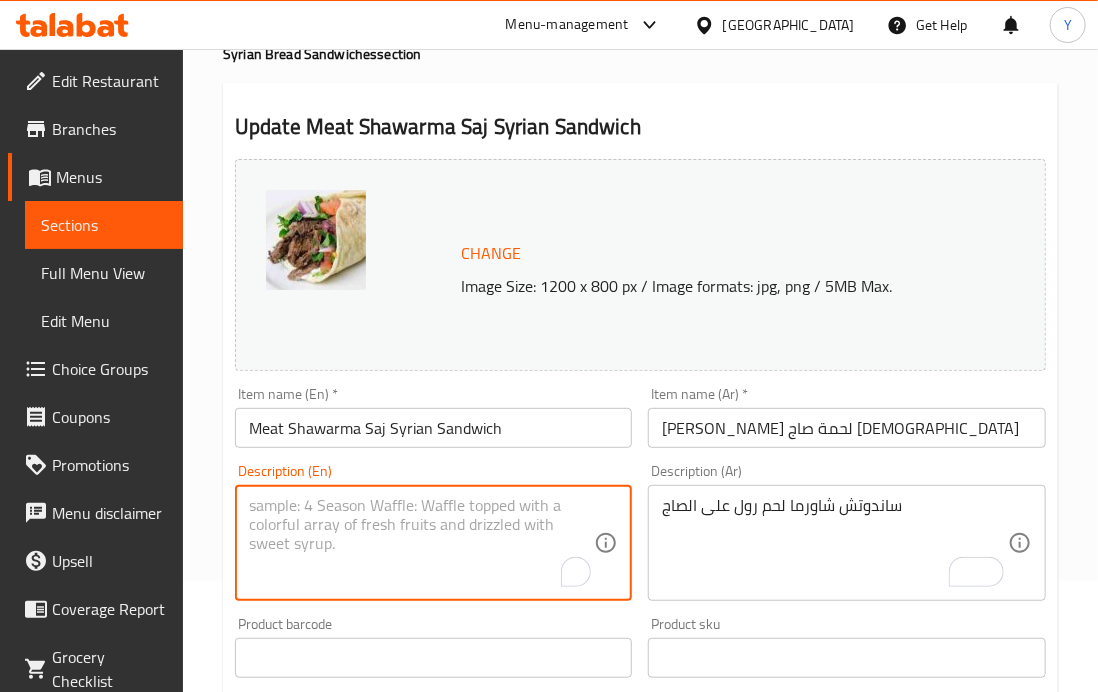 paste on "Shawarma meat roll sandwich on saj" 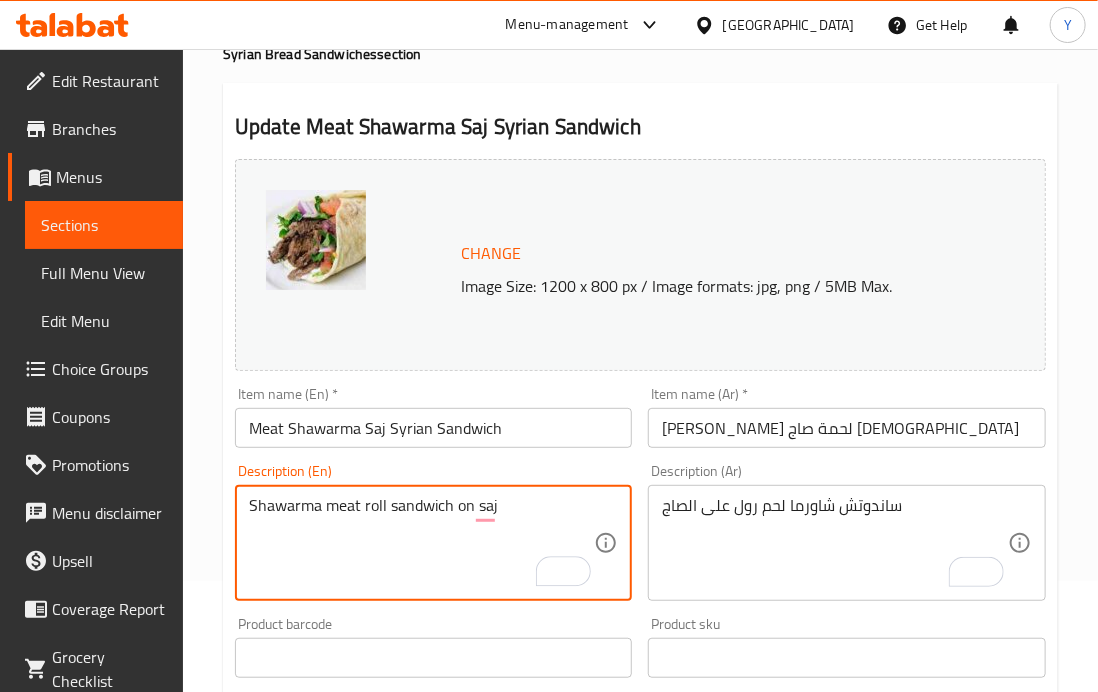 click on "Shawarma meat roll sandwich on saj" at bounding box center (421, 543) 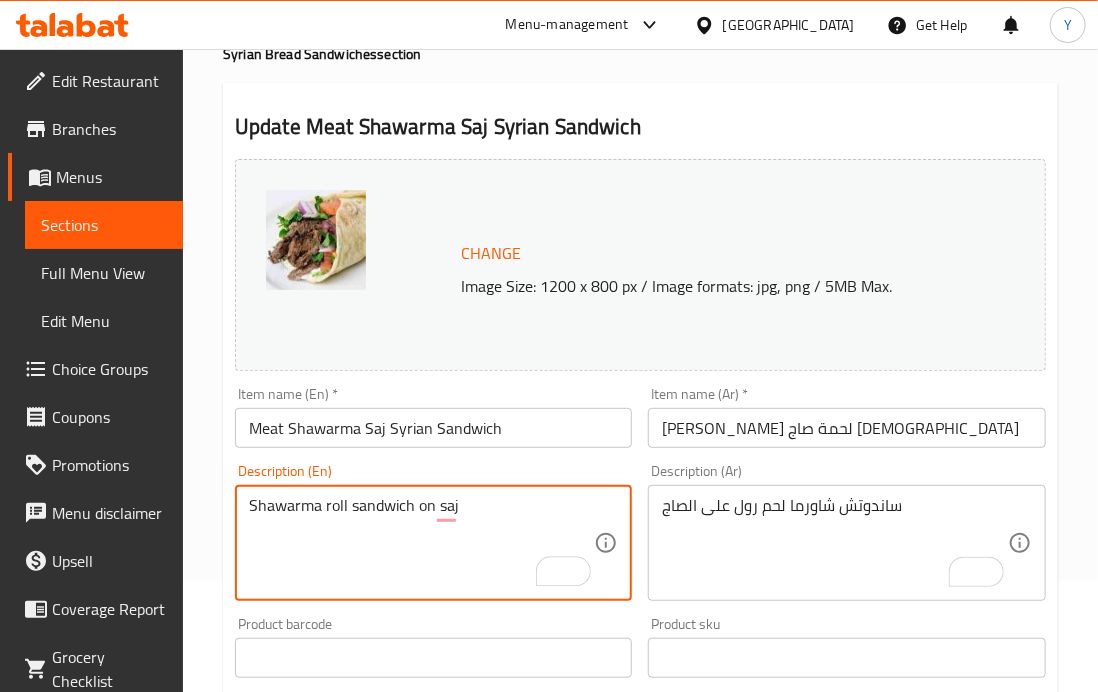 click on "Shawarma roll sandwich on saj" at bounding box center (421, 543) 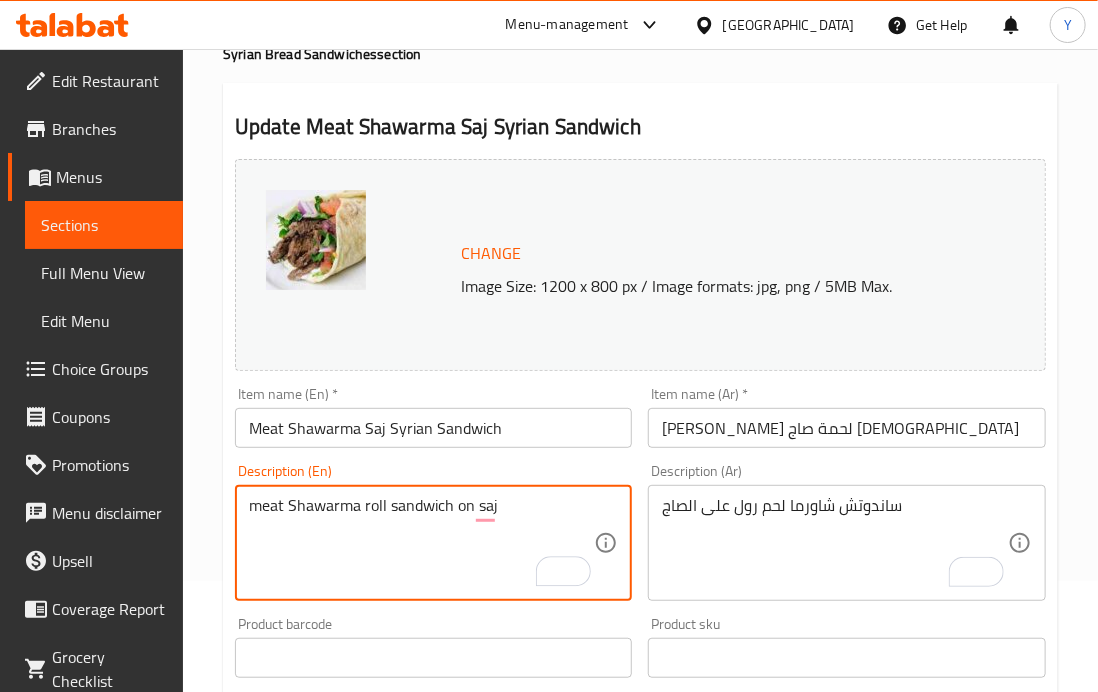 drag, startPoint x: 290, startPoint y: 511, endPoint x: 300, endPoint y: 512, distance: 10.049875 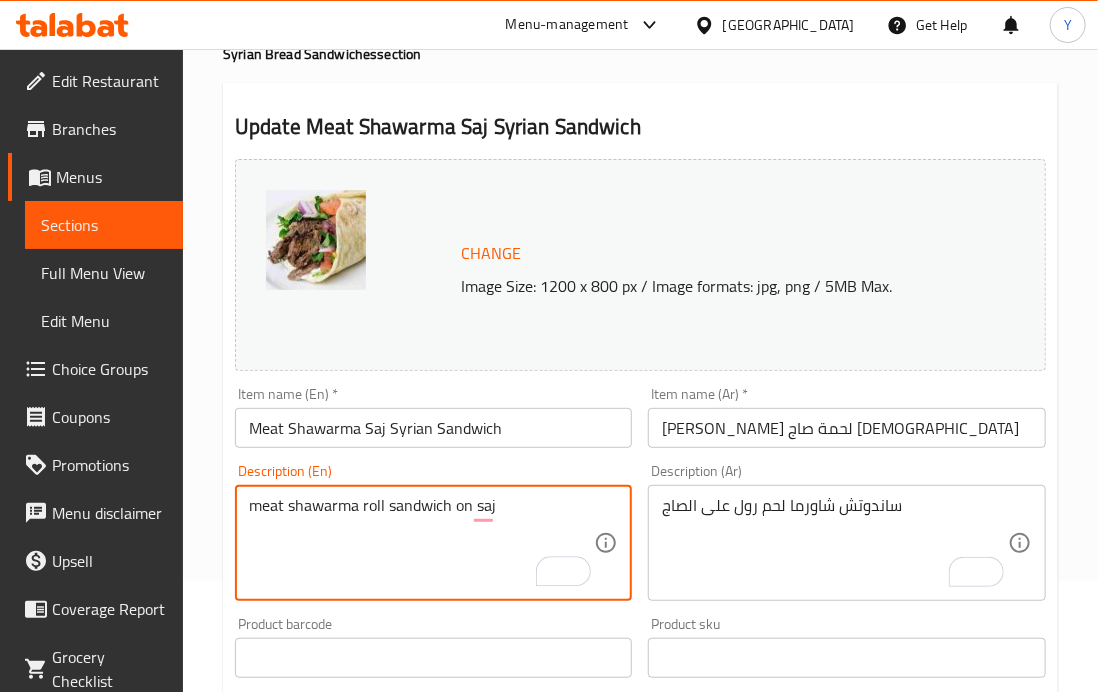 type on "meat shawarma roll sandwich on saj" 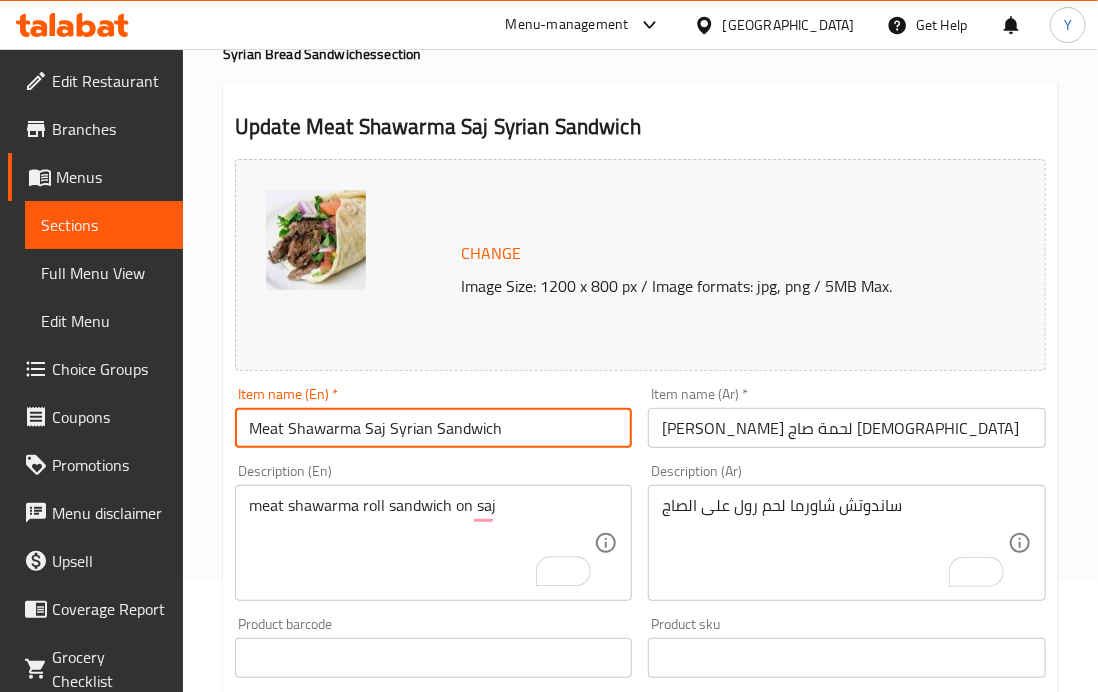 click on "Meat Shawarma Saj Syrian Sandwich" at bounding box center (433, 428) 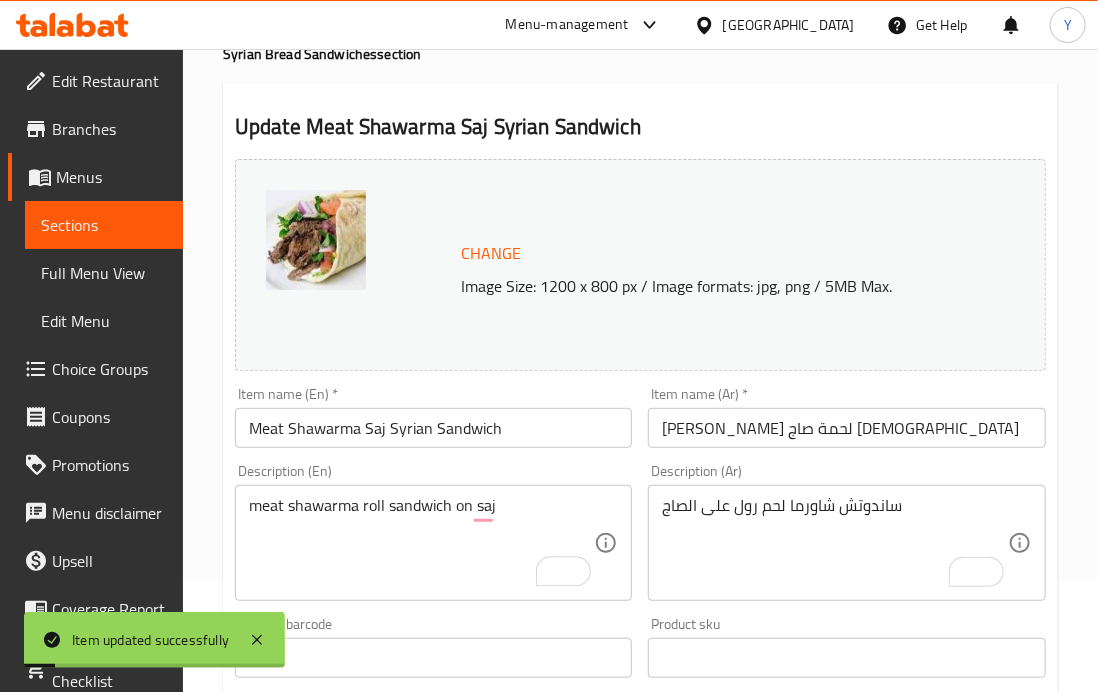 drag, startPoint x: 1097, startPoint y: 364, endPoint x: 1100, endPoint y: 321, distance: 43.104523 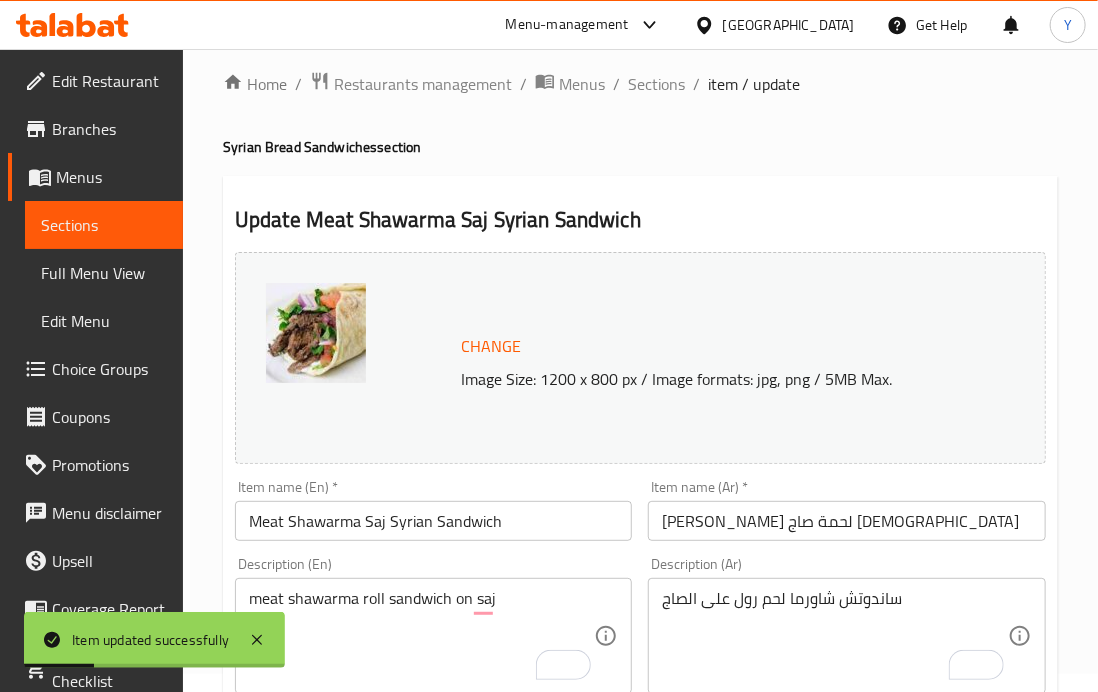 scroll, scrollTop: 16, scrollLeft: 0, axis: vertical 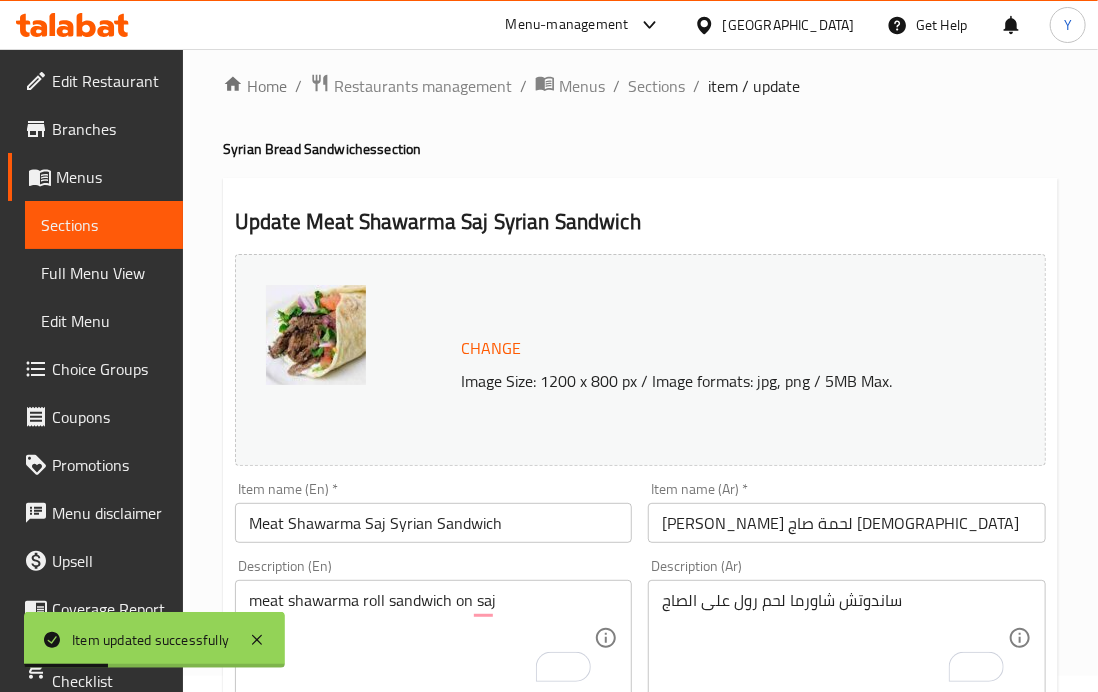 click on "Home / Restaurants management / Menus / Sections / item / update Syrian Bread Sandwiches  section Update Meat Shawarma Saj Syrian Sandwich Change Image Size: 1200 x 800 px / Image formats: jpg, png / 5MB Max. Item name (En)   * Meat Shawarma Saj Syrian Sandwich Item name (En)  * Item name (Ar)   * ساندوتش شاورما لحمة صاج سوري Item name (Ar)  * Description (En) meat shawarma roll sandwich on saj
Description (En) Description (Ar) ساندوتش شاورما لحم رول على الصاج
Description (Ar) Product barcode Product barcode Product sku Product sku Price   * EGP 50 Price  * Price on selection Free item Start Date Start Date End Date End Date Available Days SU MO TU WE TH FR SA Available from ​ ​ Available to ​ ​ Status Active Inactive Exclude from GEM Variations & Choices Add variant ASSIGN CHOICE GROUP Update" at bounding box center (640, 729) 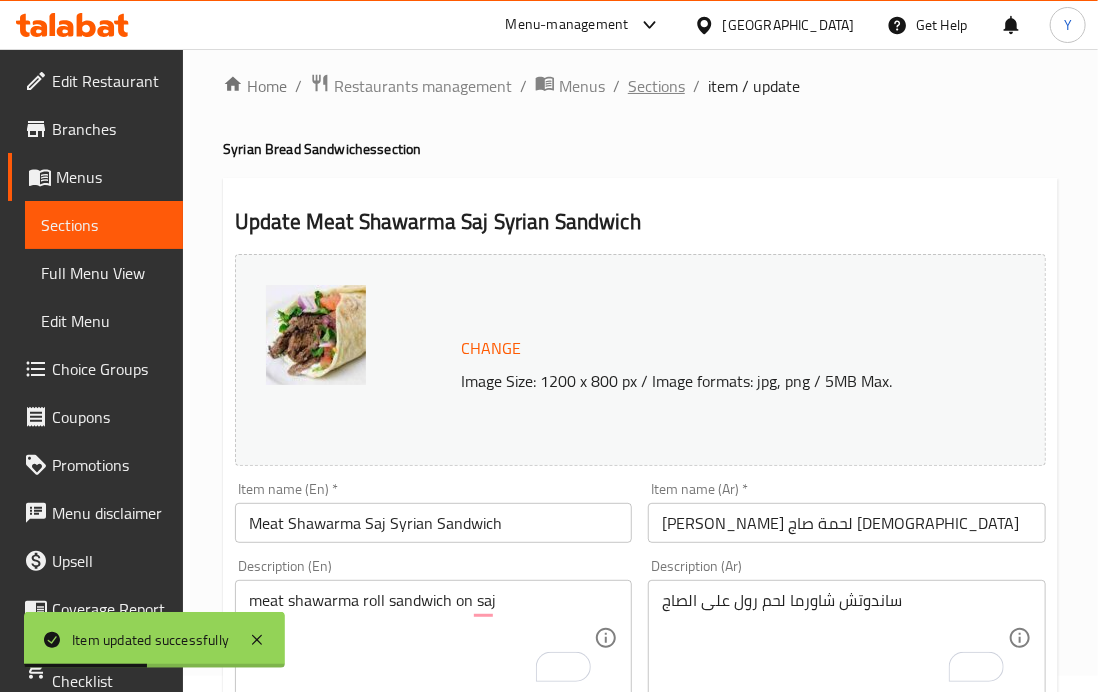 click on "Sections" at bounding box center (656, 86) 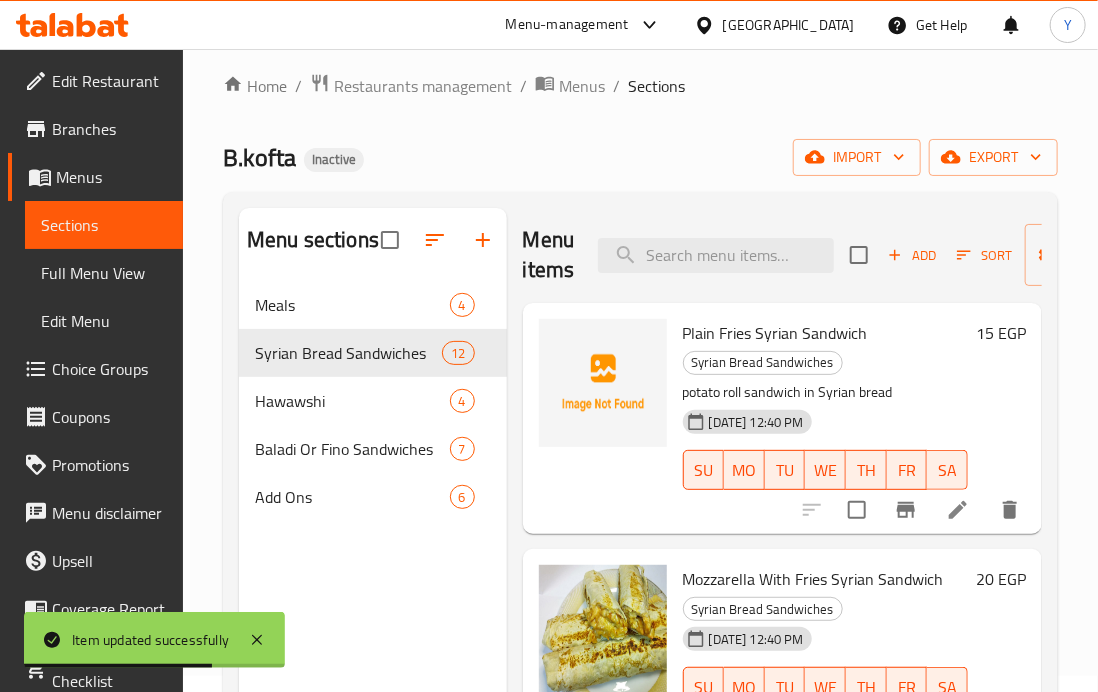 scroll, scrollTop: 280, scrollLeft: 0, axis: vertical 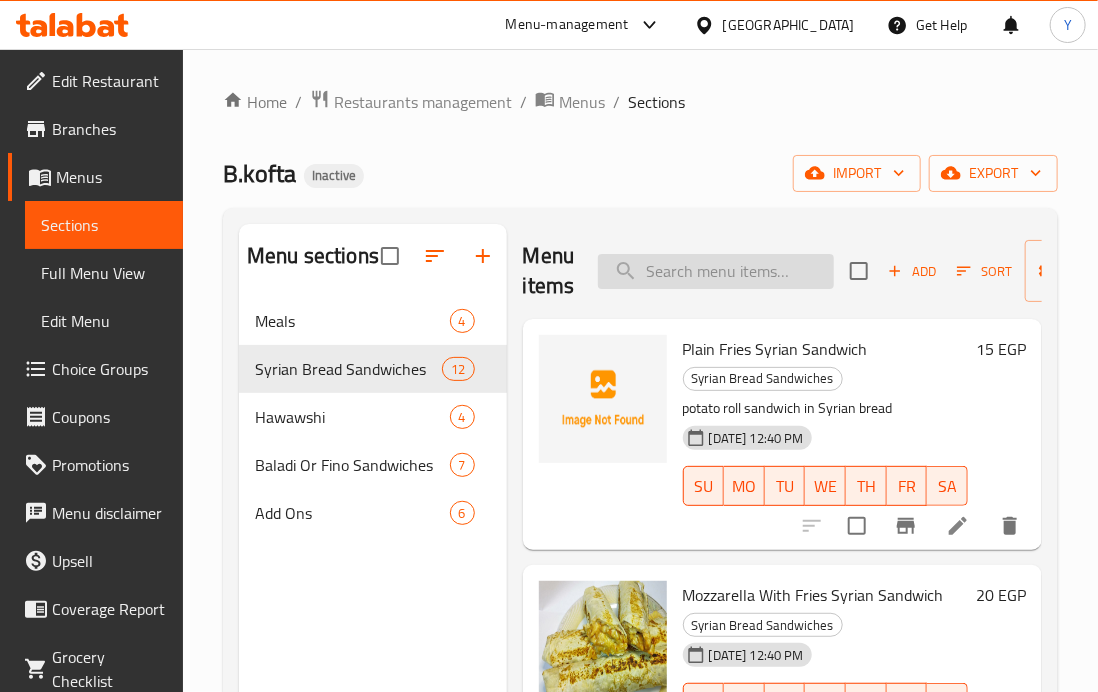 click at bounding box center (716, 271) 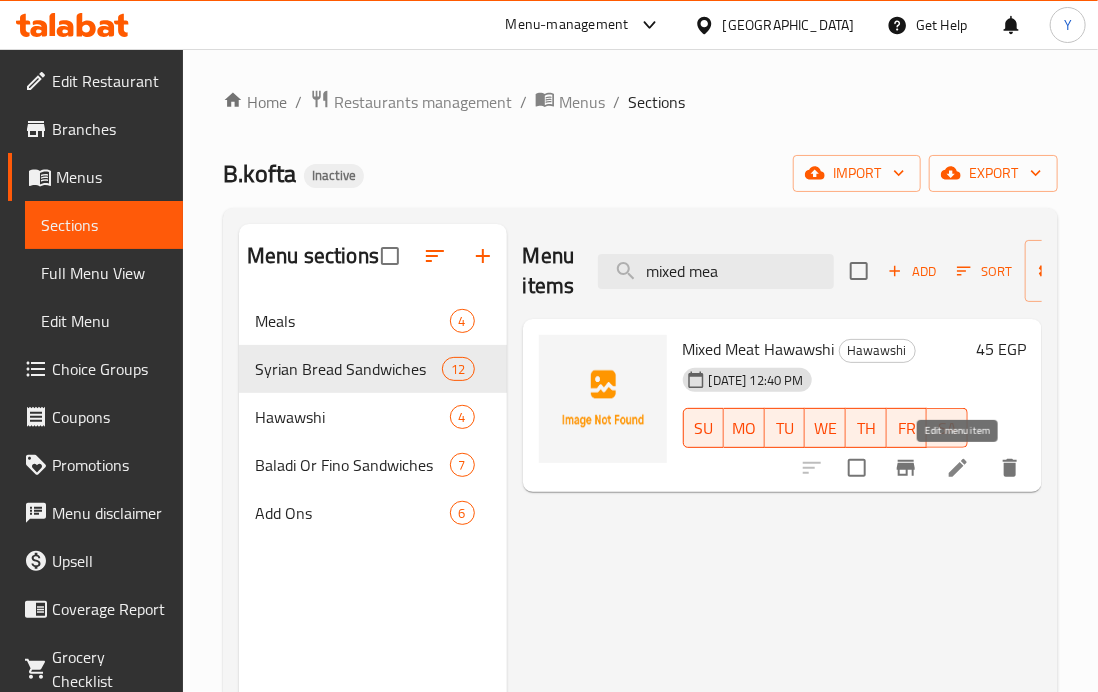 type on "mixed mea" 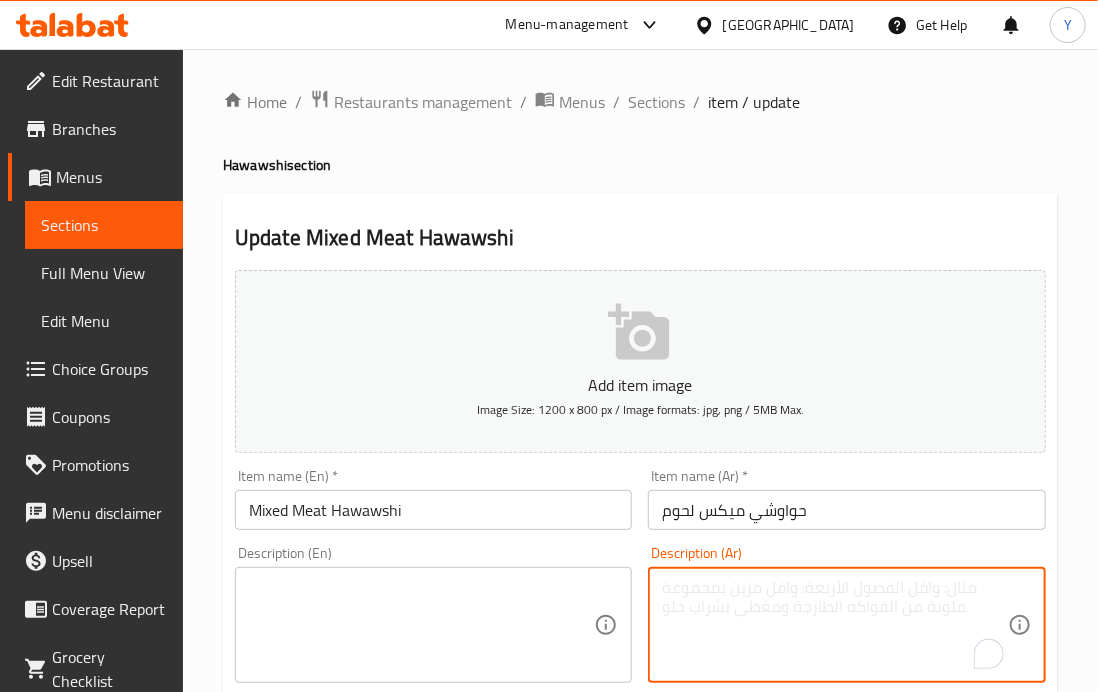 click at bounding box center [834, 625] 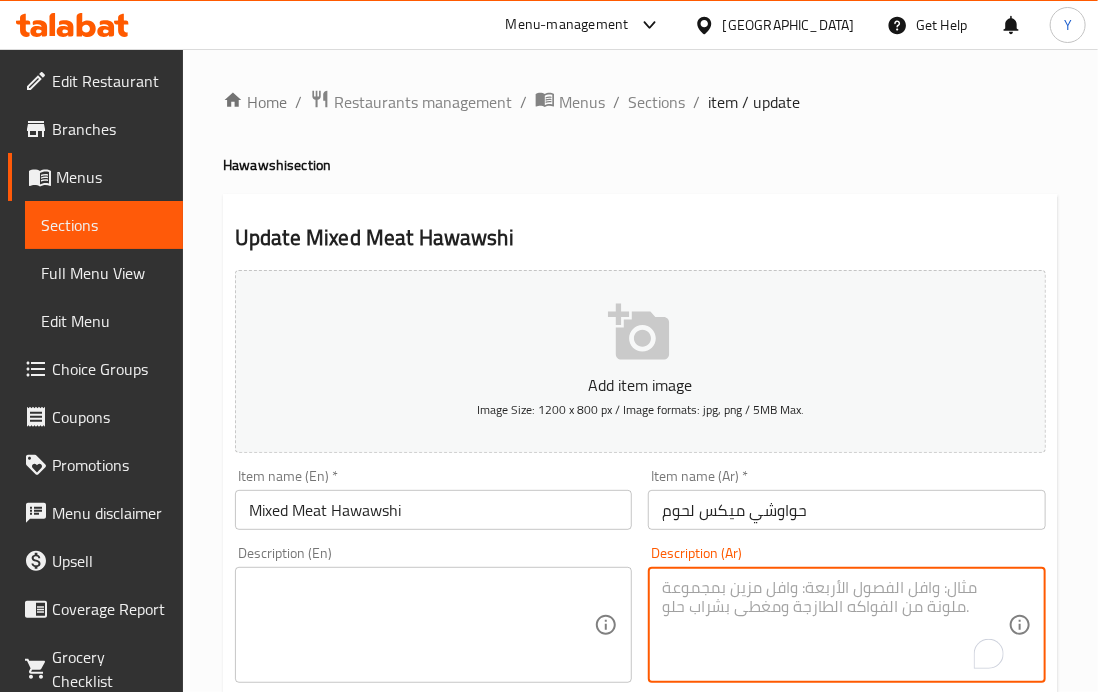 paste on "حواوشى ميكس لحم بلدى وسجق وموتزاريلا" 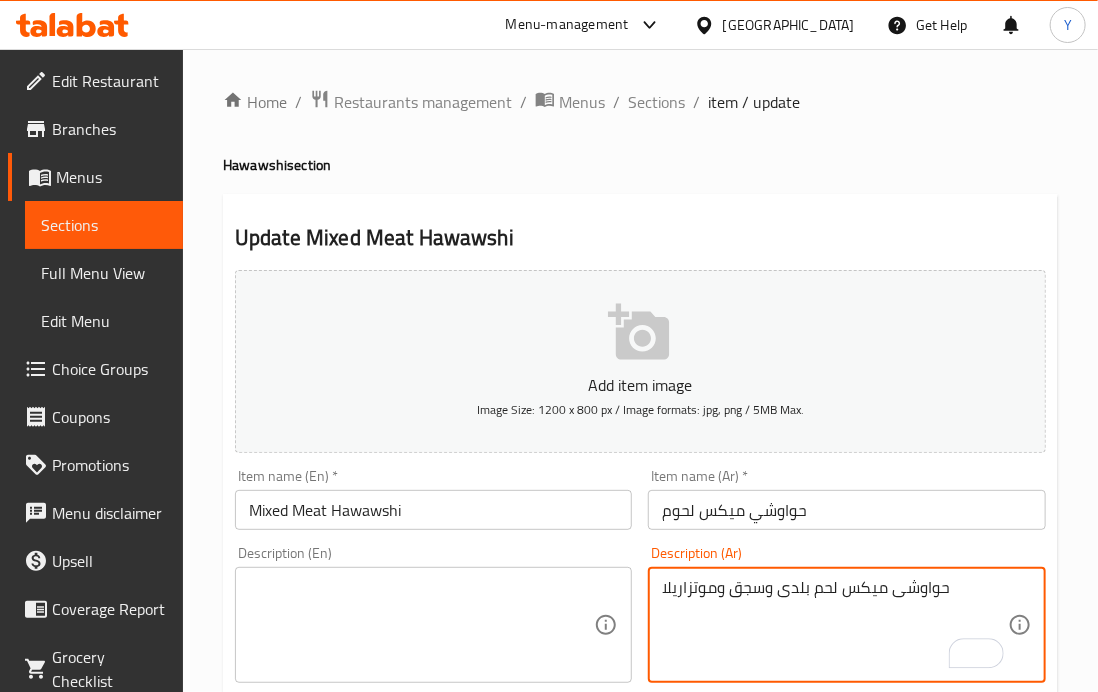 type on "حواوشى ميكس لحم بلدى وسجق وموتزاريلا" 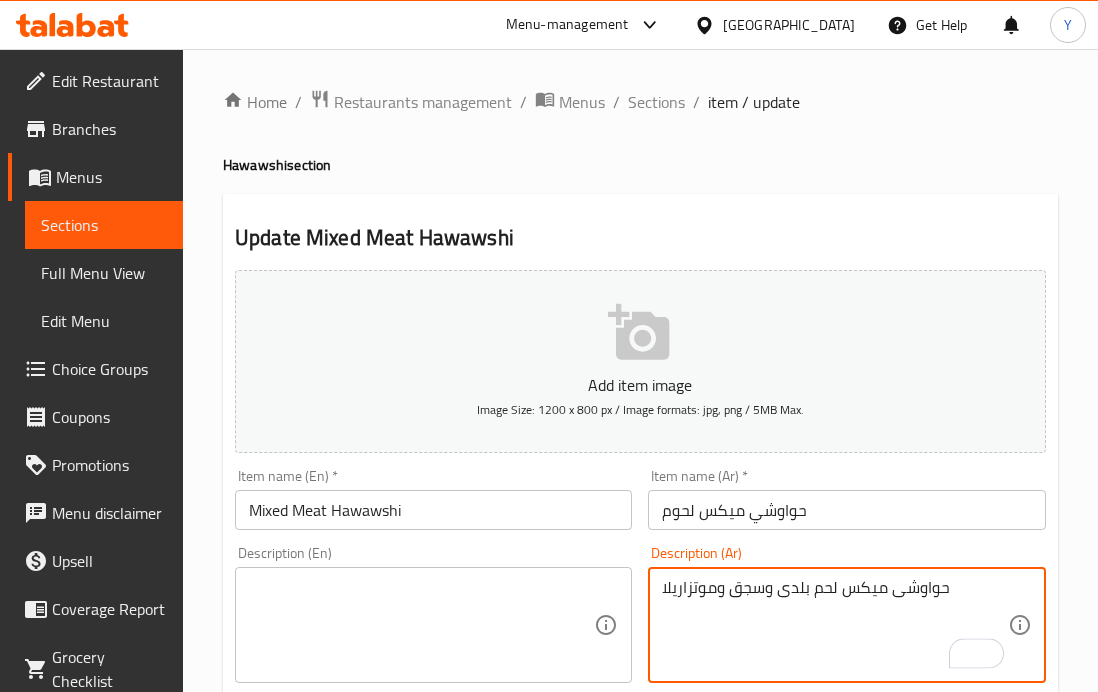scroll, scrollTop: 0, scrollLeft: 0, axis: both 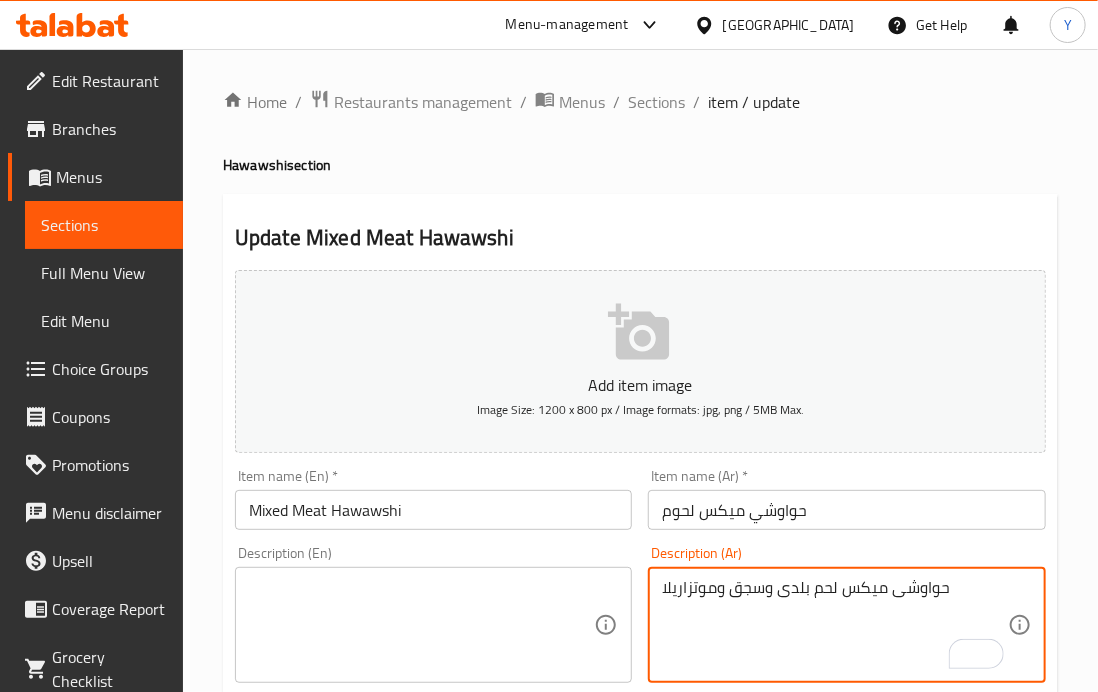 click at bounding box center (421, 625) 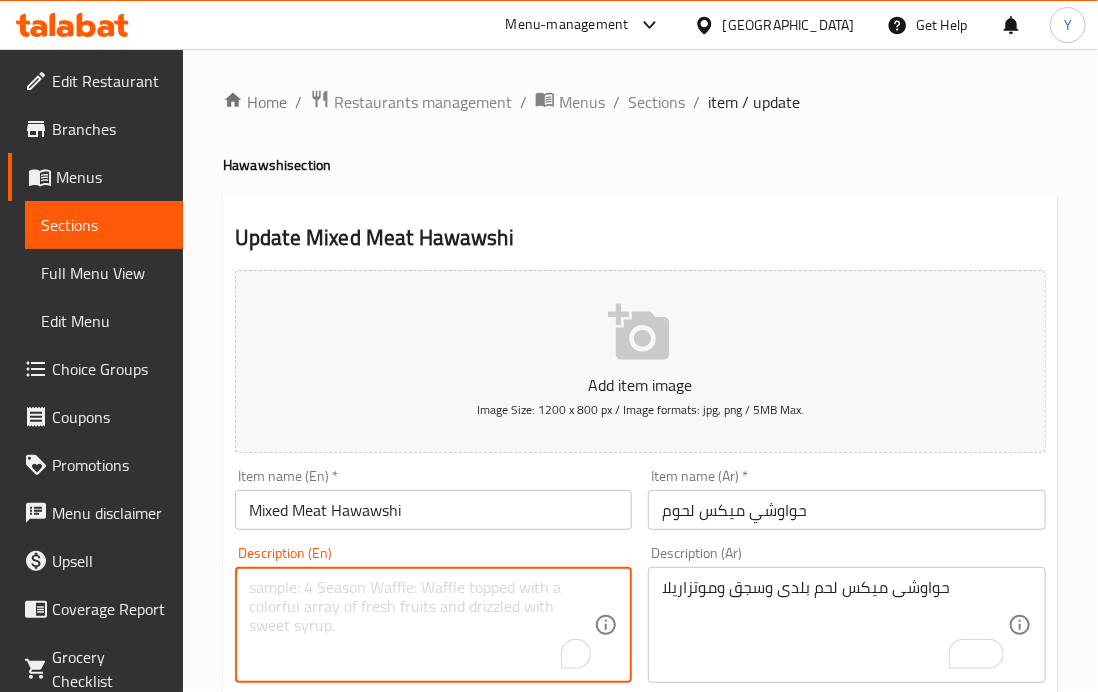 paste on "Hawawshi mixed with local meat, sausage and mozzarella" 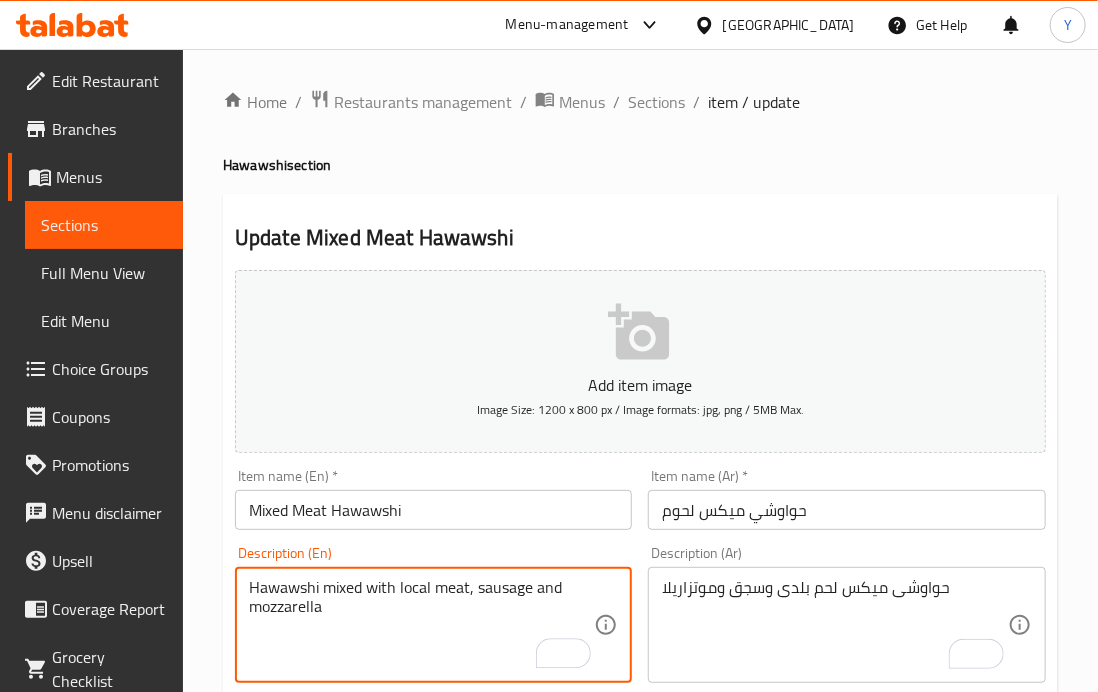 click on "Hawawshi mixed with local meat, sausage and mozzarella" at bounding box center [421, 625] 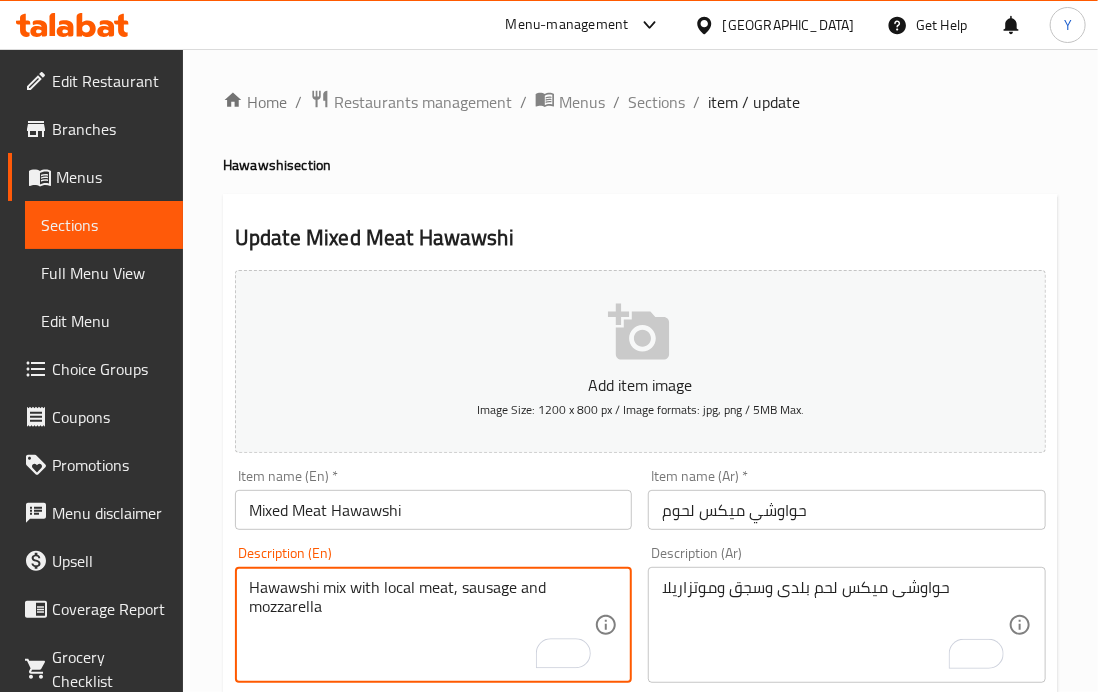 click on "Hawawshi mix with local meat, sausage and mozzarella" at bounding box center [421, 625] 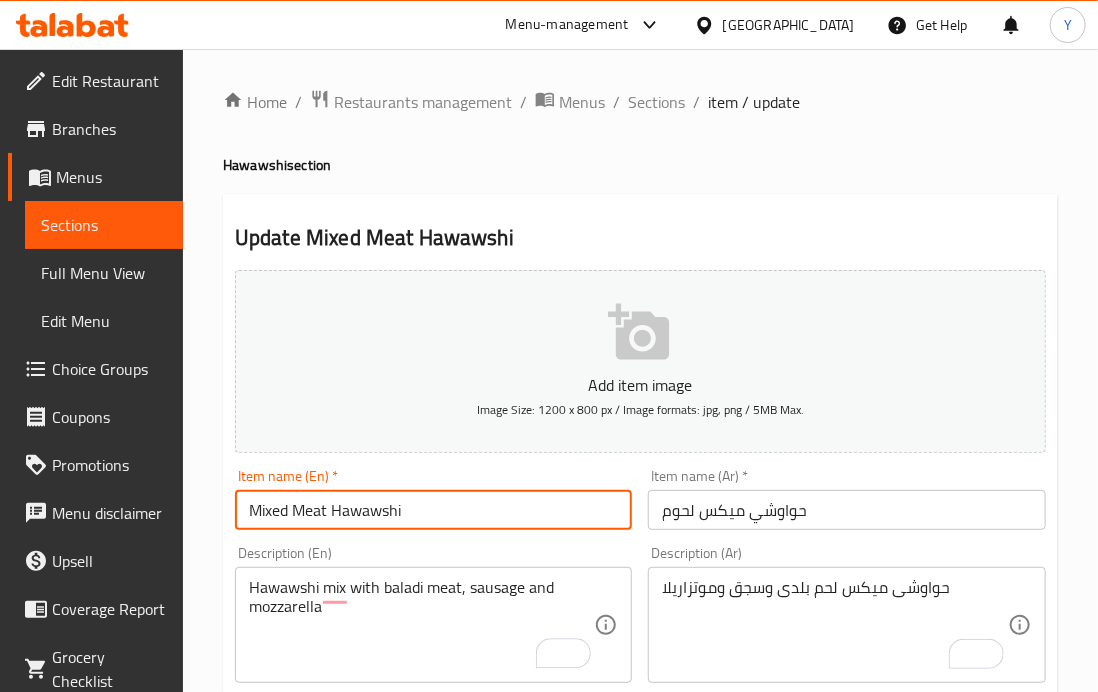 click on "Mixed Meat Hawawshi" at bounding box center (433, 510) 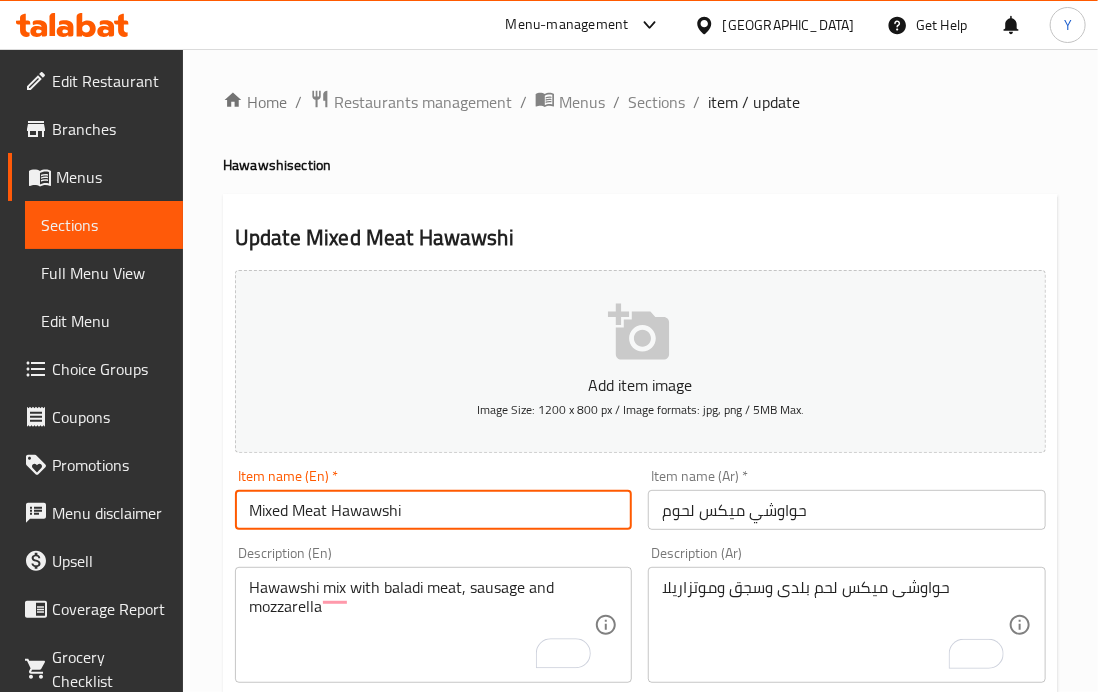 click on "Update" at bounding box center (330, 1326) 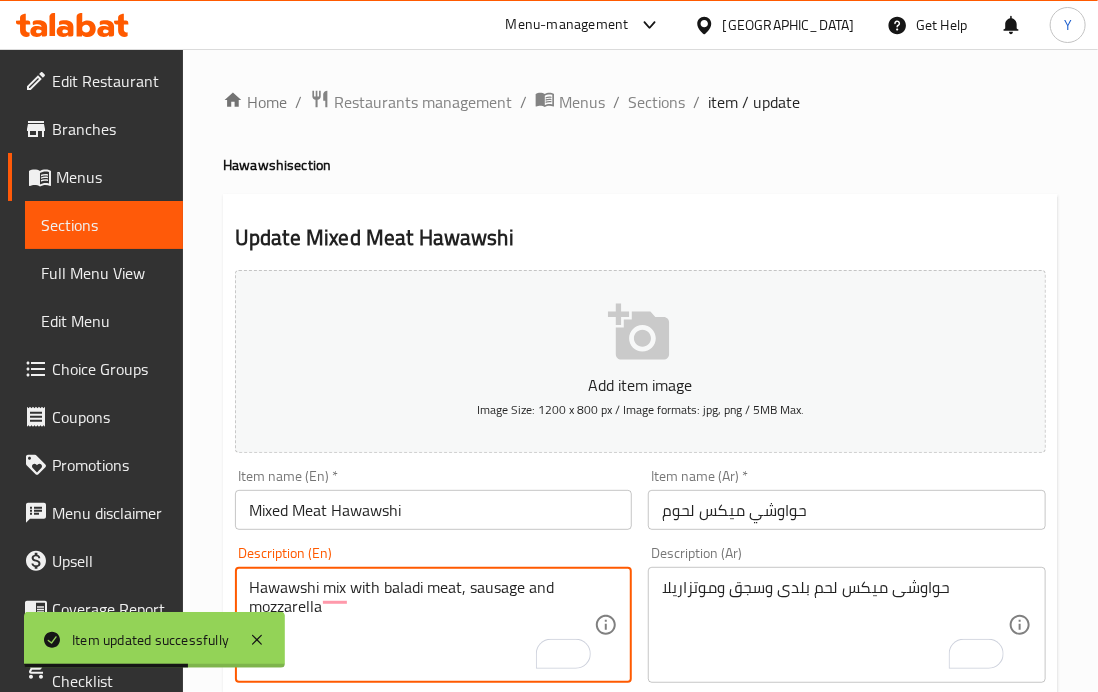 click on "Hawawshi mix with baladi meat, sausage and mozzarella" at bounding box center (421, 625) 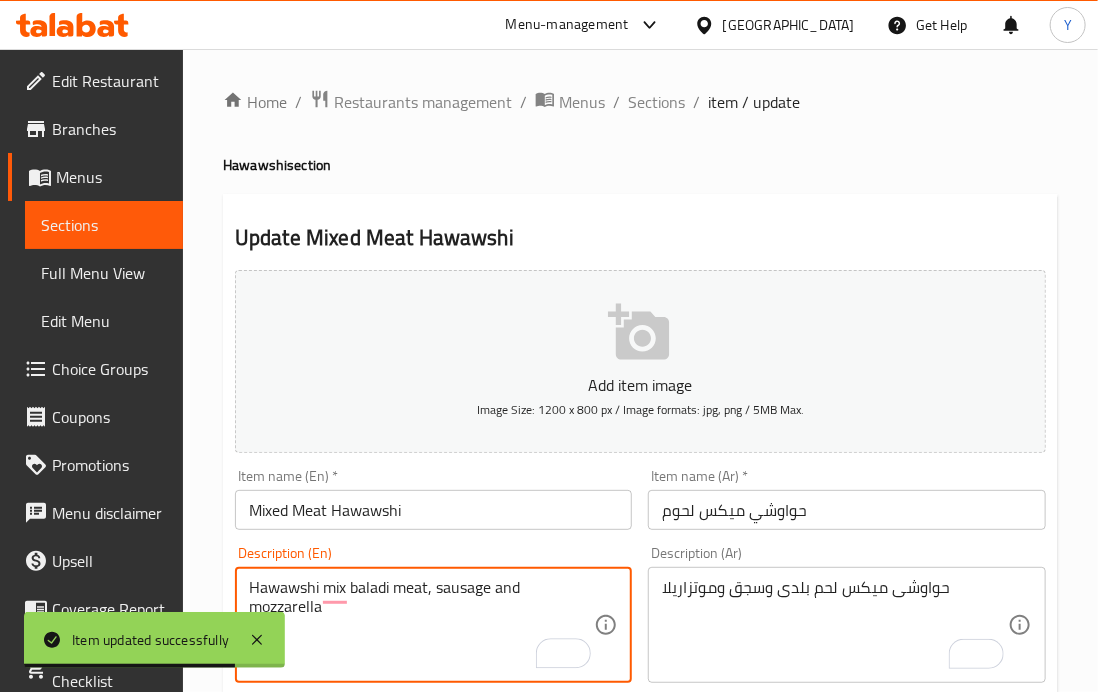type on "Hawawshi mix baladi meat, sausage and mozzarella" 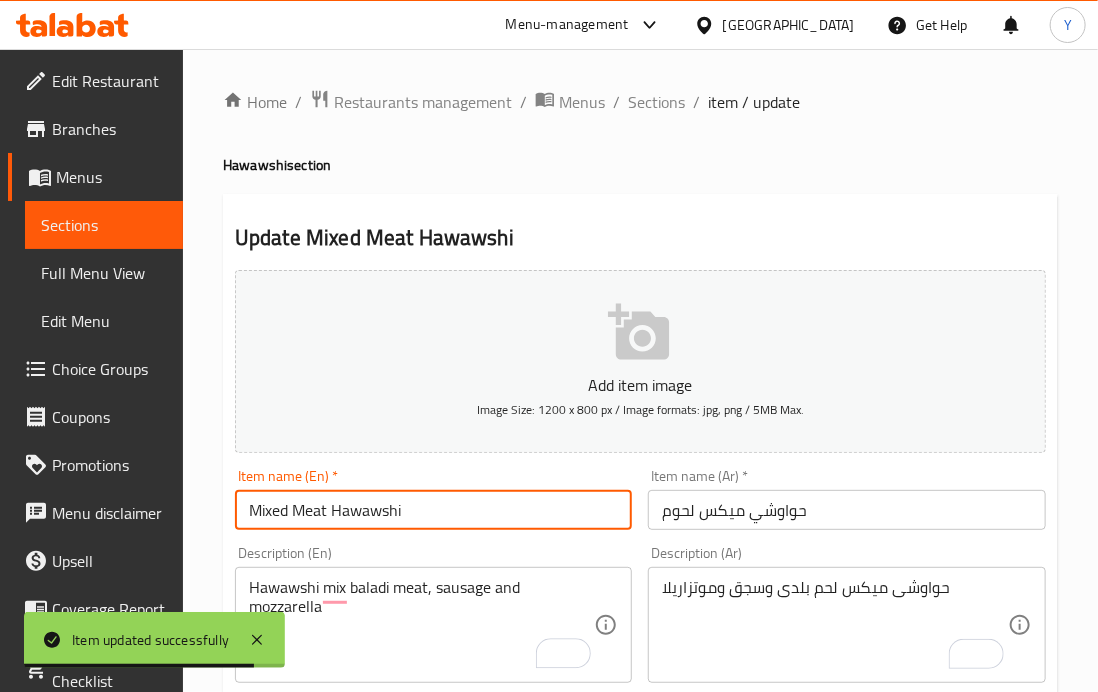 click on "Update" at bounding box center [330, 1326] 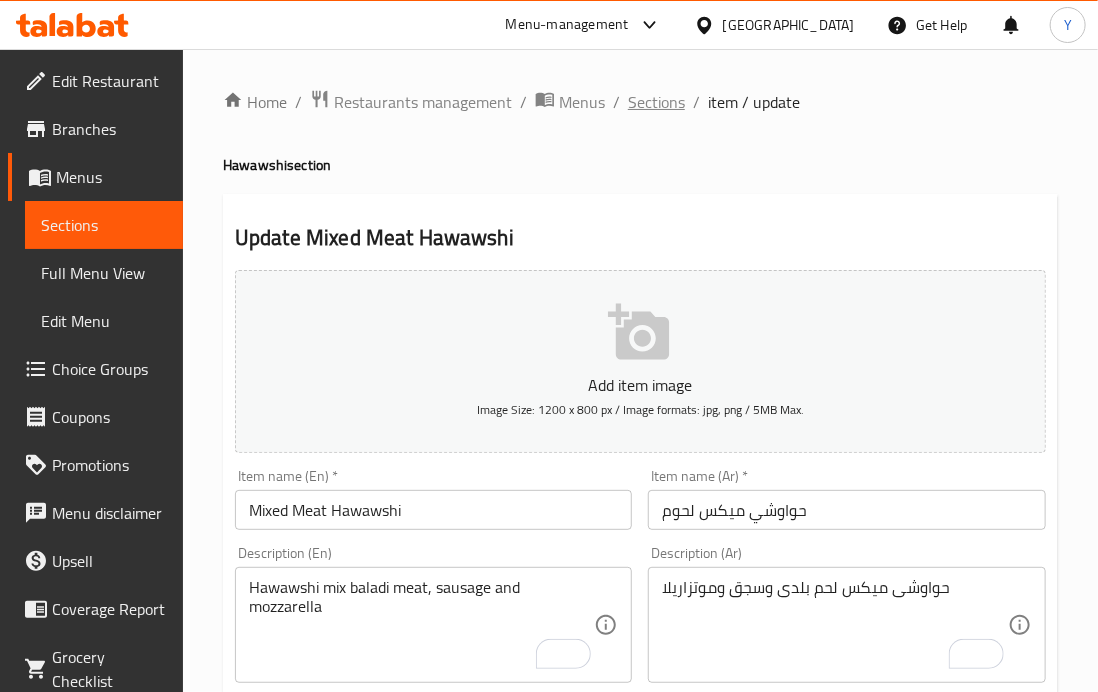 click on "Sections" at bounding box center (656, 102) 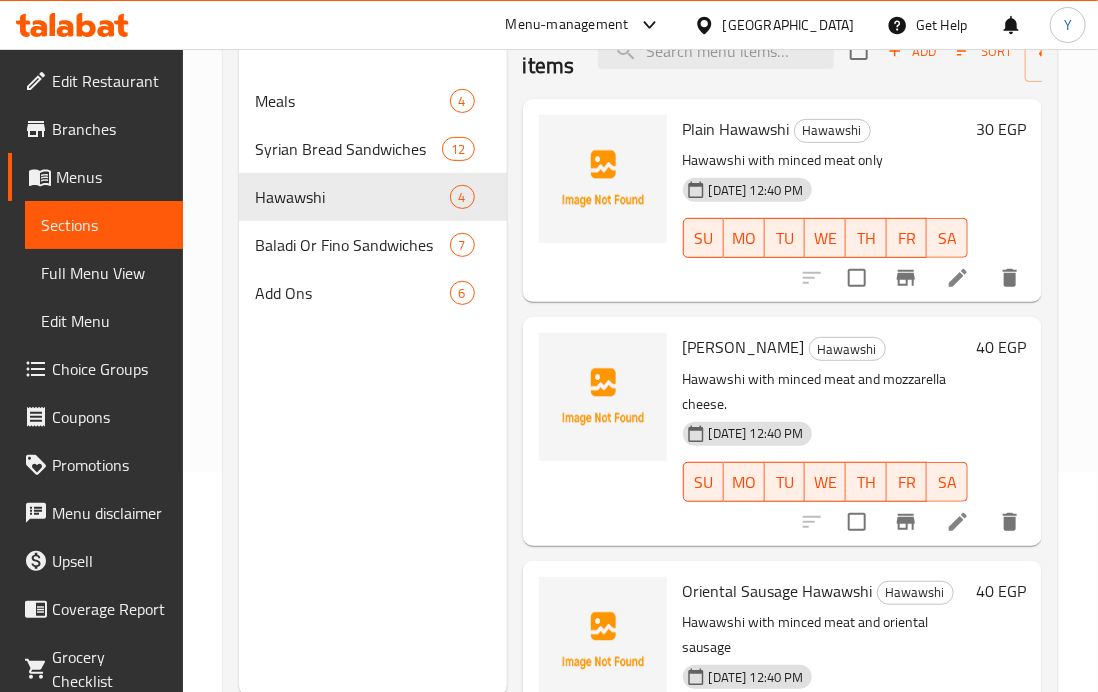 scroll, scrollTop: 228, scrollLeft: 0, axis: vertical 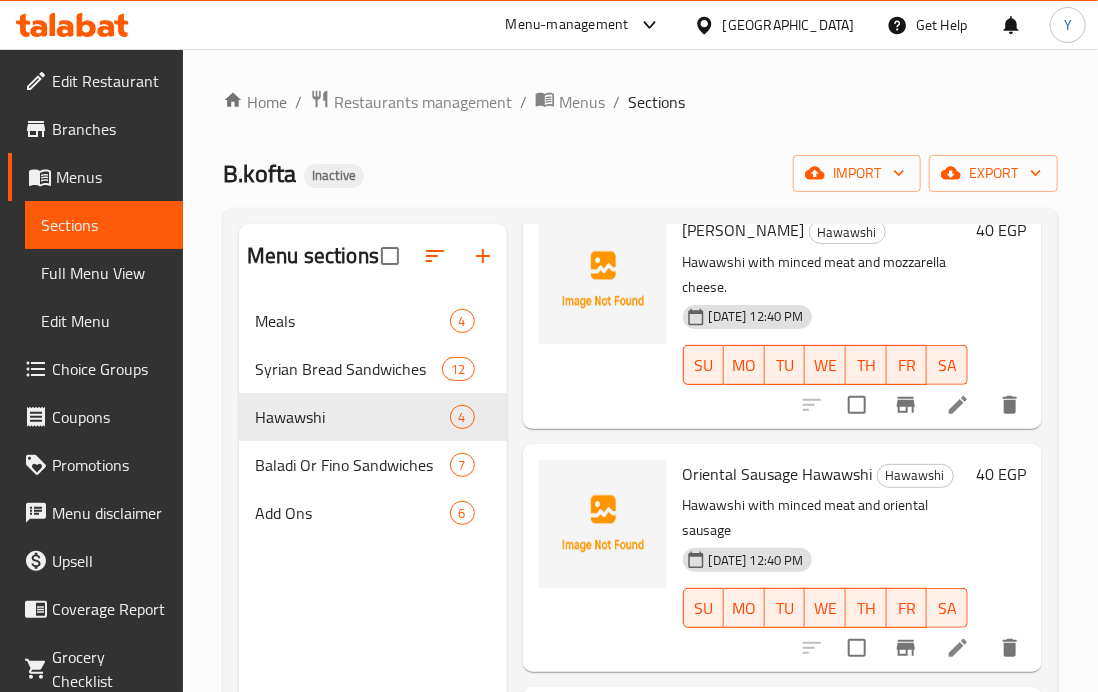 click on "40   EGP" at bounding box center (997, 314) 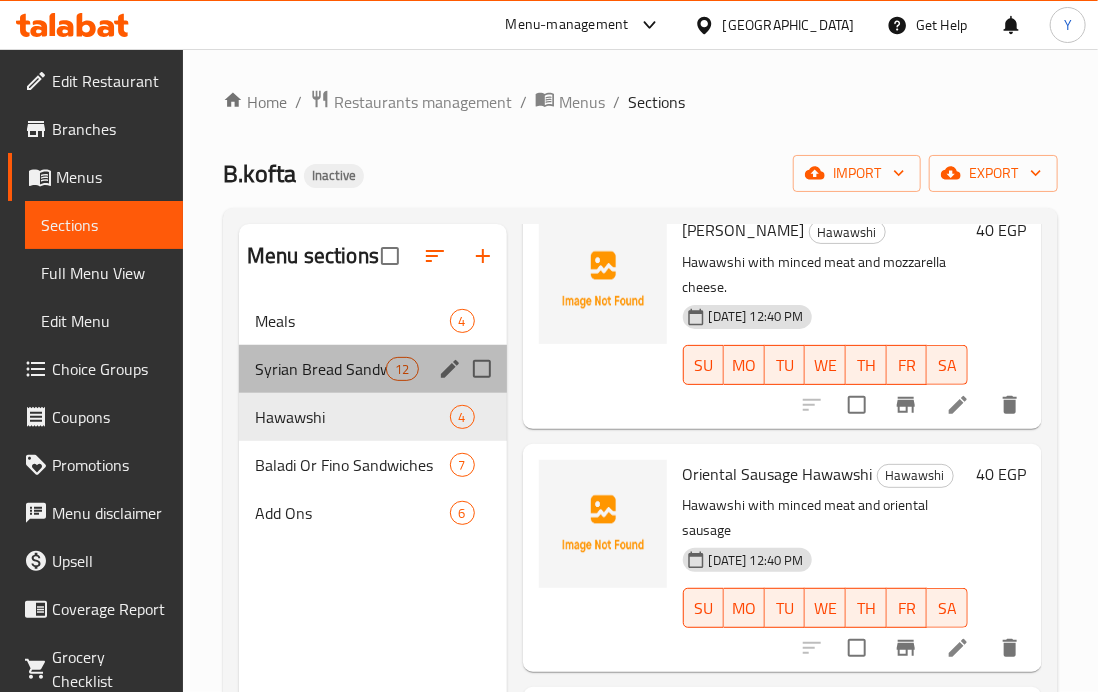 click on "Syrian Bread Sandwiches 12" at bounding box center (373, 369) 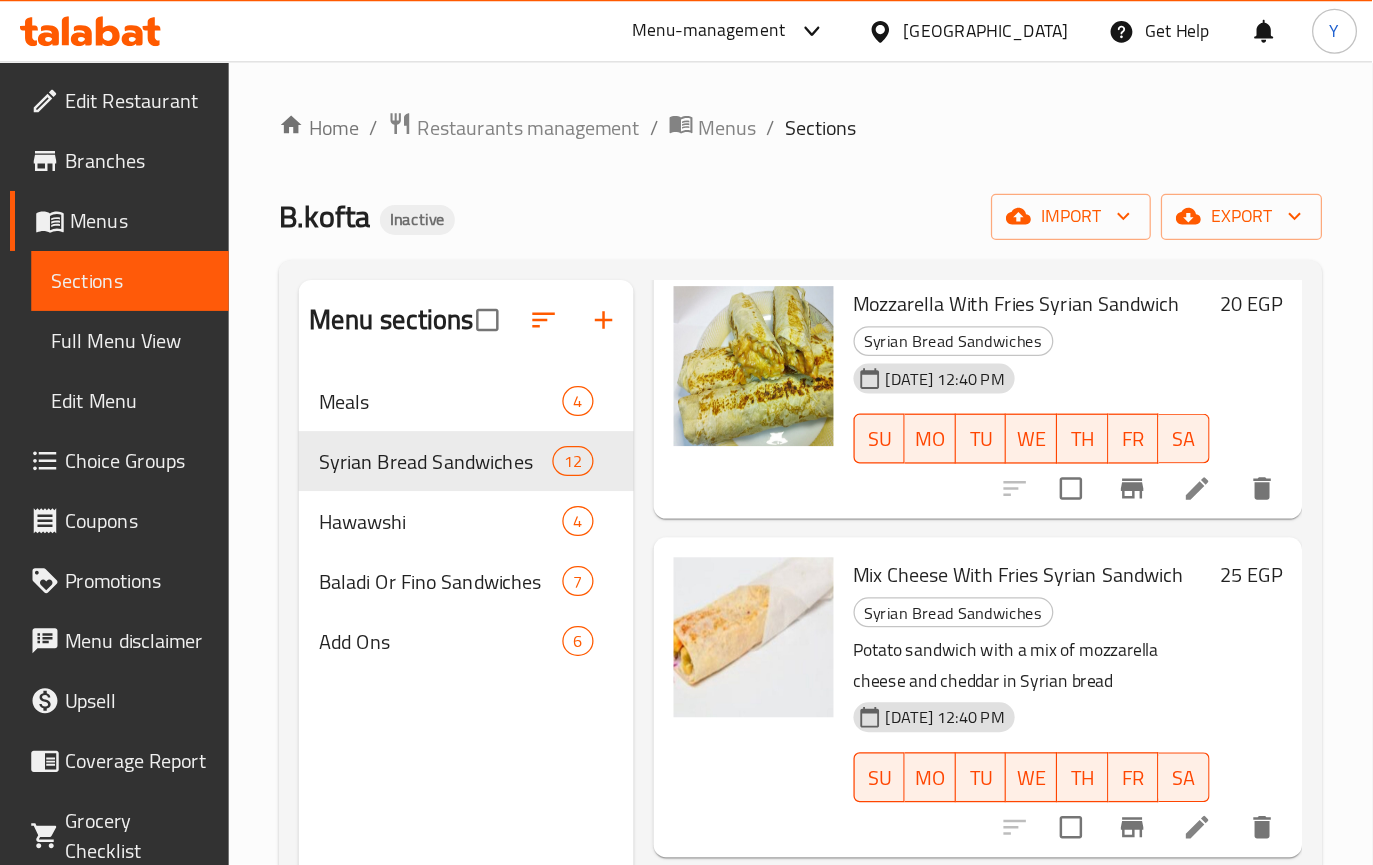 scroll, scrollTop: 0, scrollLeft: 0, axis: both 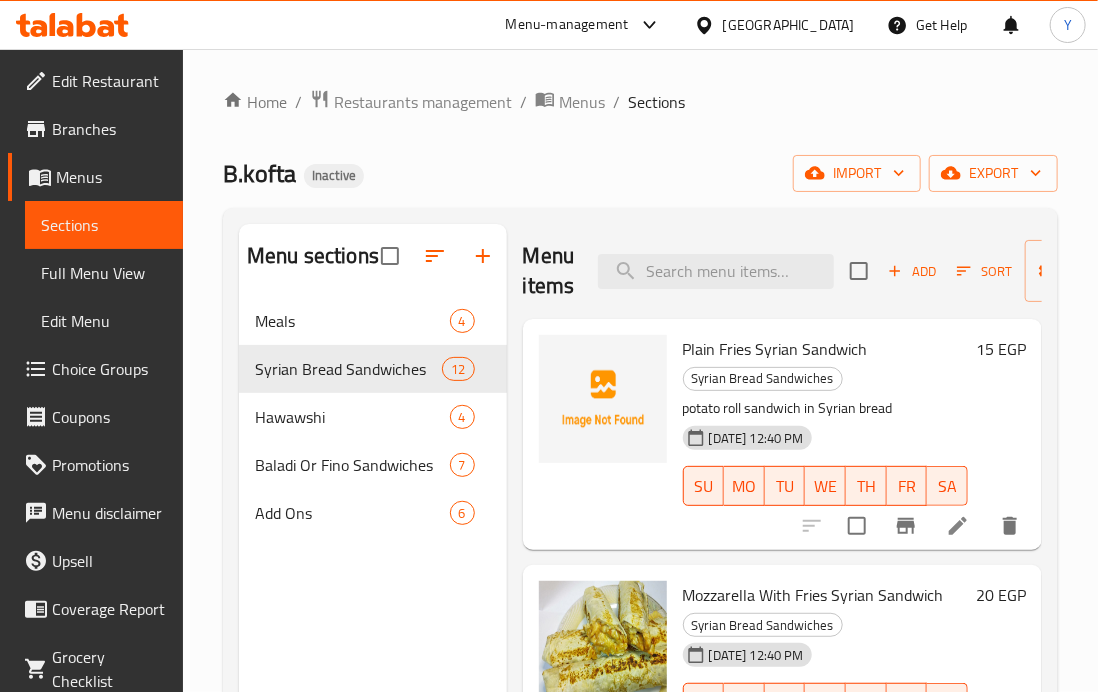 click on "Plain Fries Syrian Sandwich   Syrian Bread Sandwiches" at bounding box center (825, 363) 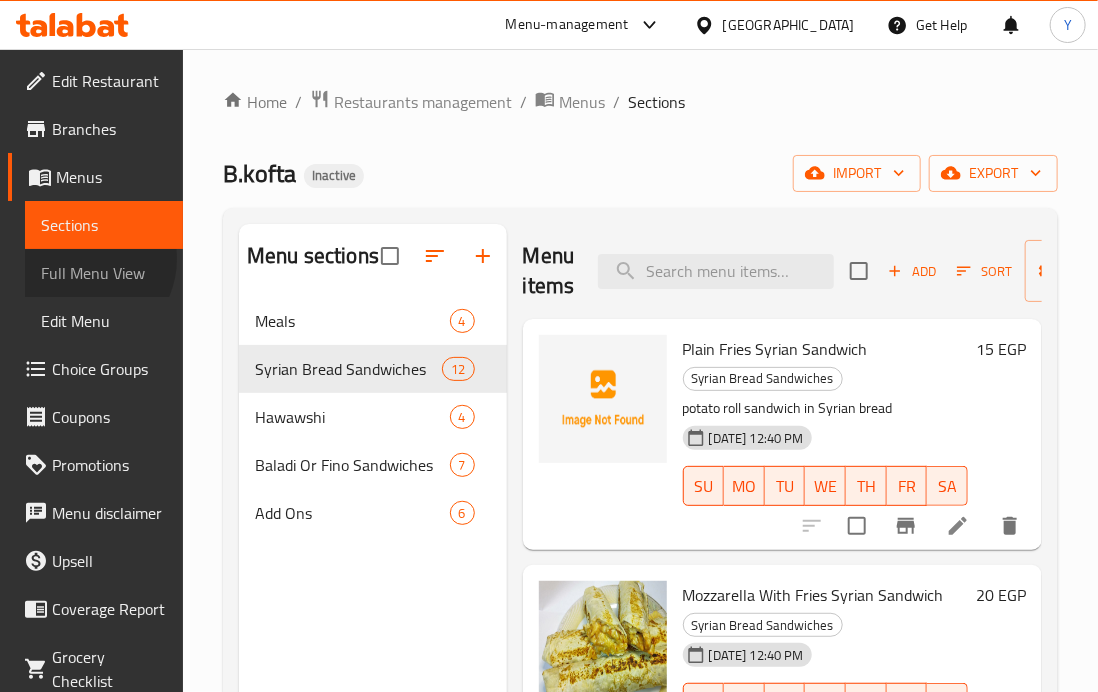 click on "Full Menu View" at bounding box center [104, 273] 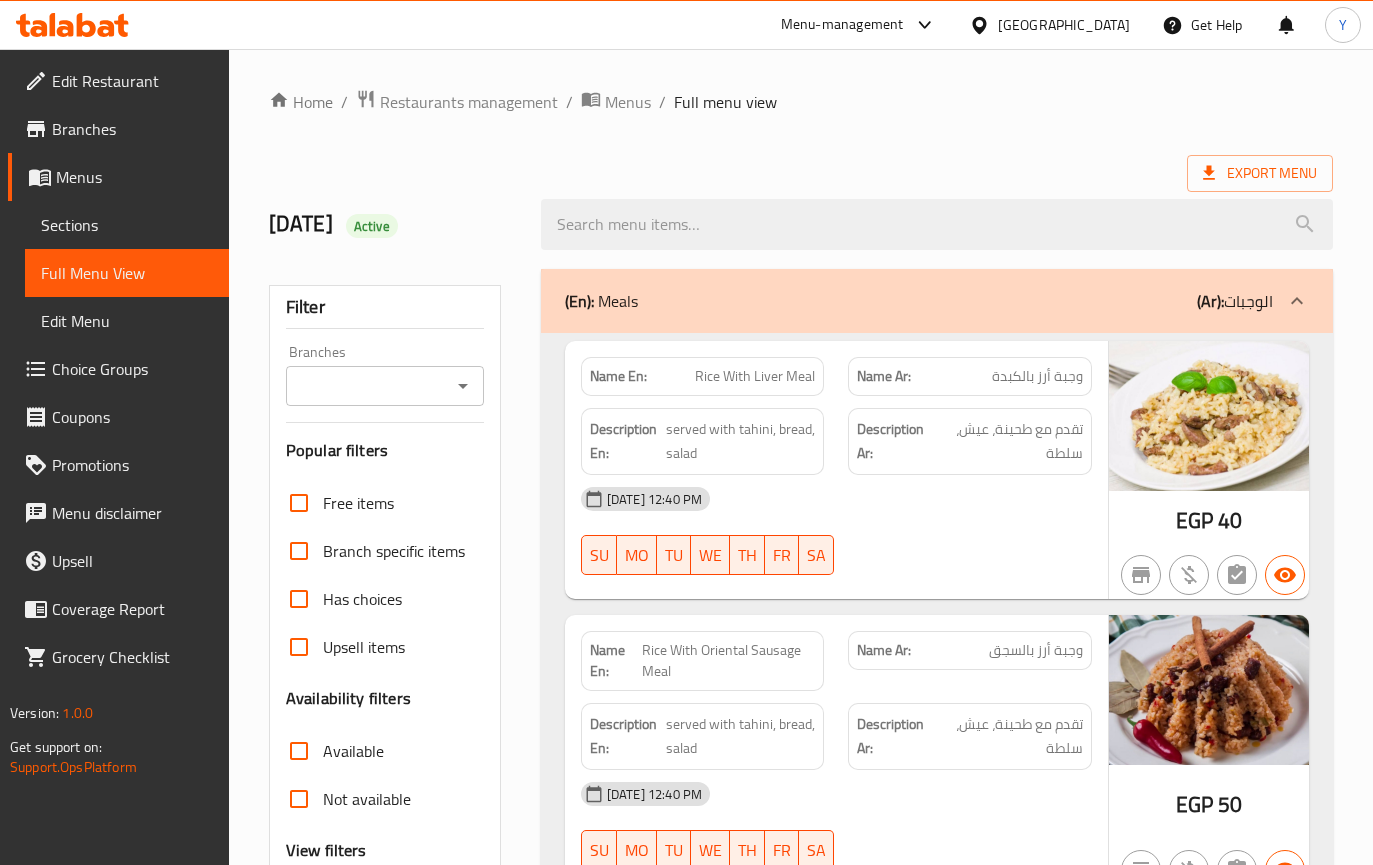 drag, startPoint x: 1100, startPoint y: 3, endPoint x: 826, endPoint y: 499, distance: 566.6498 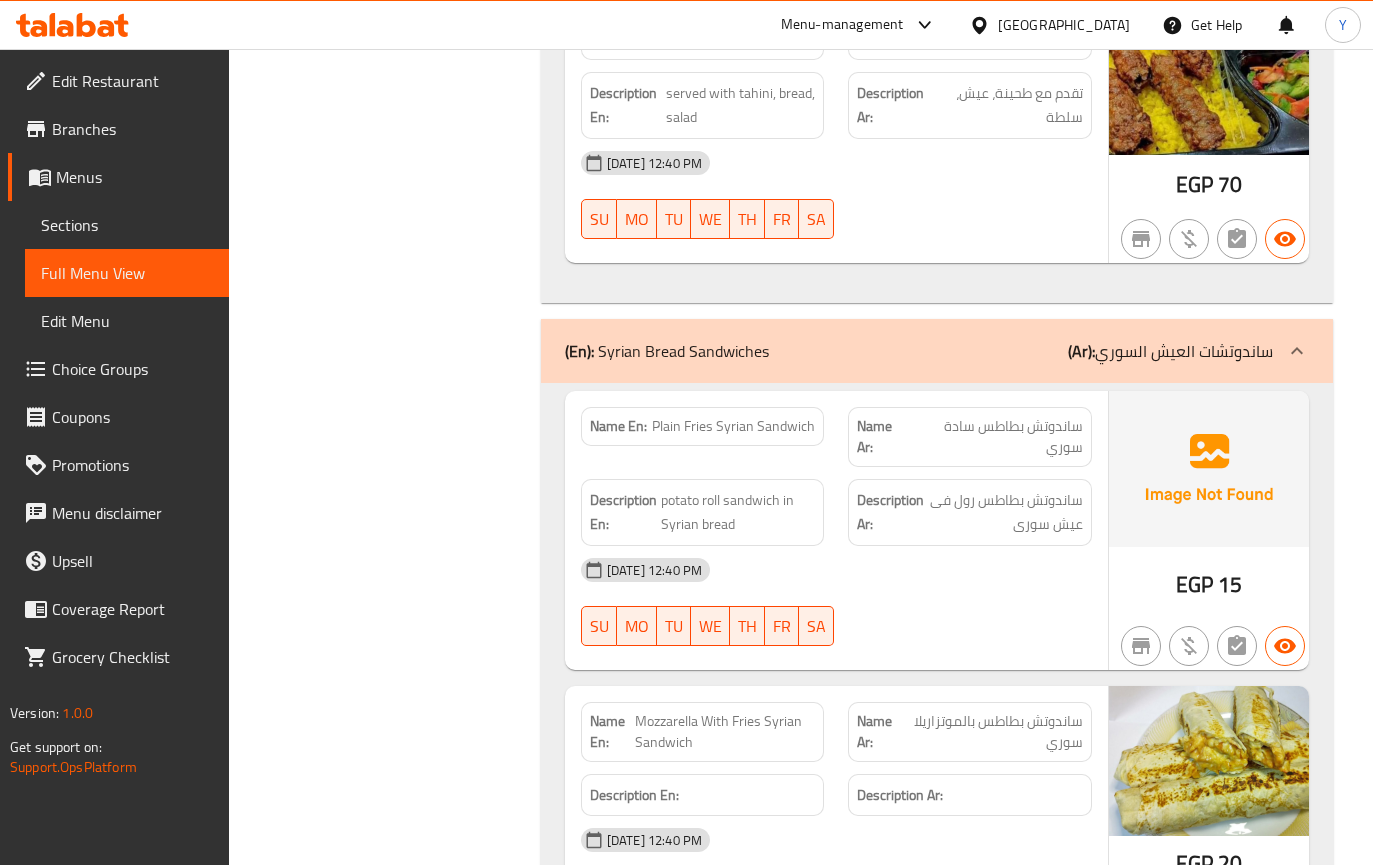 scroll, scrollTop: 1267, scrollLeft: 0, axis: vertical 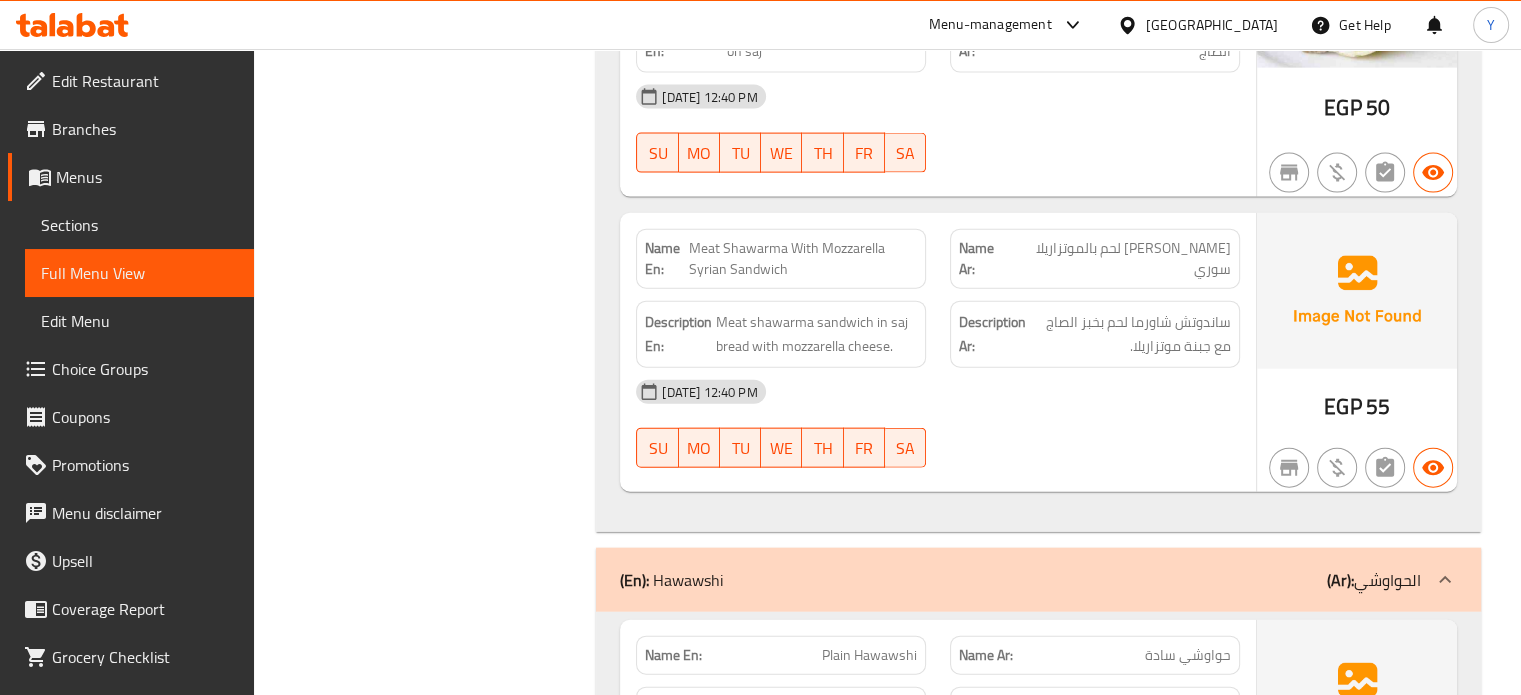 drag, startPoint x: 1919, startPoint y: 0, endPoint x: 1083, endPoint y: 428, distance: 939.19116 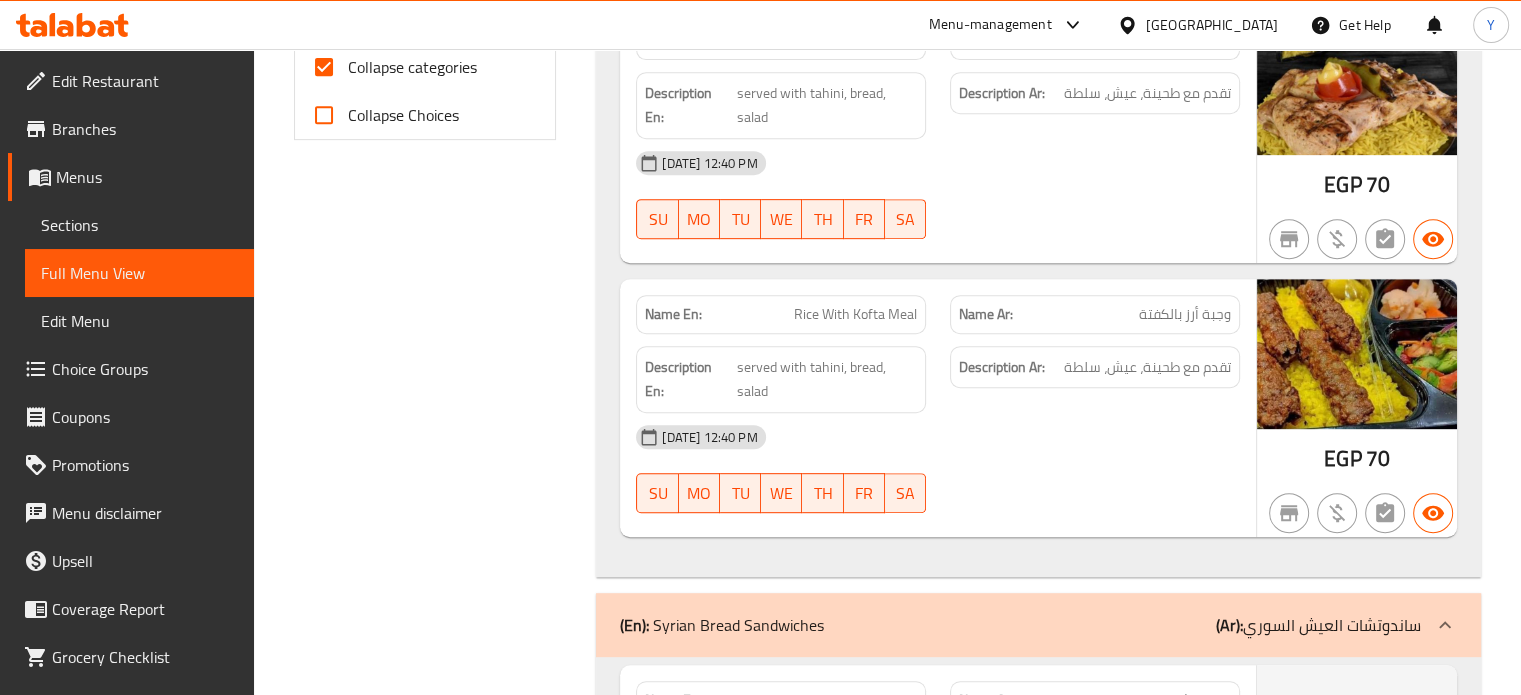 scroll, scrollTop: 702, scrollLeft: 0, axis: vertical 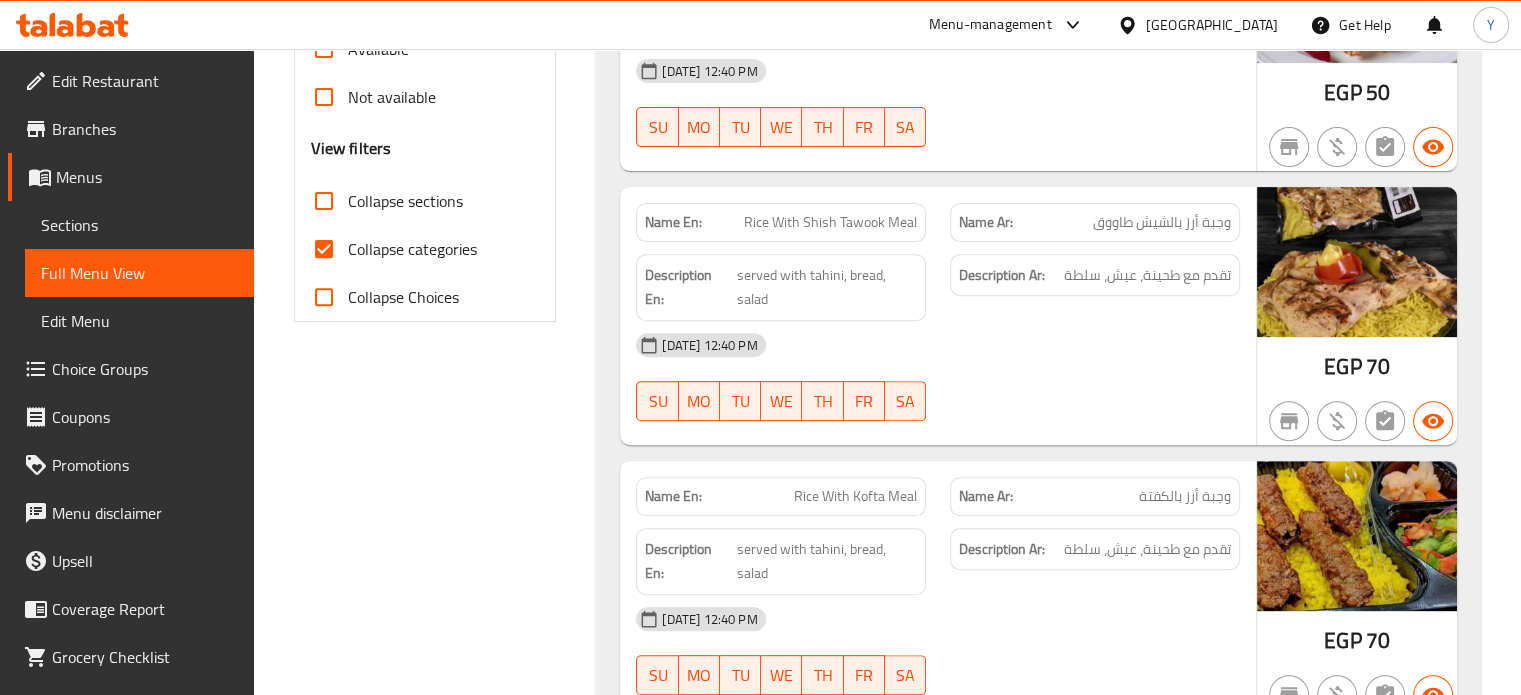 click on "Collapse categories" at bounding box center (412, 249) 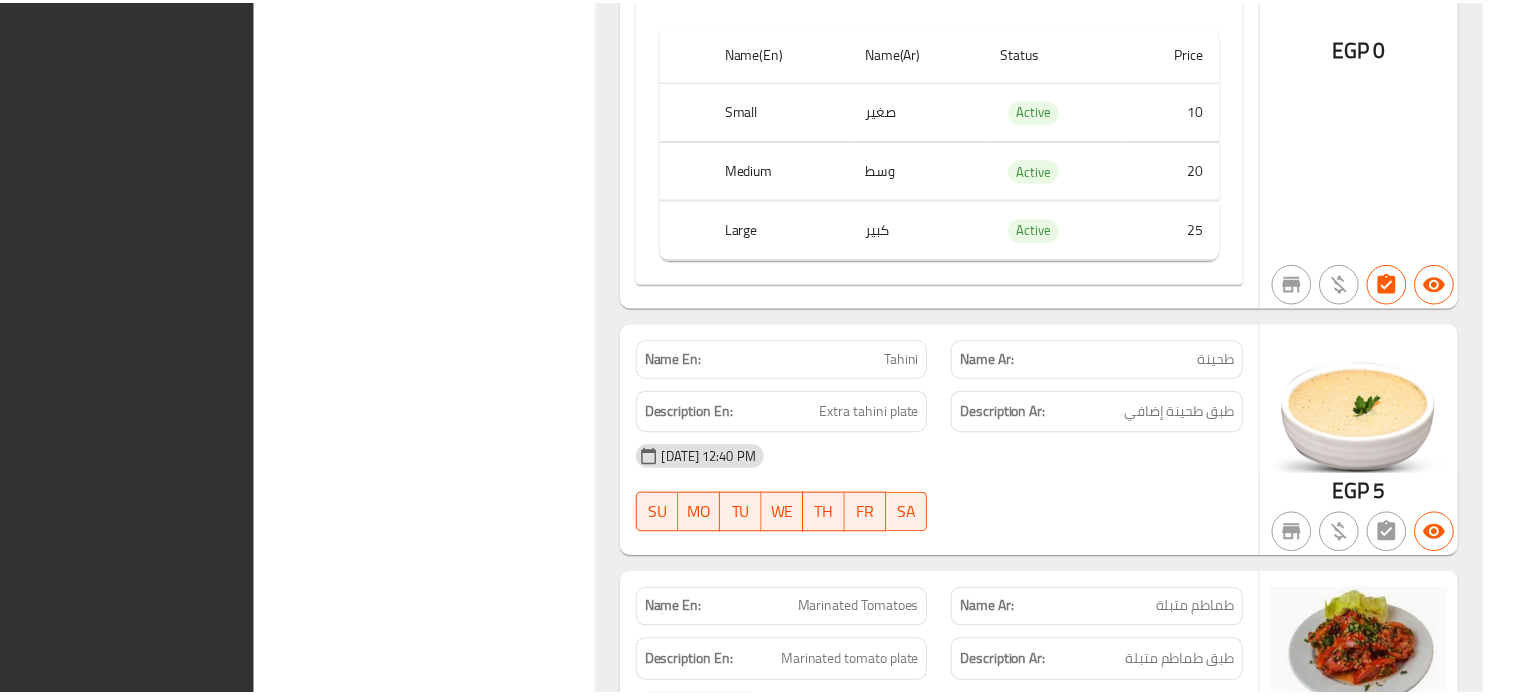 scroll, scrollTop: 11954, scrollLeft: 0, axis: vertical 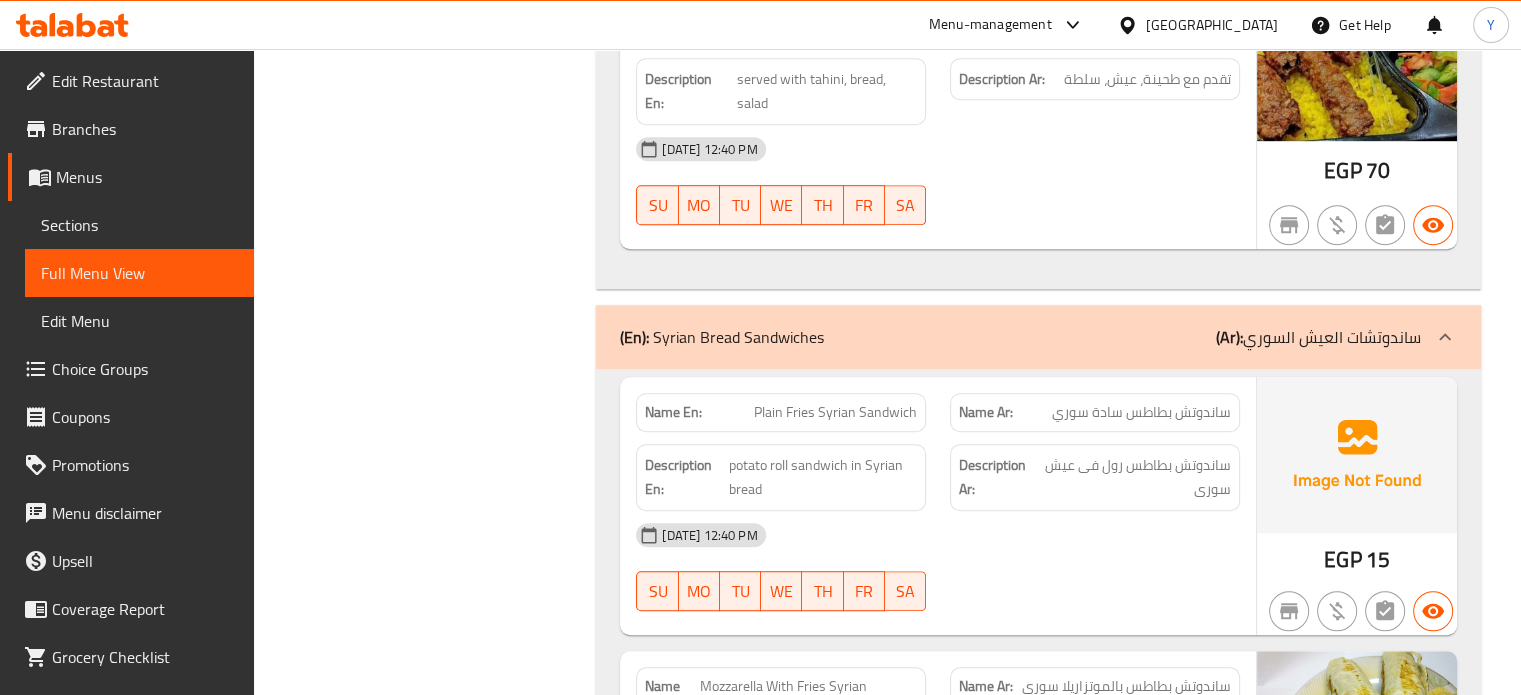 click on "Sections" at bounding box center (139, 225) 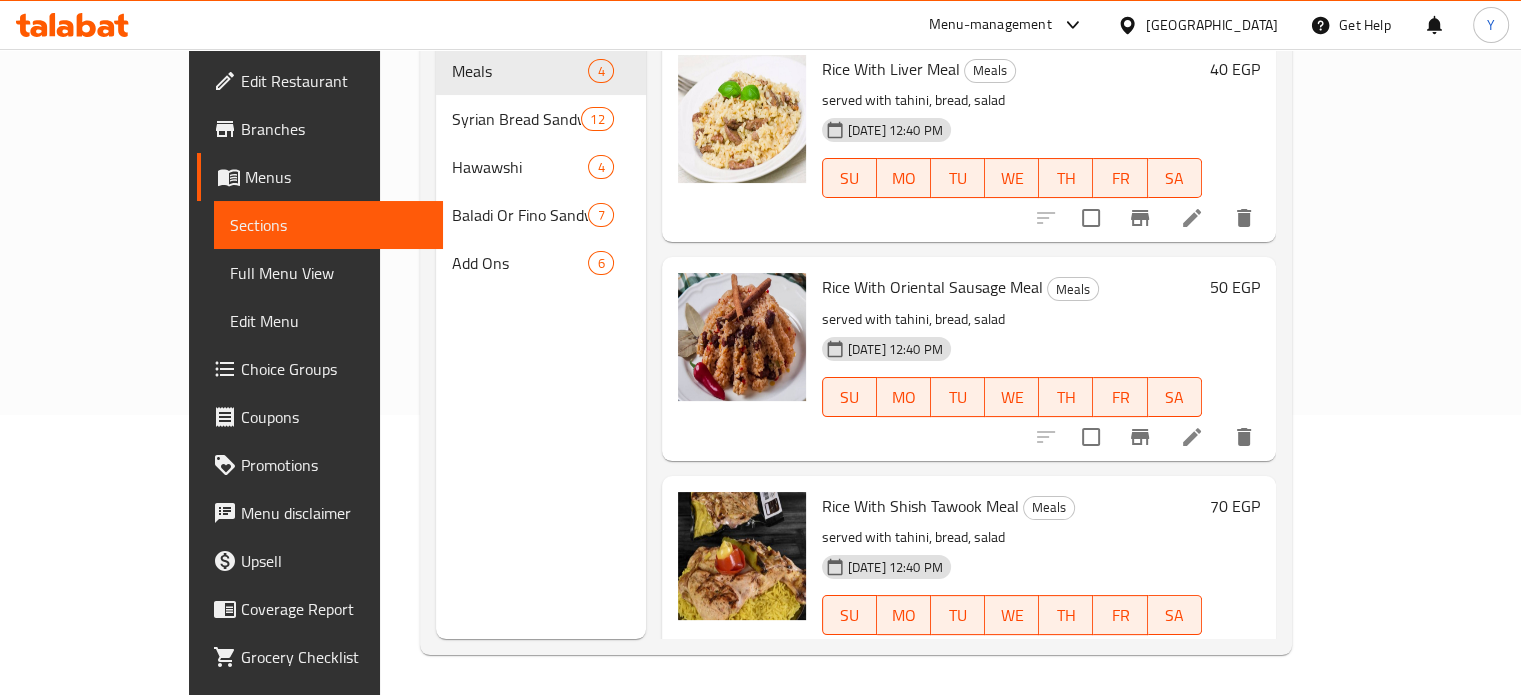 scroll, scrollTop: 280, scrollLeft: 0, axis: vertical 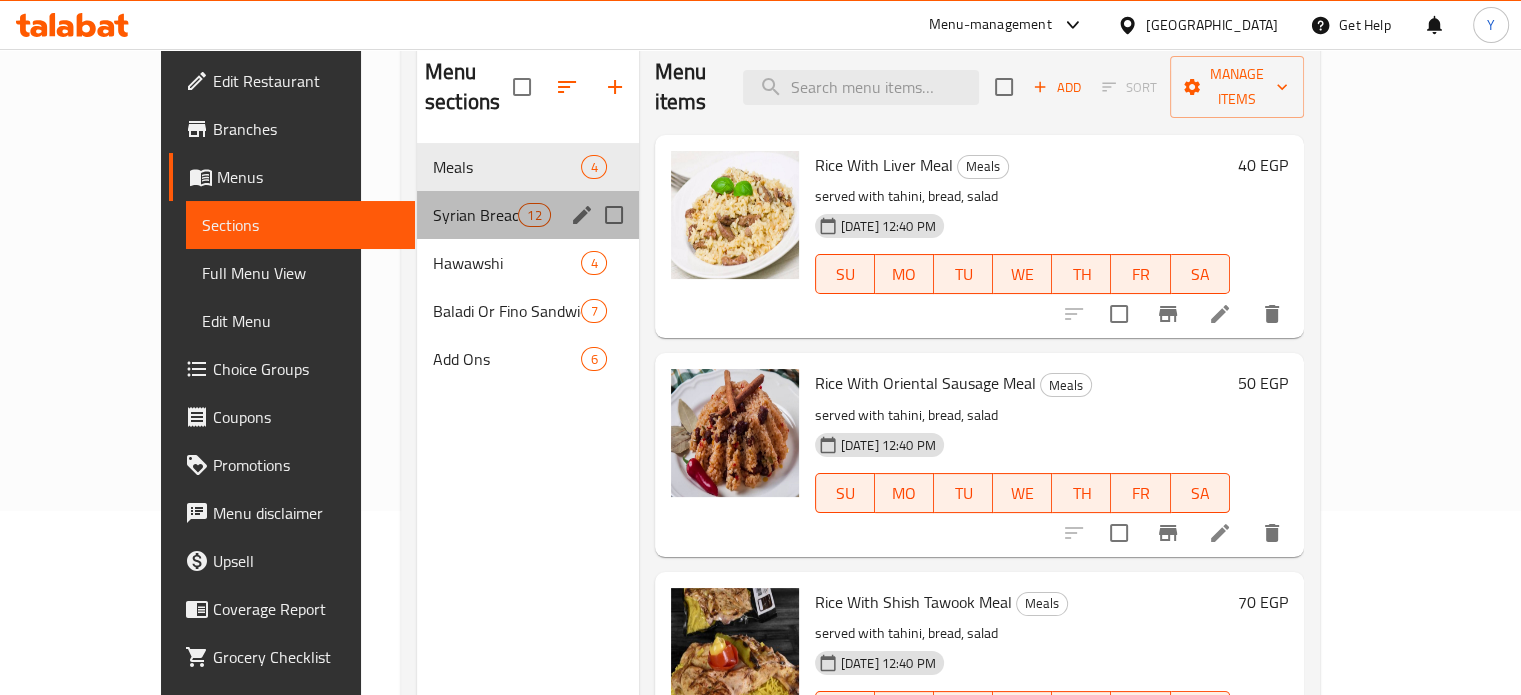 click on "Syrian Bread Sandwiches" at bounding box center [475, 215] 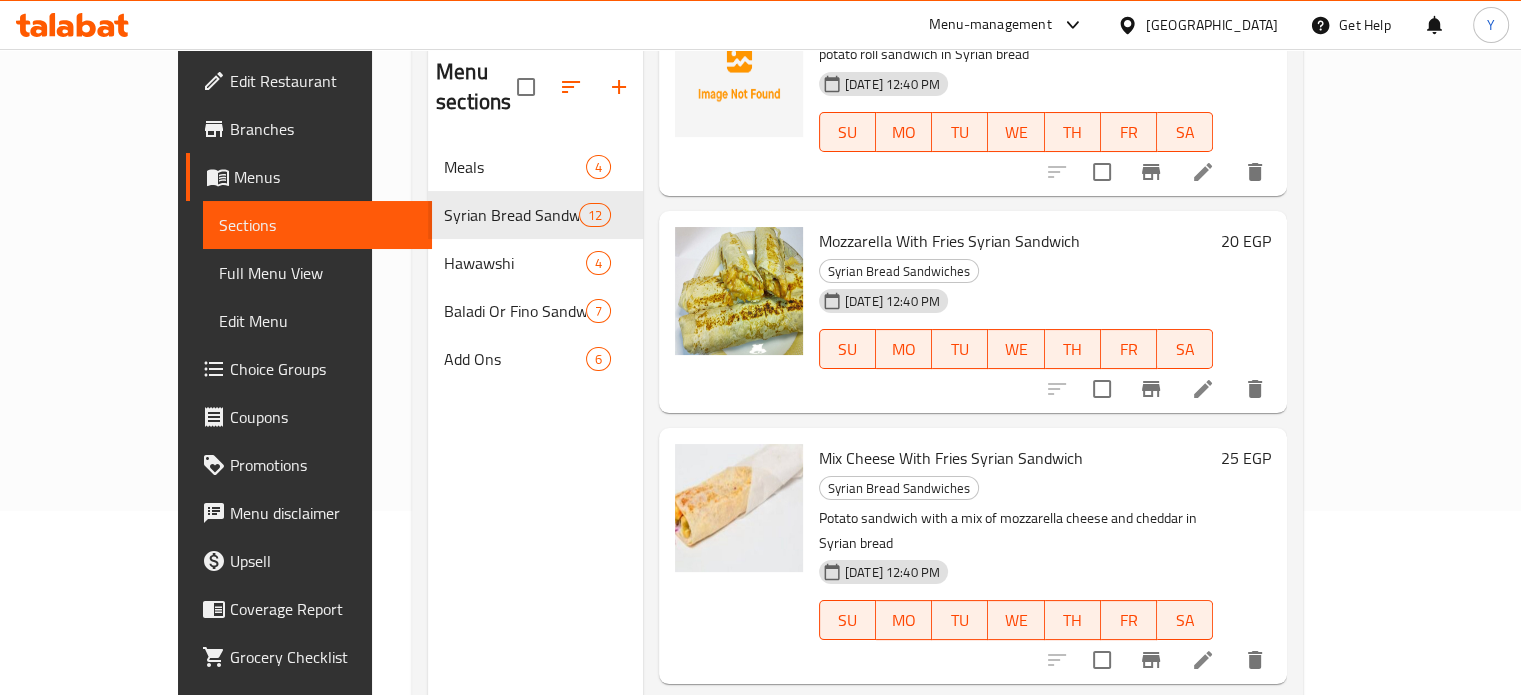 scroll, scrollTop: 145, scrollLeft: 0, axis: vertical 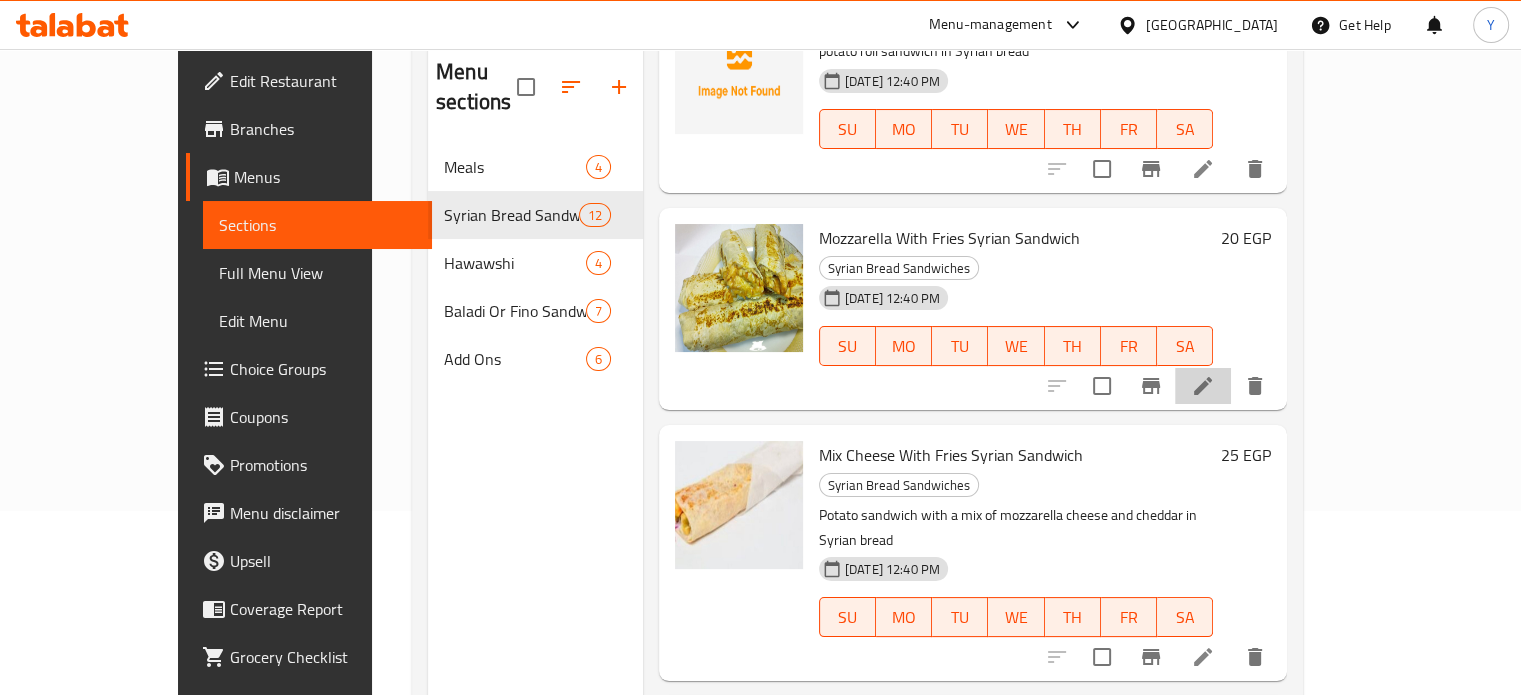 click 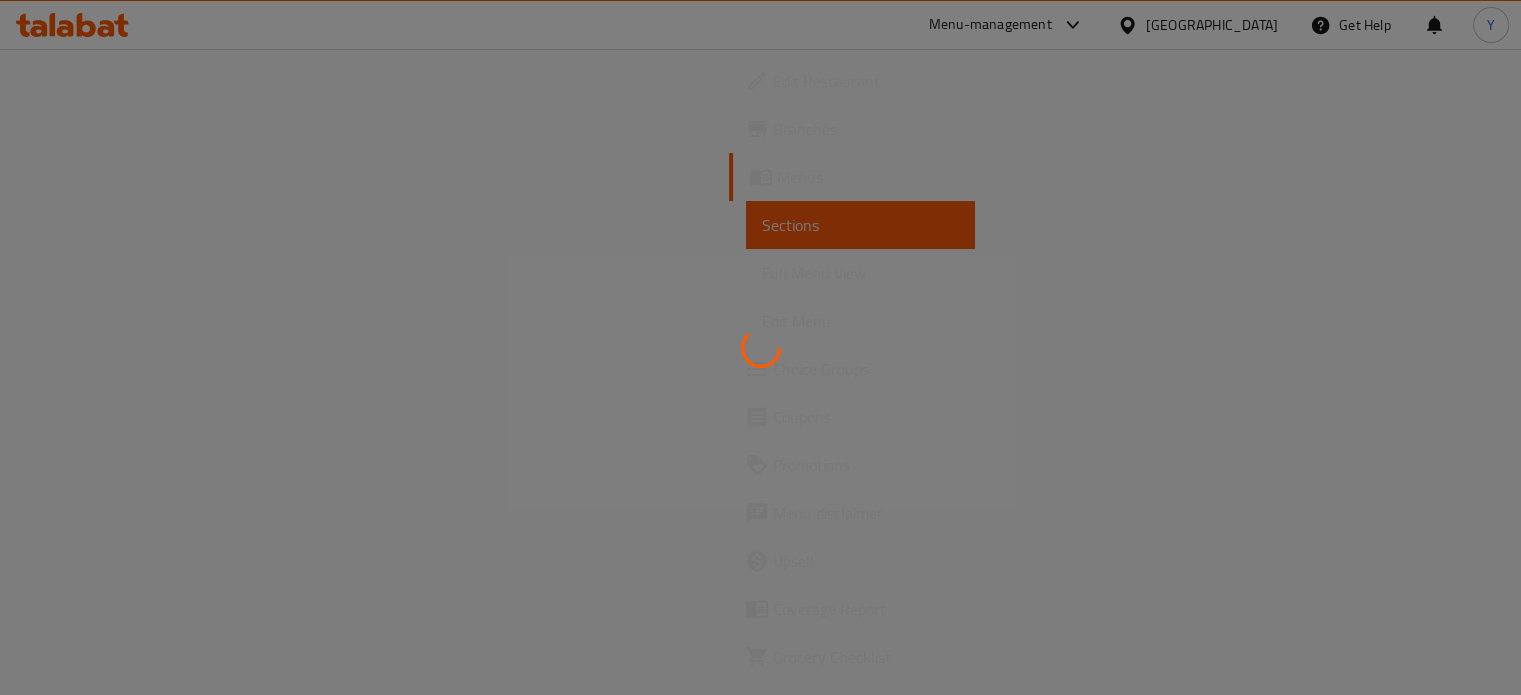 scroll, scrollTop: 0, scrollLeft: 0, axis: both 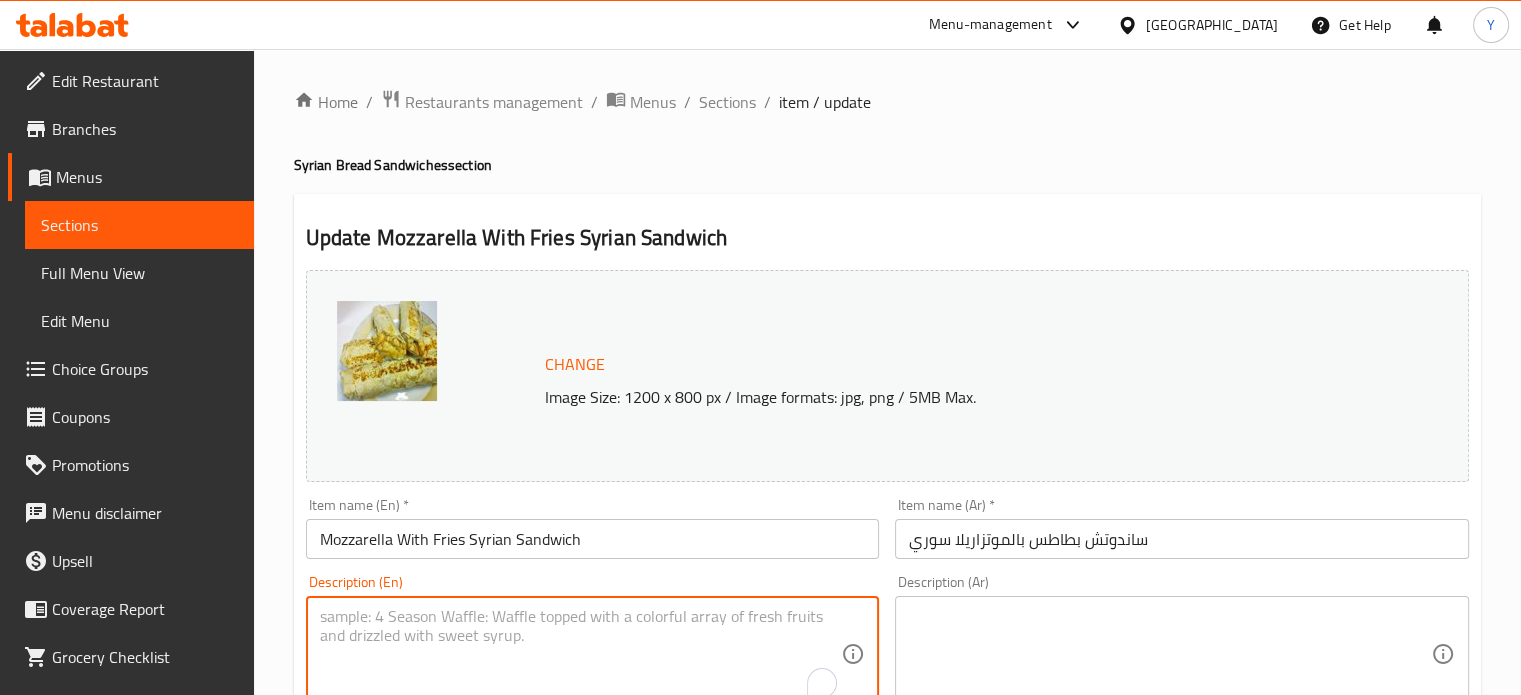 click at bounding box center (581, 654) 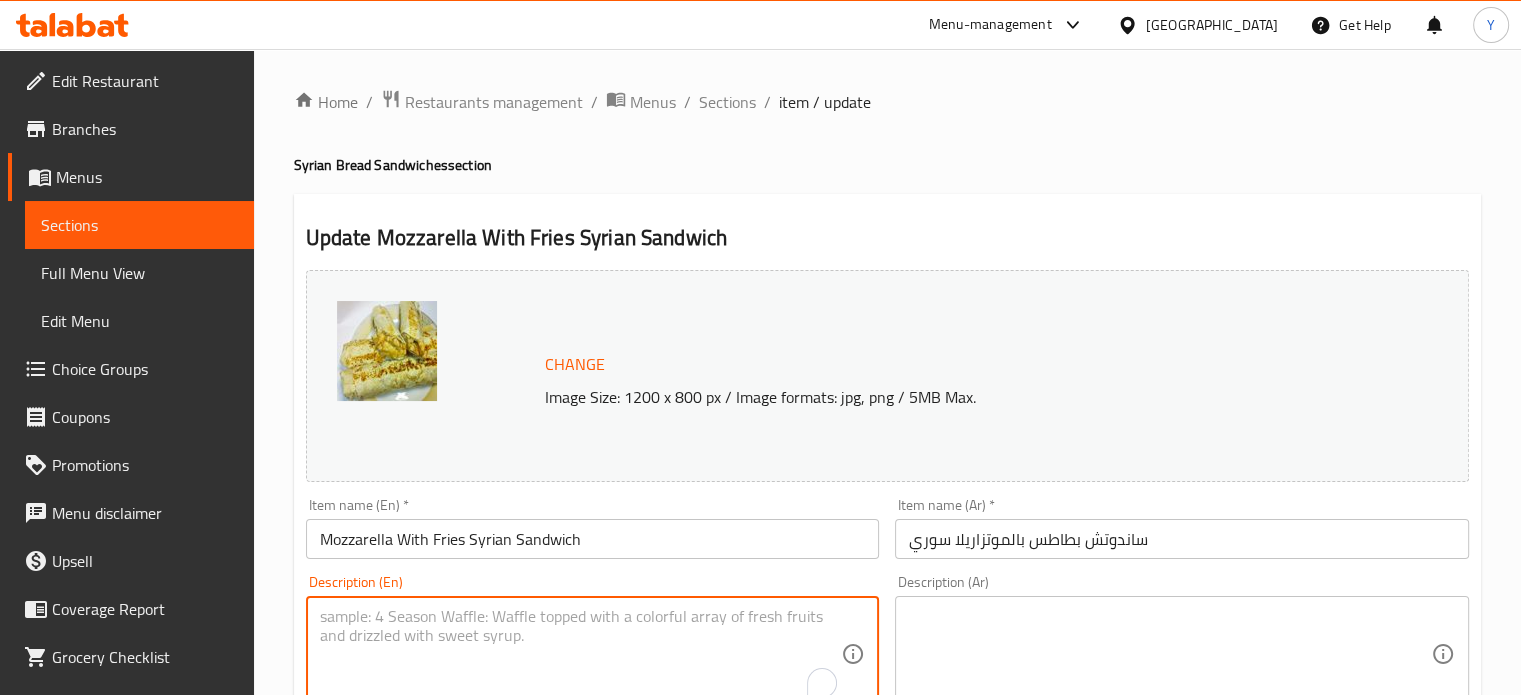 paste on "Fried Potato, Shredded Mozzarella Cheese, and Syrian Pita Bread" 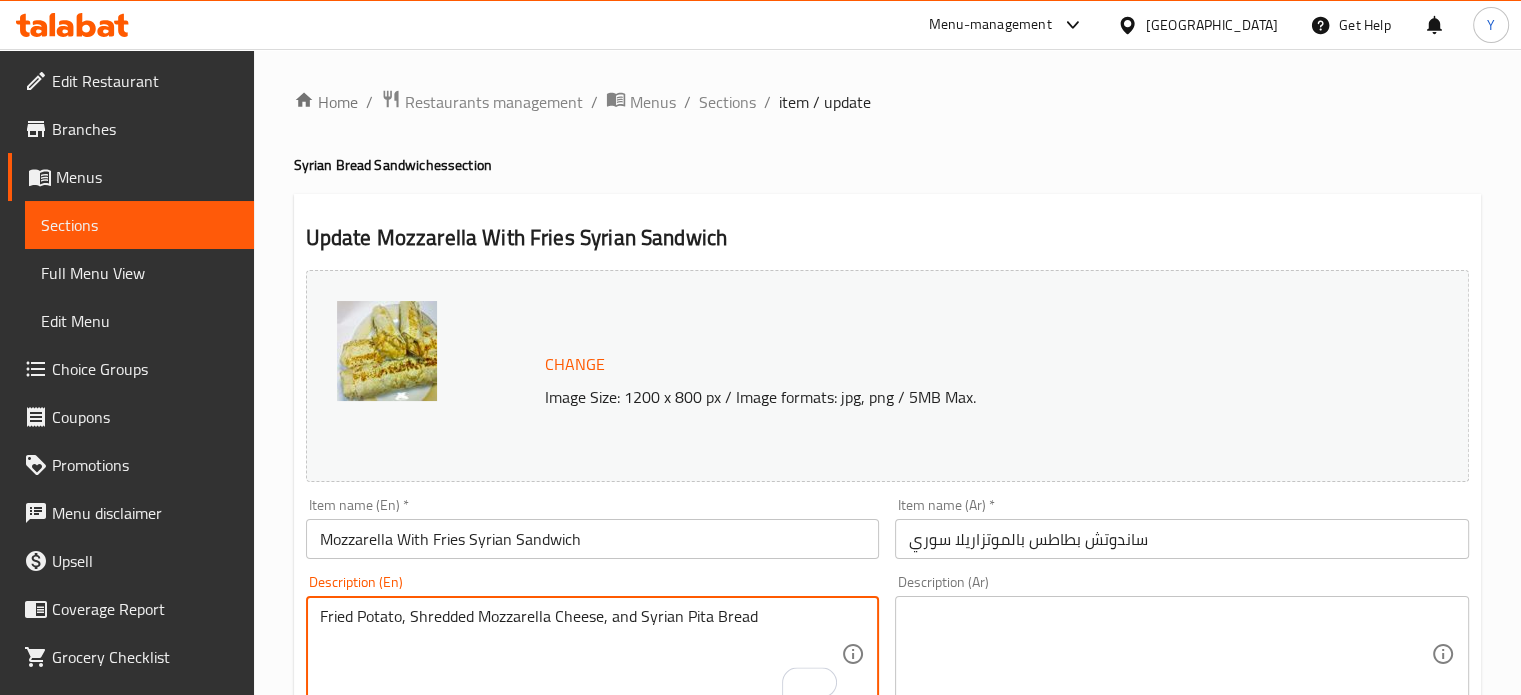 click on "Fried Potato, Shredded Mozzarella Cheese, and Syrian Pita Bread" at bounding box center [581, 654] 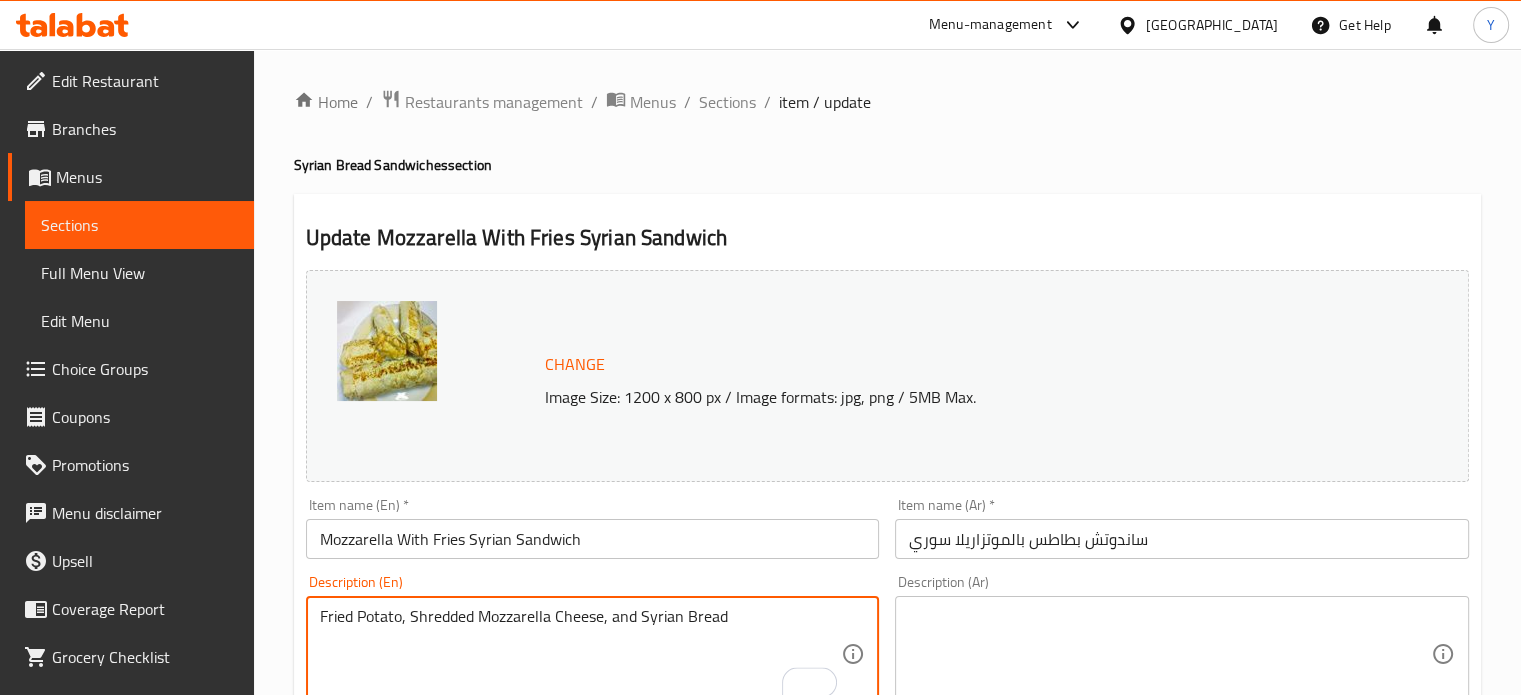 type on "Fried Potato, Shredded Mozzarella Cheese, and Syrian Bread" 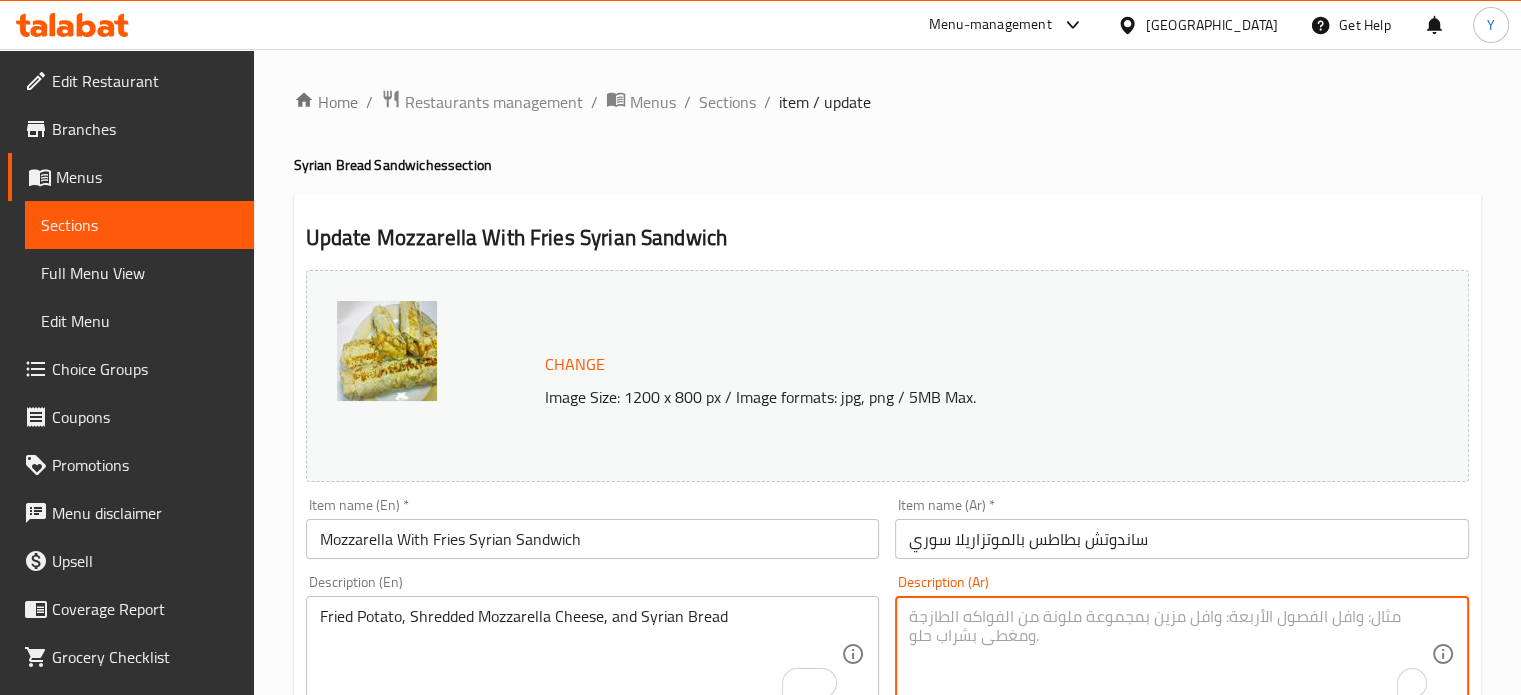 click at bounding box center (1170, 654) 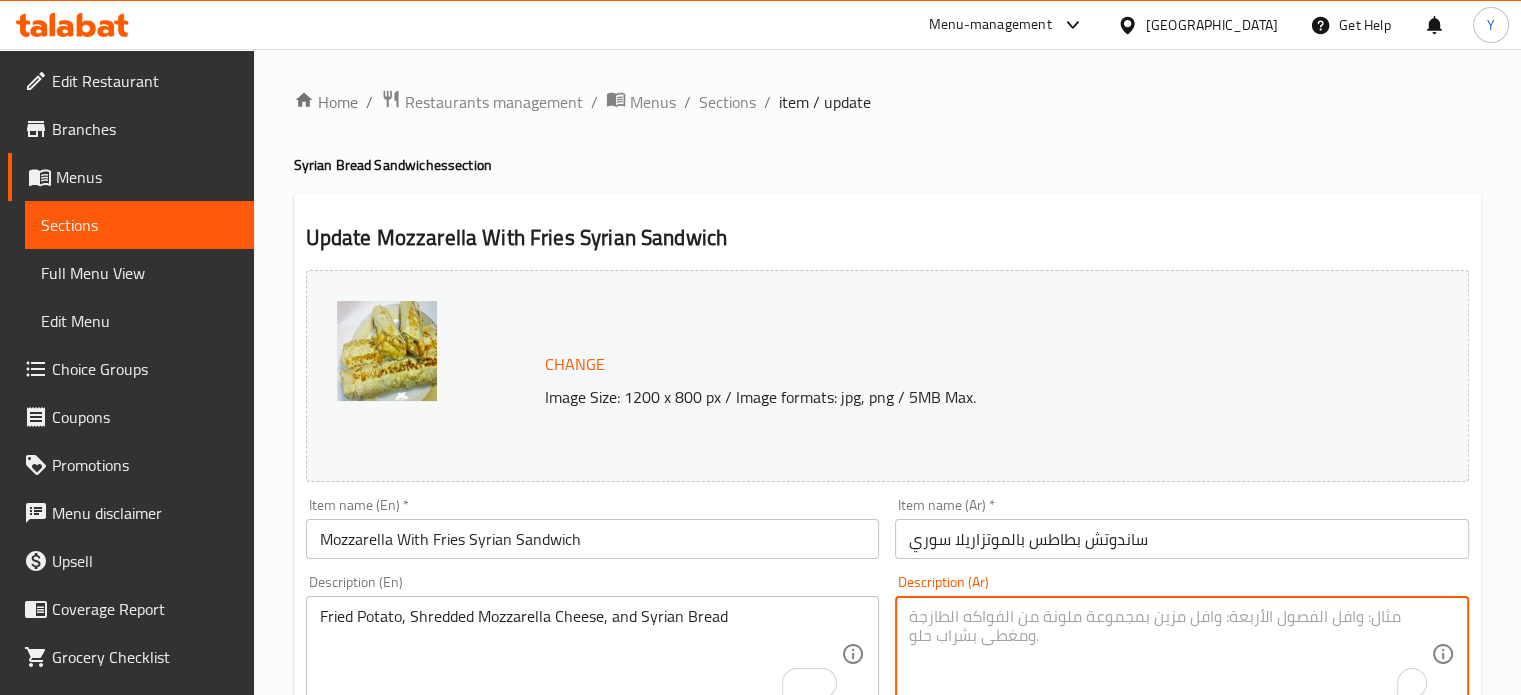 paste on "بطاطا [GEOGRAPHIC_DATA]، جبنة موزاريلا مبشورة وخبز بيتا سوري" 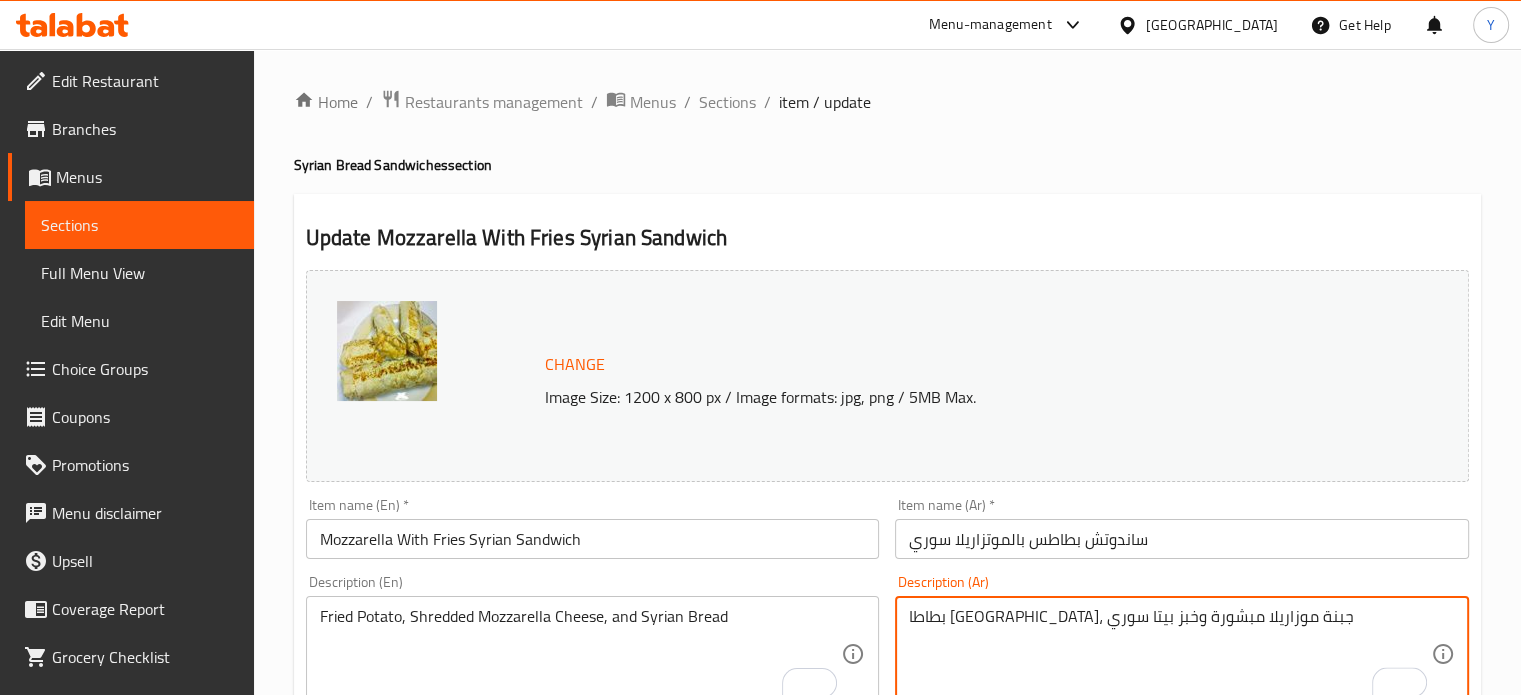 click on "بطاطا [GEOGRAPHIC_DATA]، جبنة موزاريلا مبشورة وخبز بيتا سوري" at bounding box center [1170, 654] 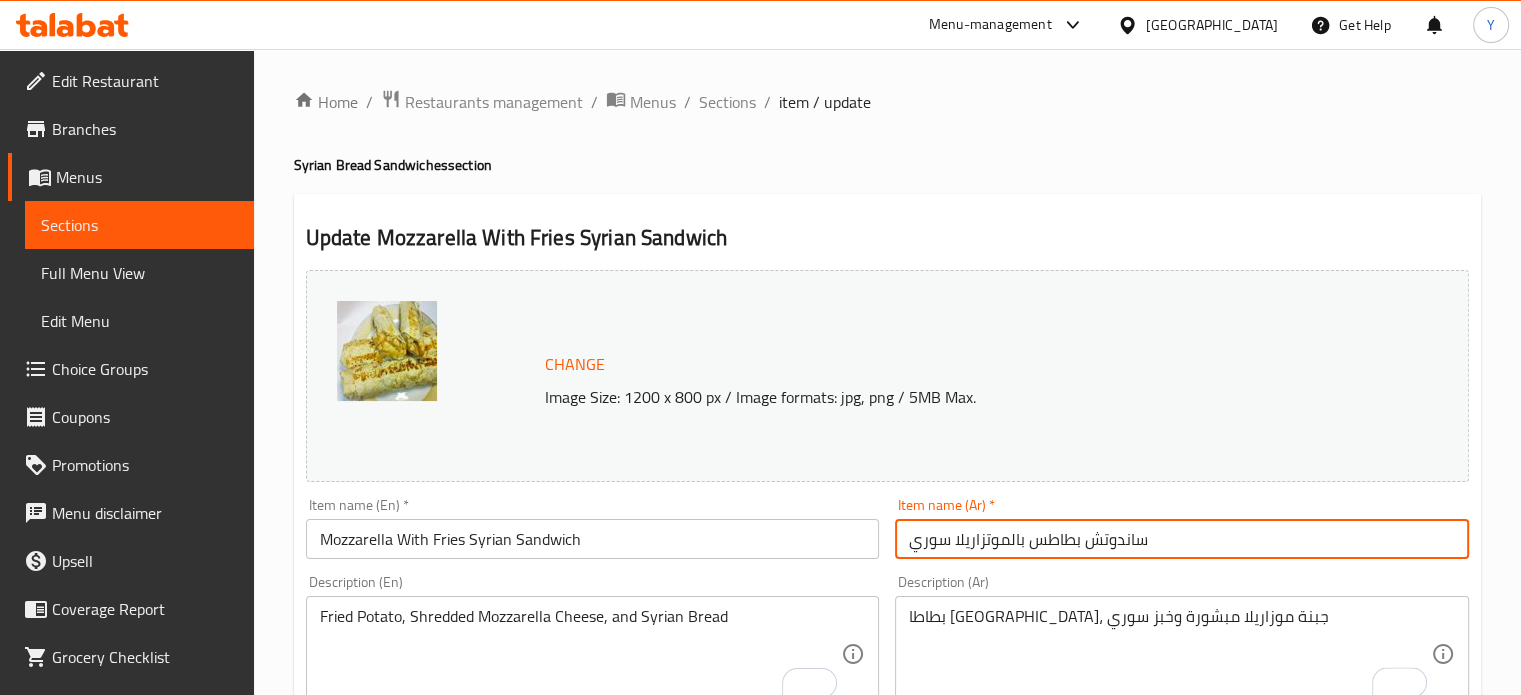 click on "ساندوتش بطاطس بالموتزاريلا سوري" at bounding box center (1182, 539) 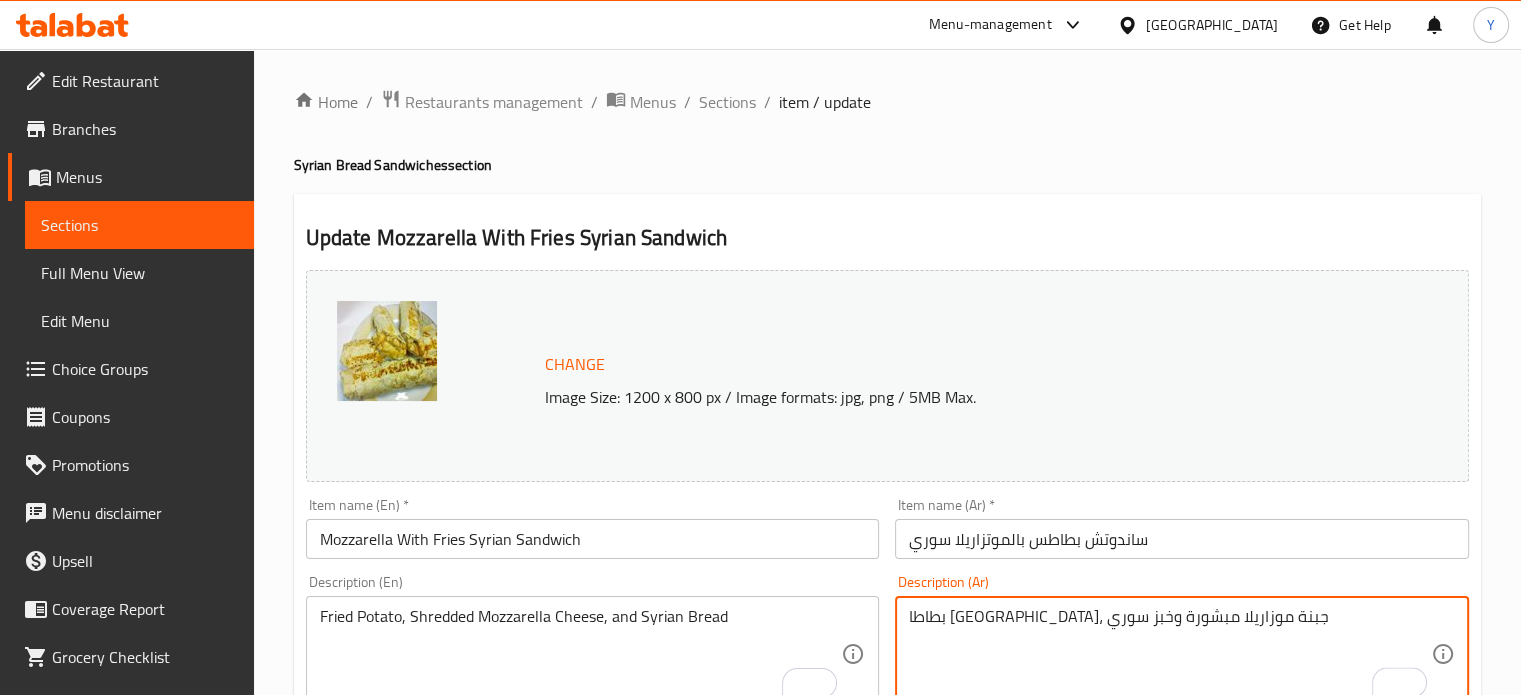 drag, startPoint x: 974, startPoint y: 620, endPoint x: 952, endPoint y: 620, distance: 22 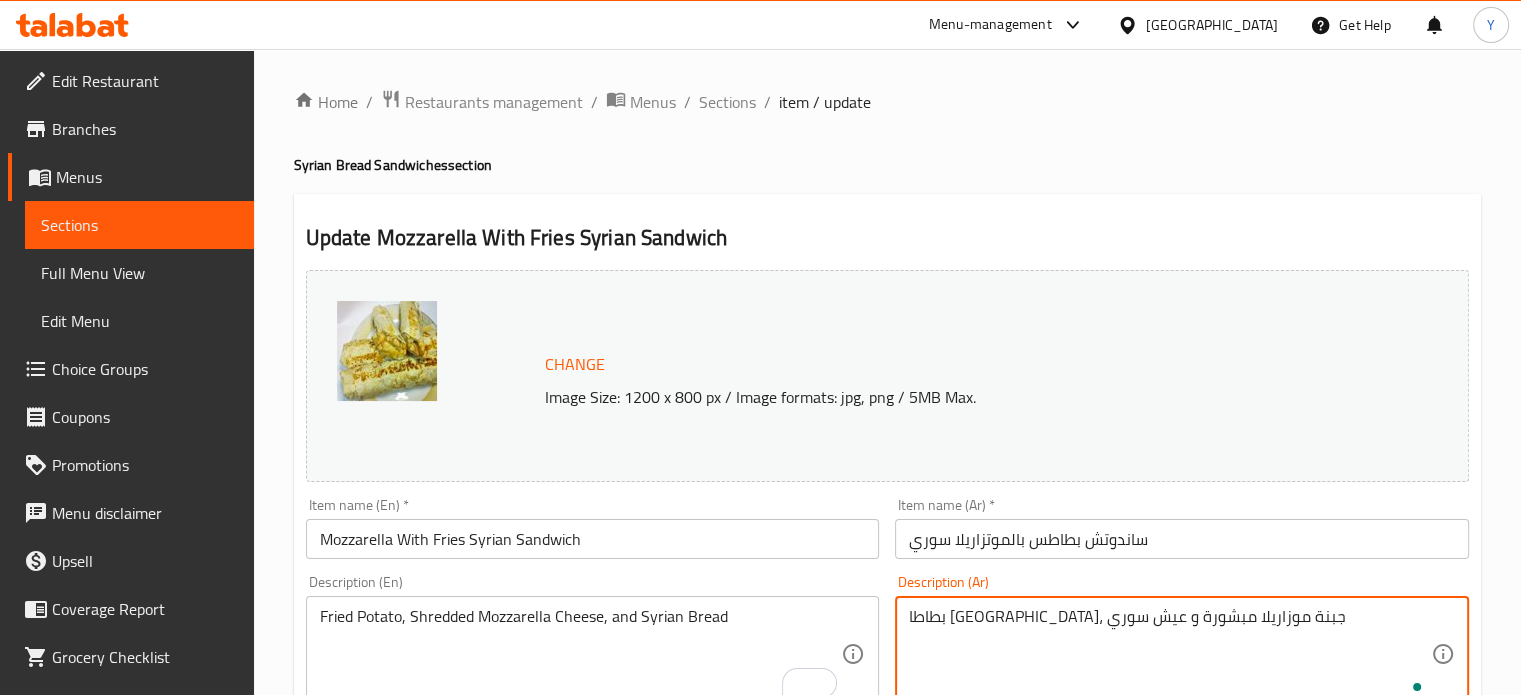 type on "بطاطا [GEOGRAPHIC_DATA]، جبنة موزاريلا مبشورة و عيش سوري" 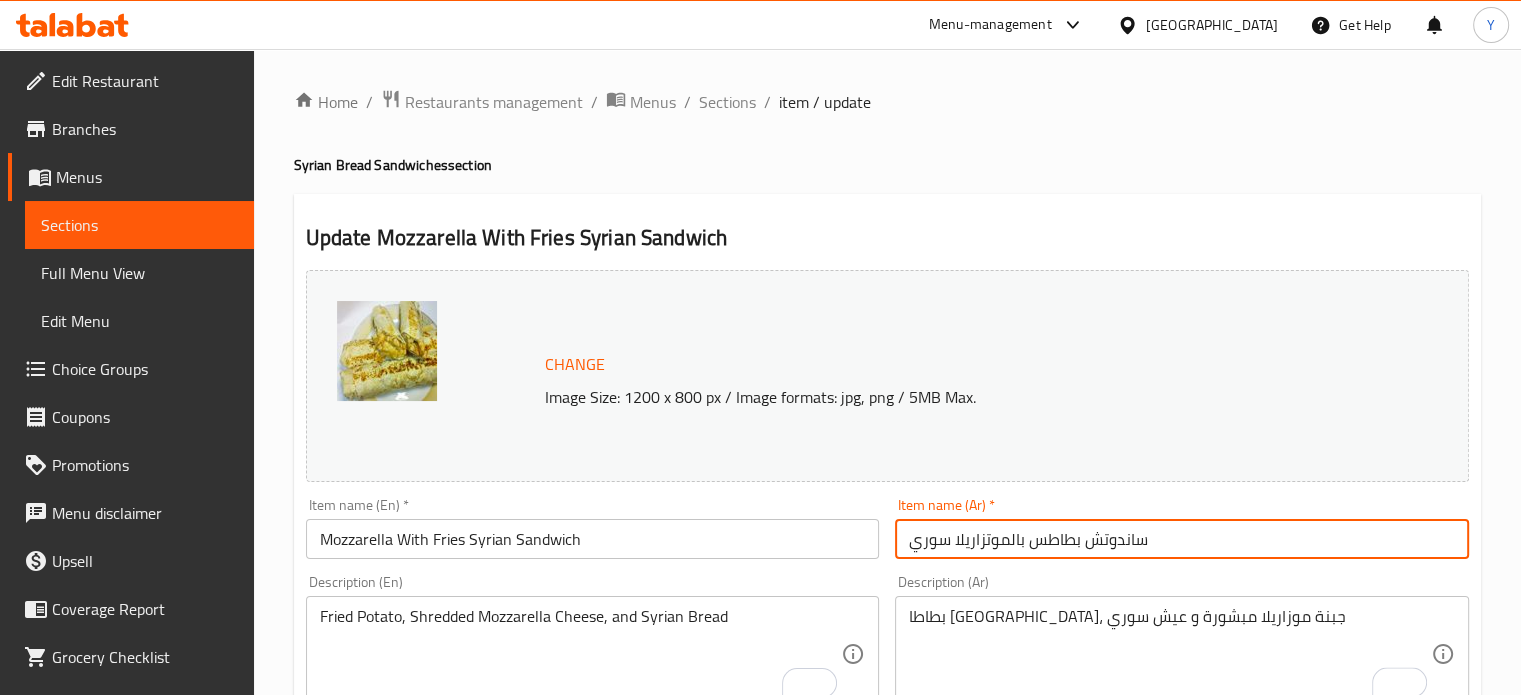 click on "Update" at bounding box center [445, 1355] 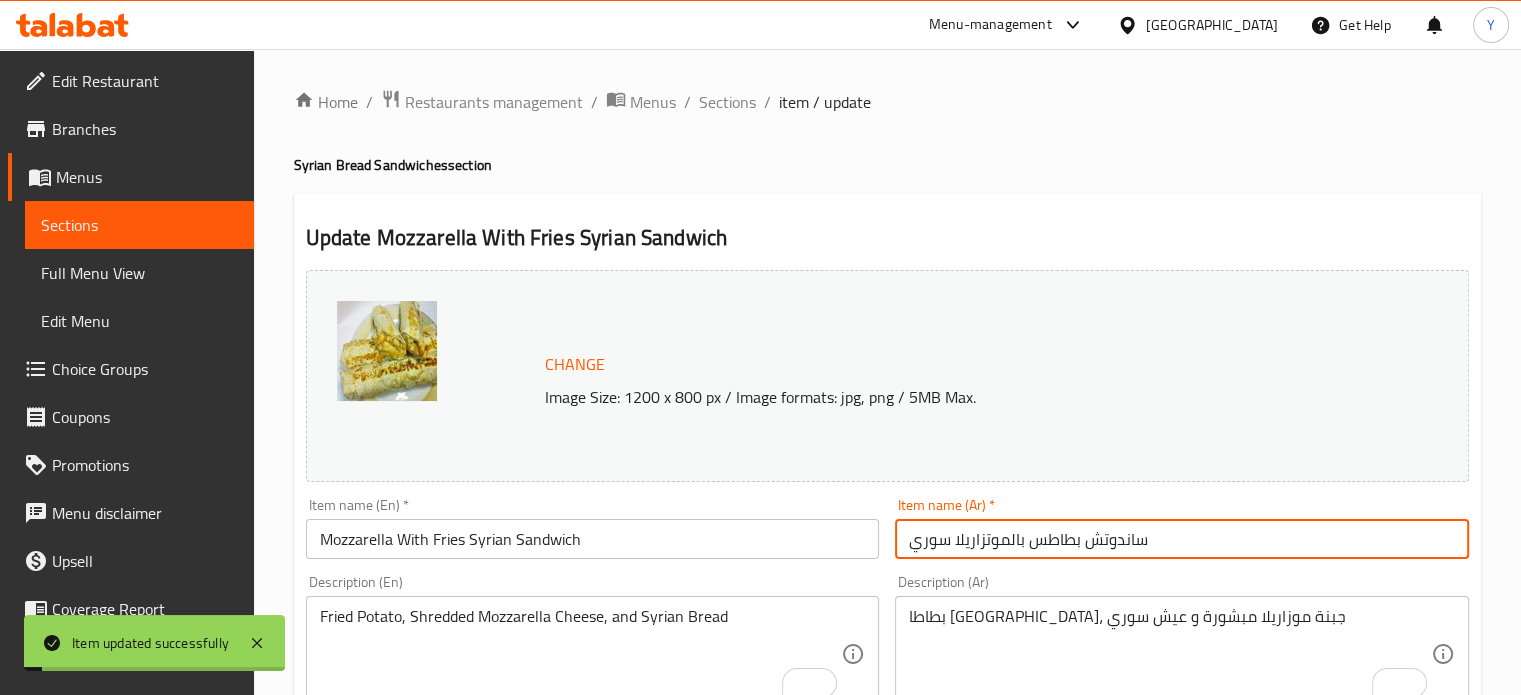 click on "Full Menu View" at bounding box center [139, 273] 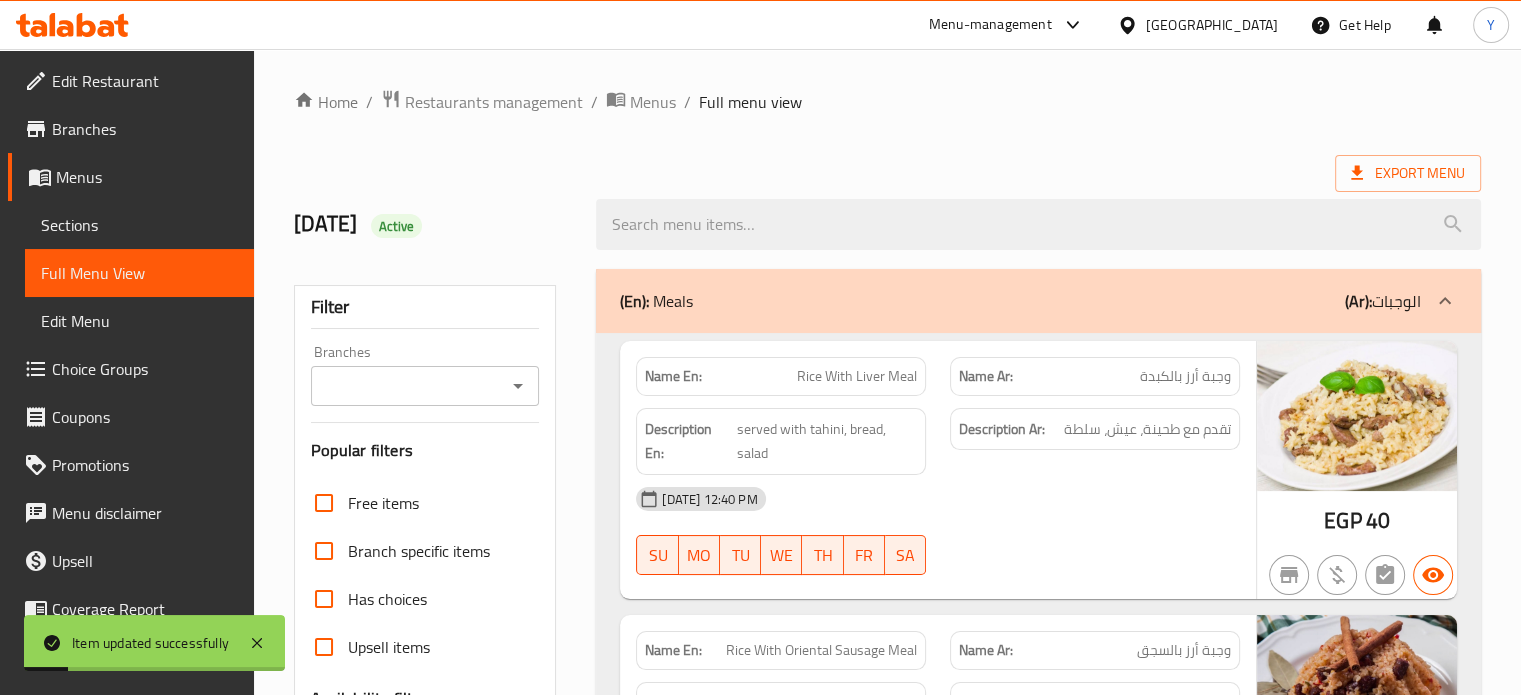 scroll, scrollTop: 608, scrollLeft: 0, axis: vertical 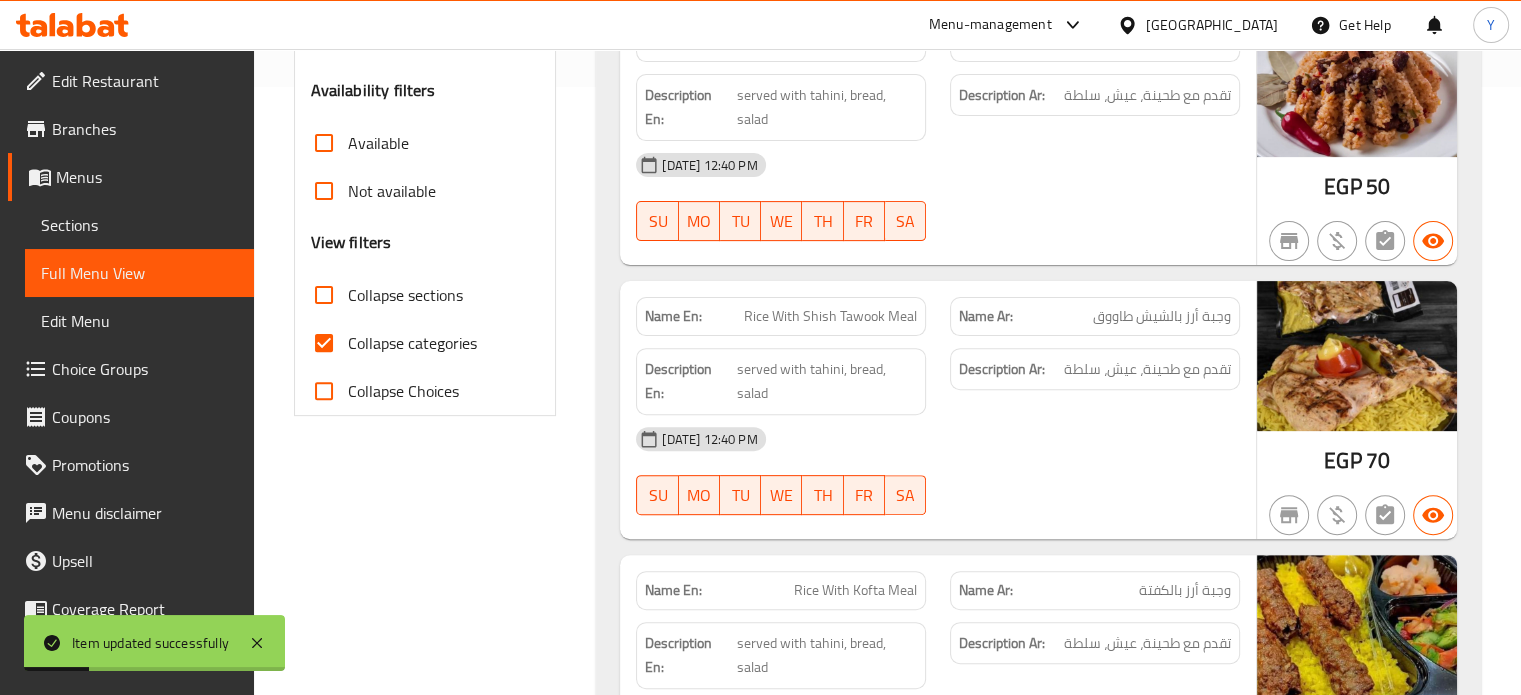 click on "Collapse categories" at bounding box center [324, 343] 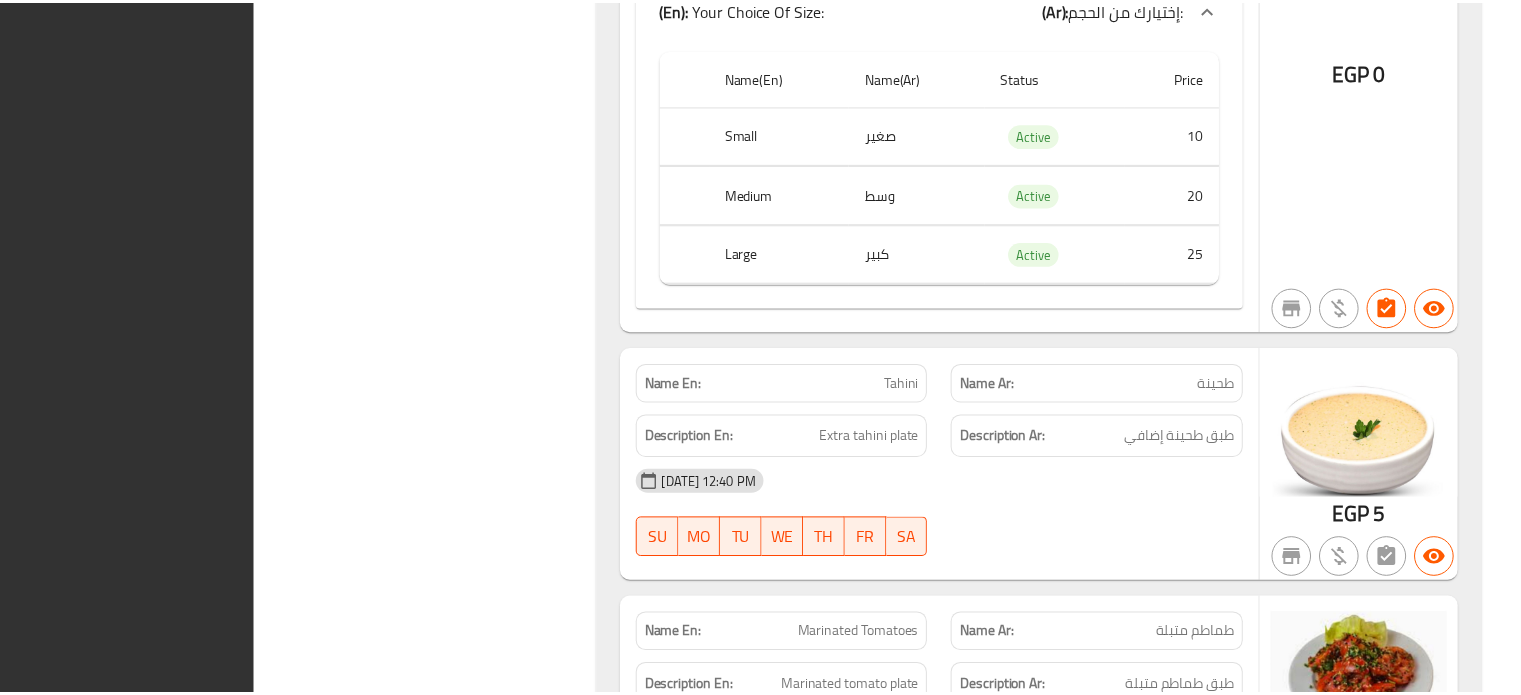 scroll, scrollTop: 11979, scrollLeft: 0, axis: vertical 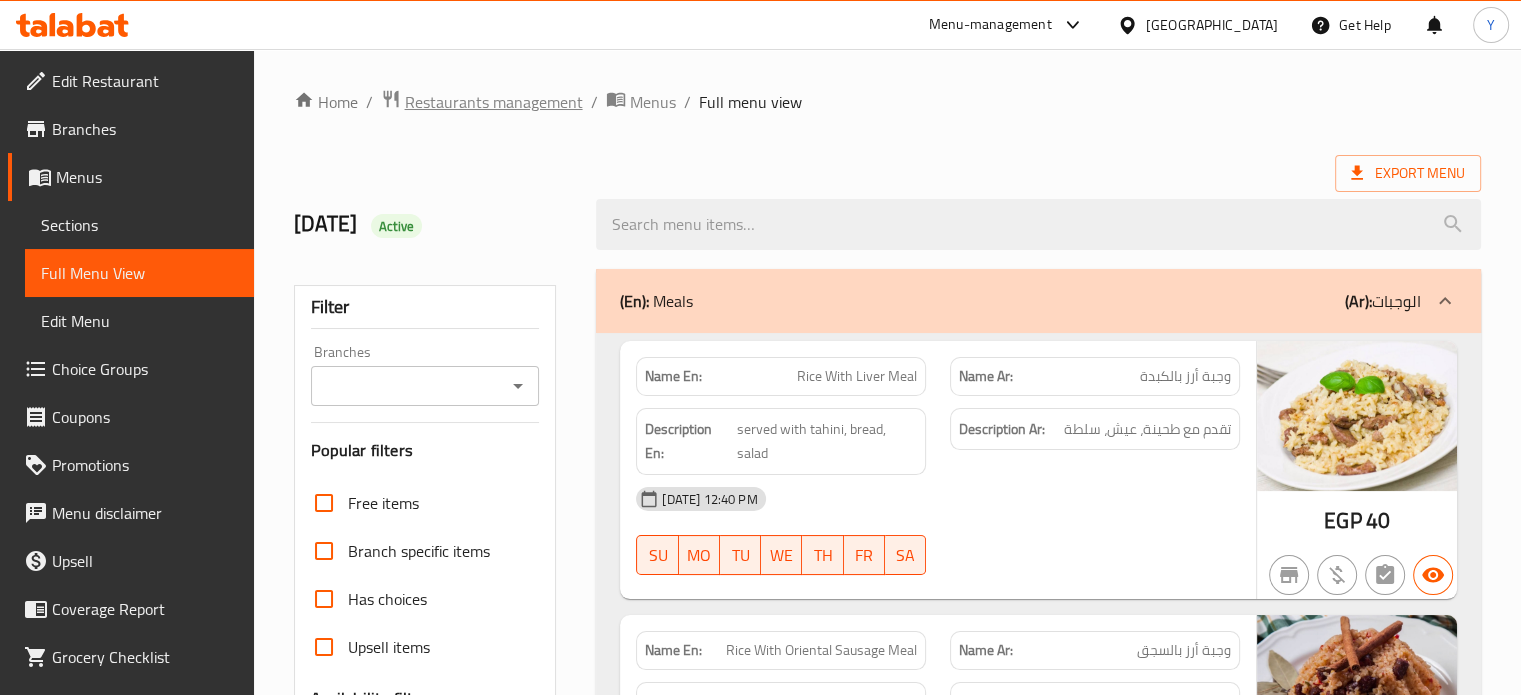 click on "Restaurants management" at bounding box center [494, 102] 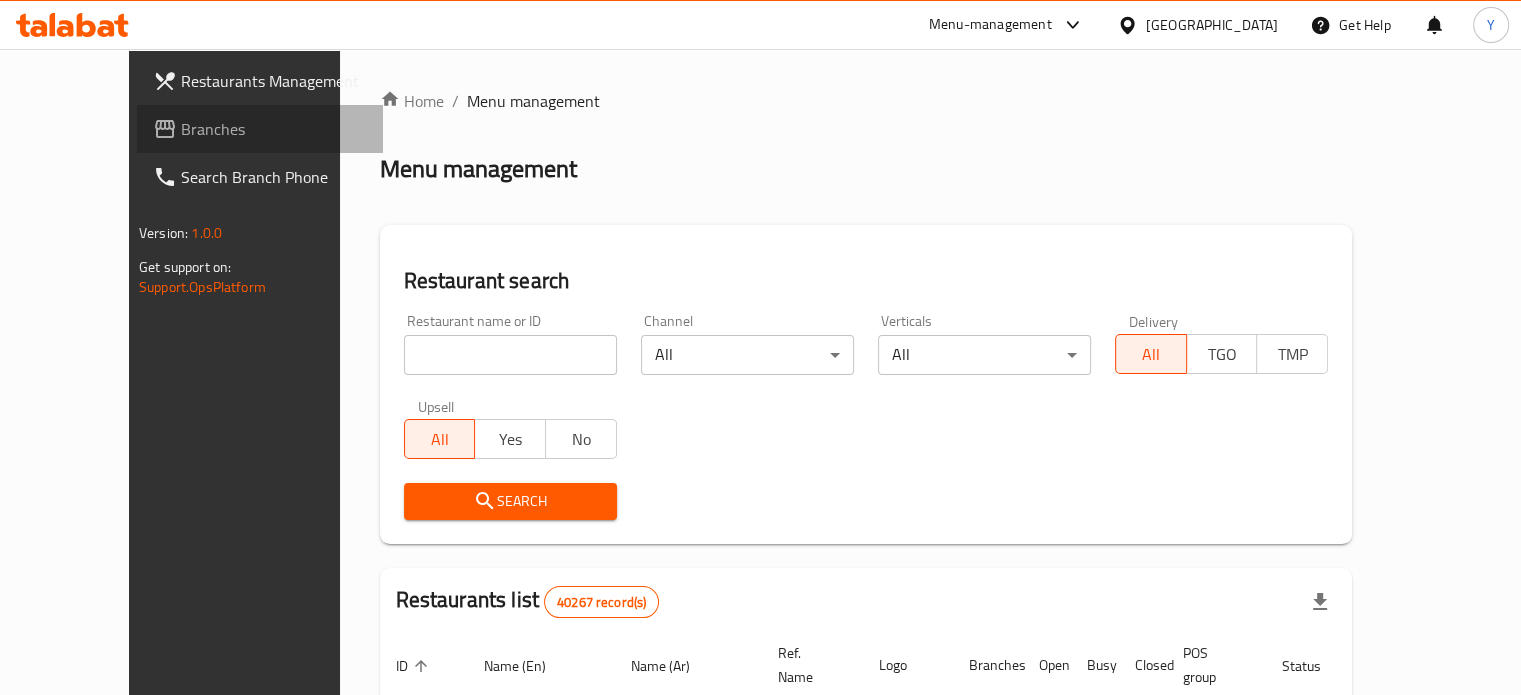 click on "Branches" at bounding box center (274, 129) 